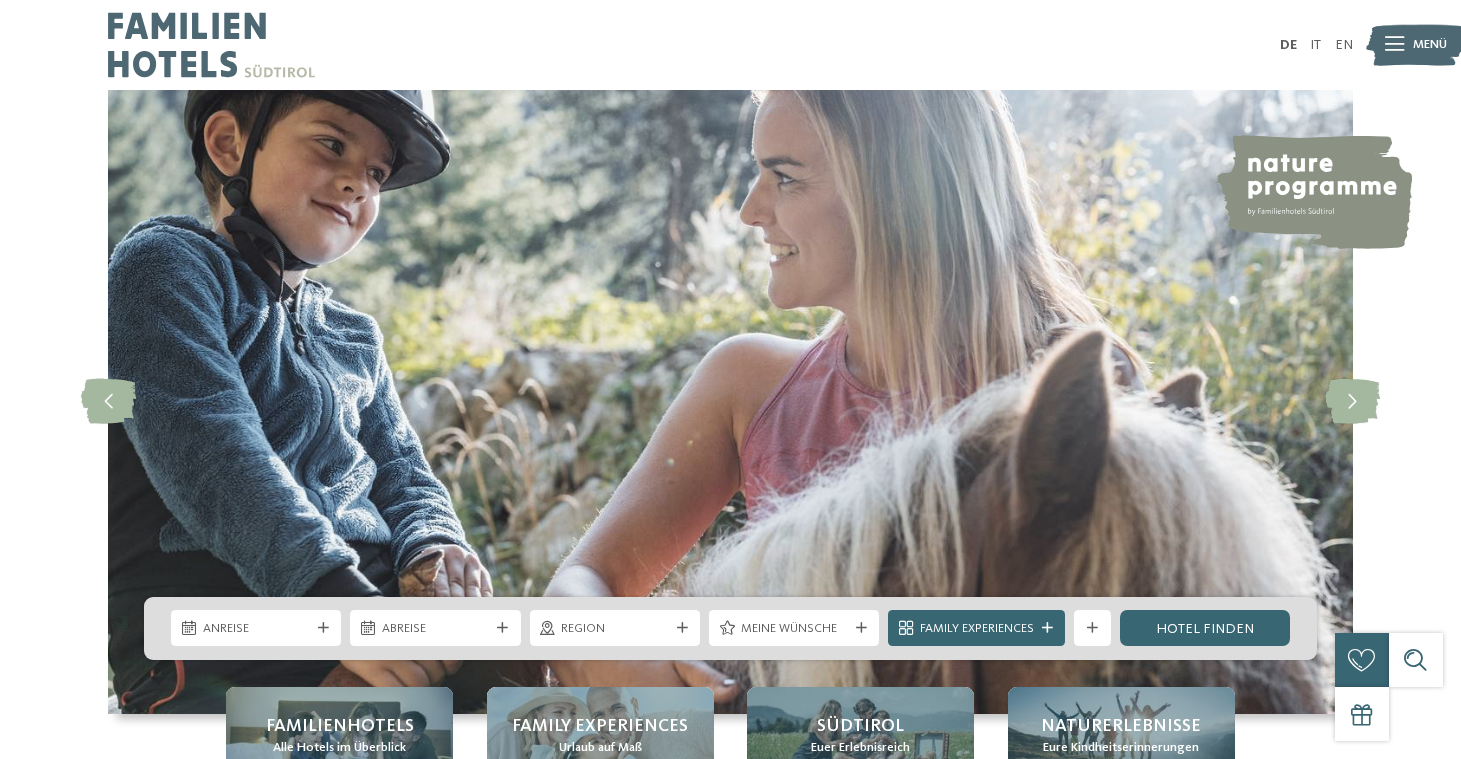 scroll, scrollTop: 0, scrollLeft: 0, axis: both 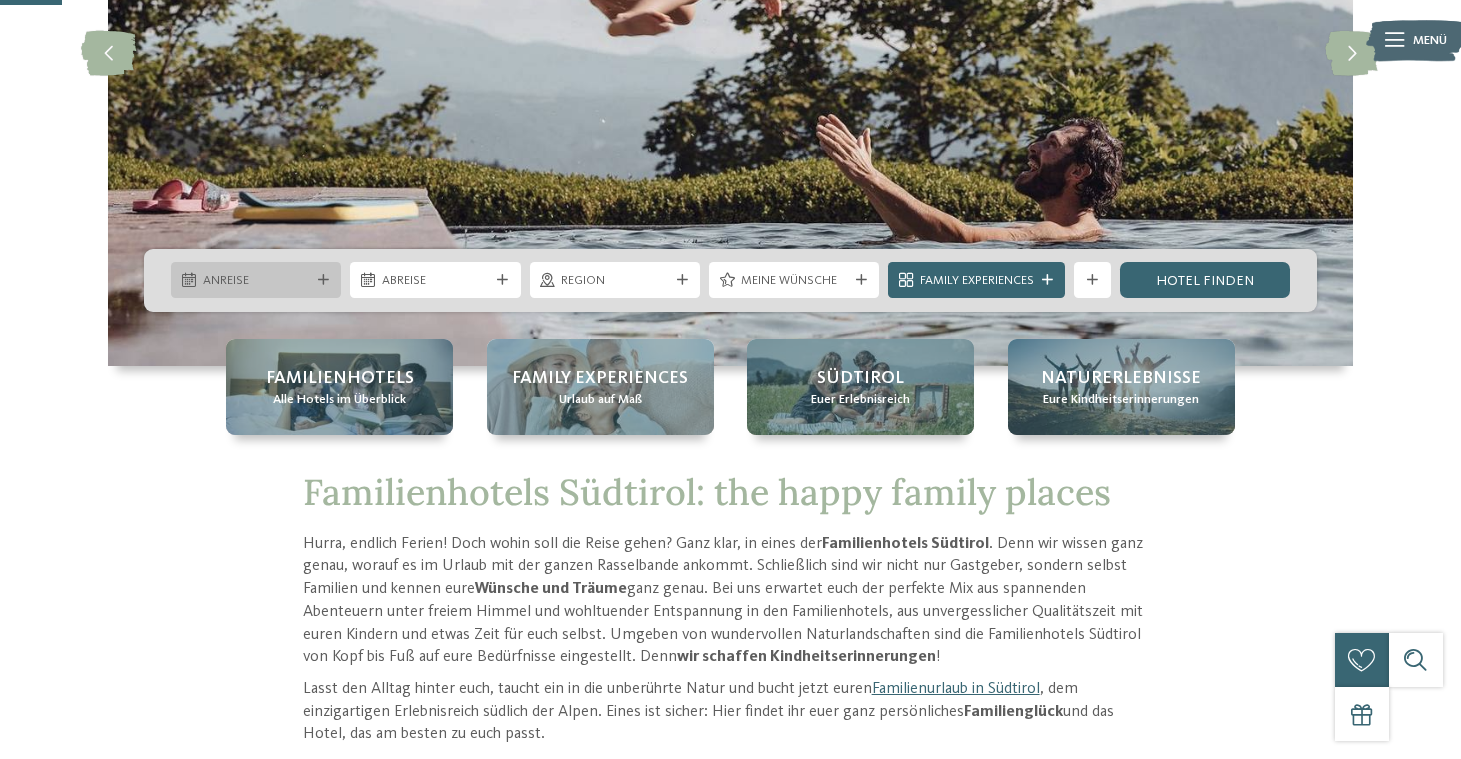 click at bounding box center (323, 280) 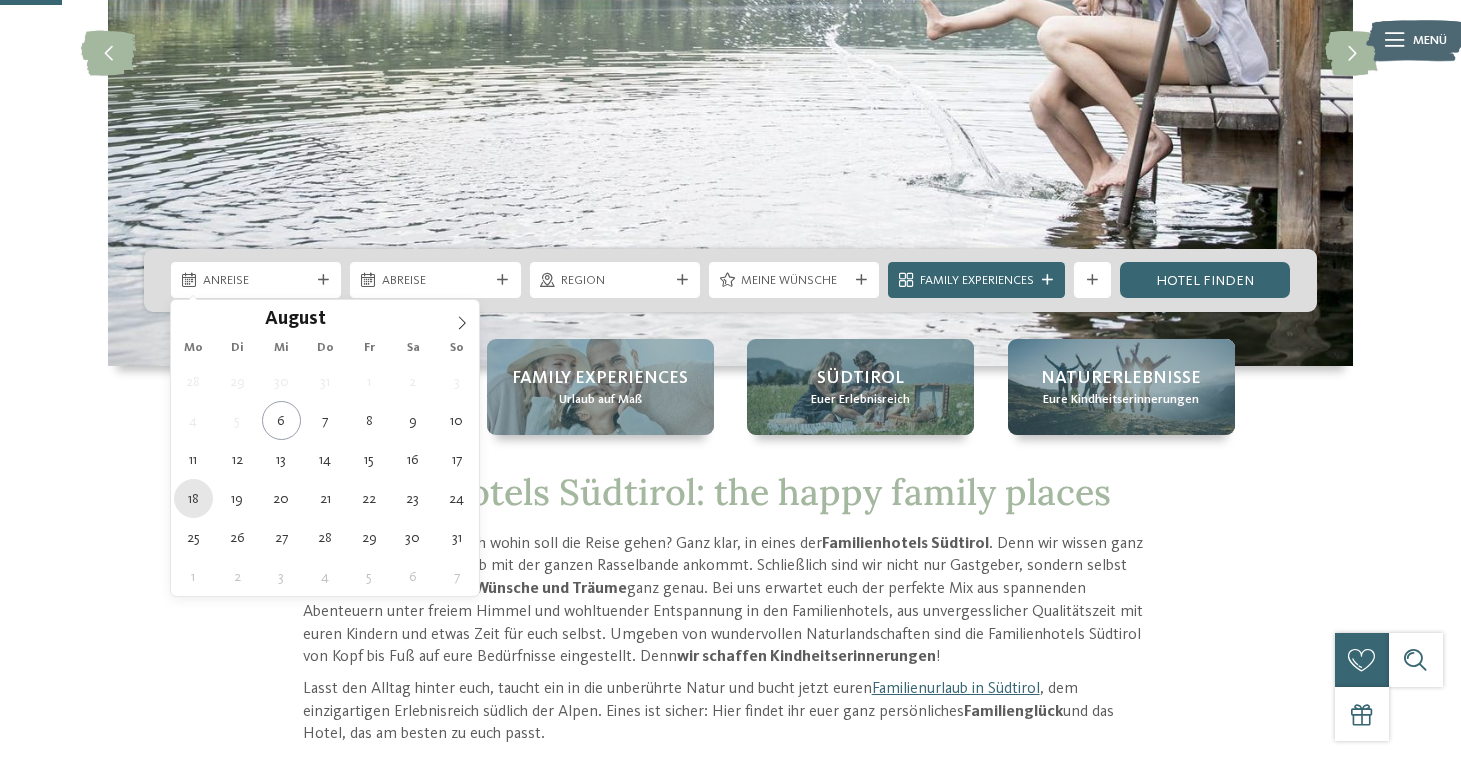 type on "18.08.2025" 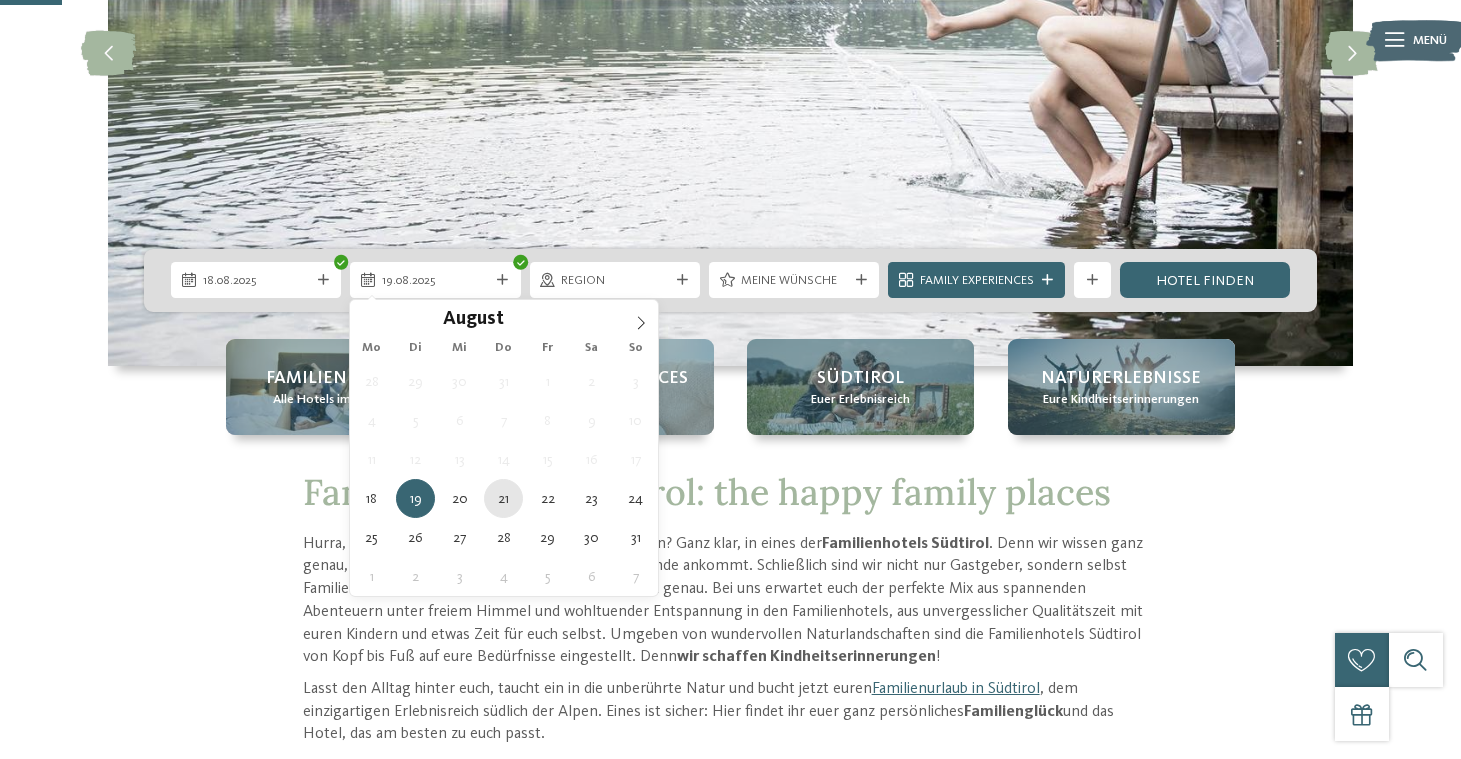 type on "[DATE]" 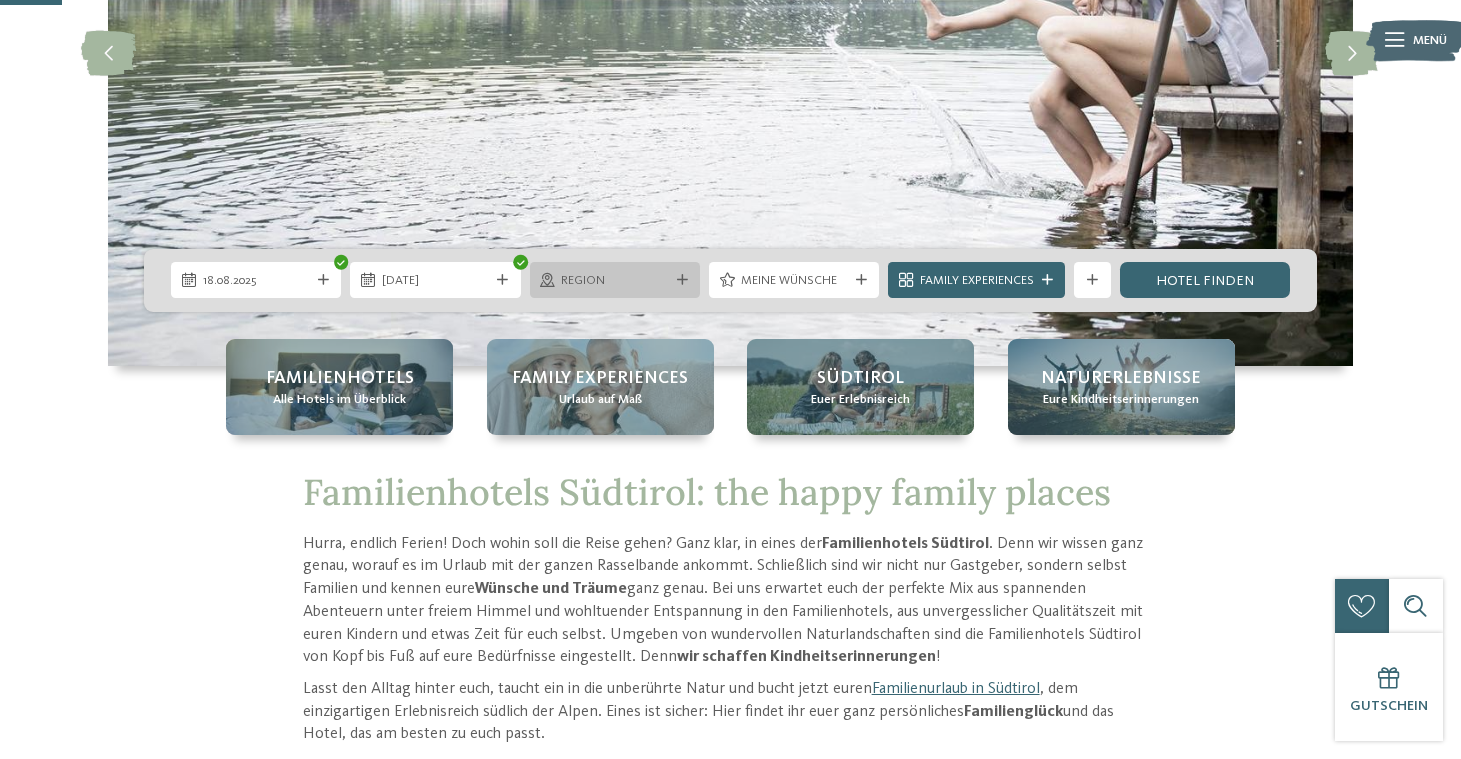 click at bounding box center (682, 280) 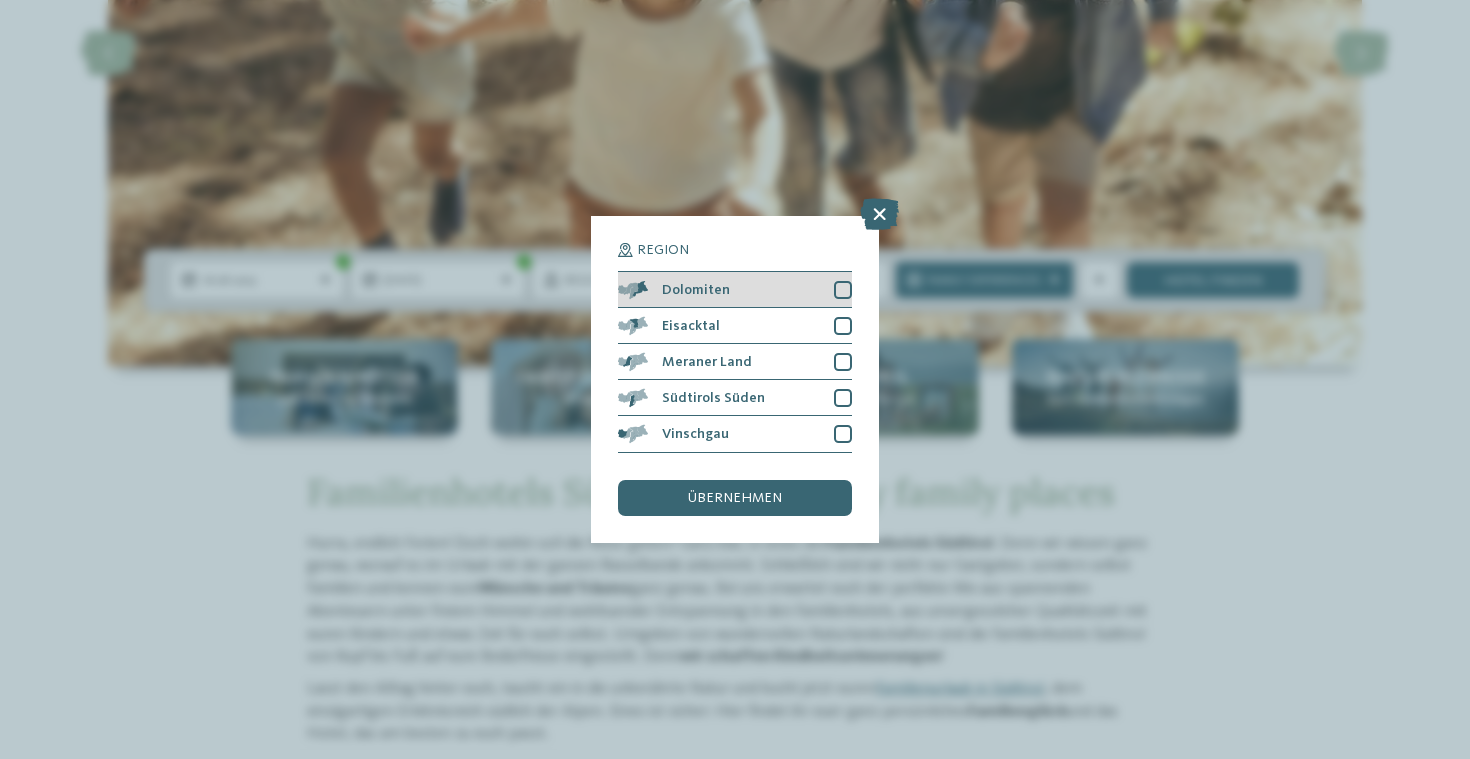 click at bounding box center [843, 290] 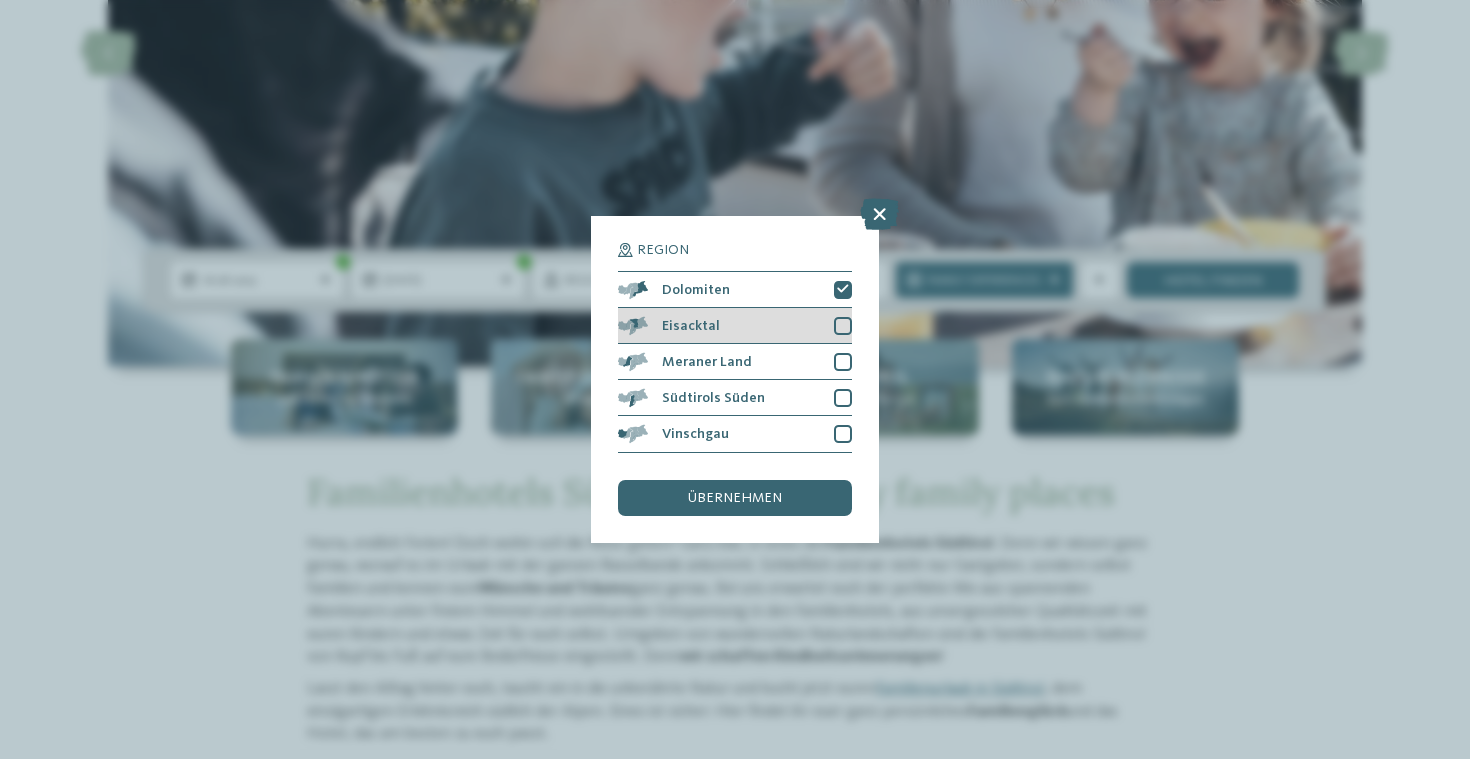 click at bounding box center (843, 326) 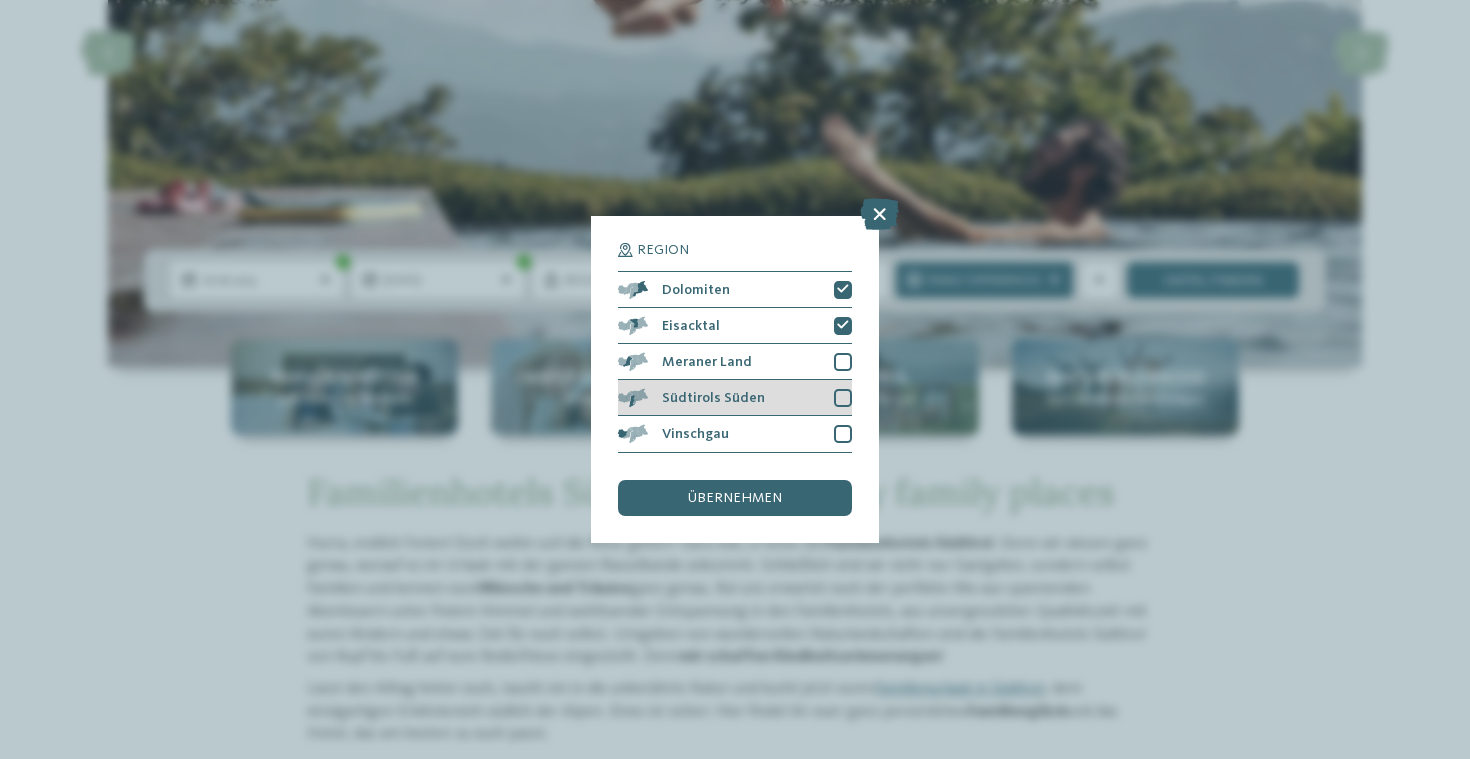 click at bounding box center [843, 398] 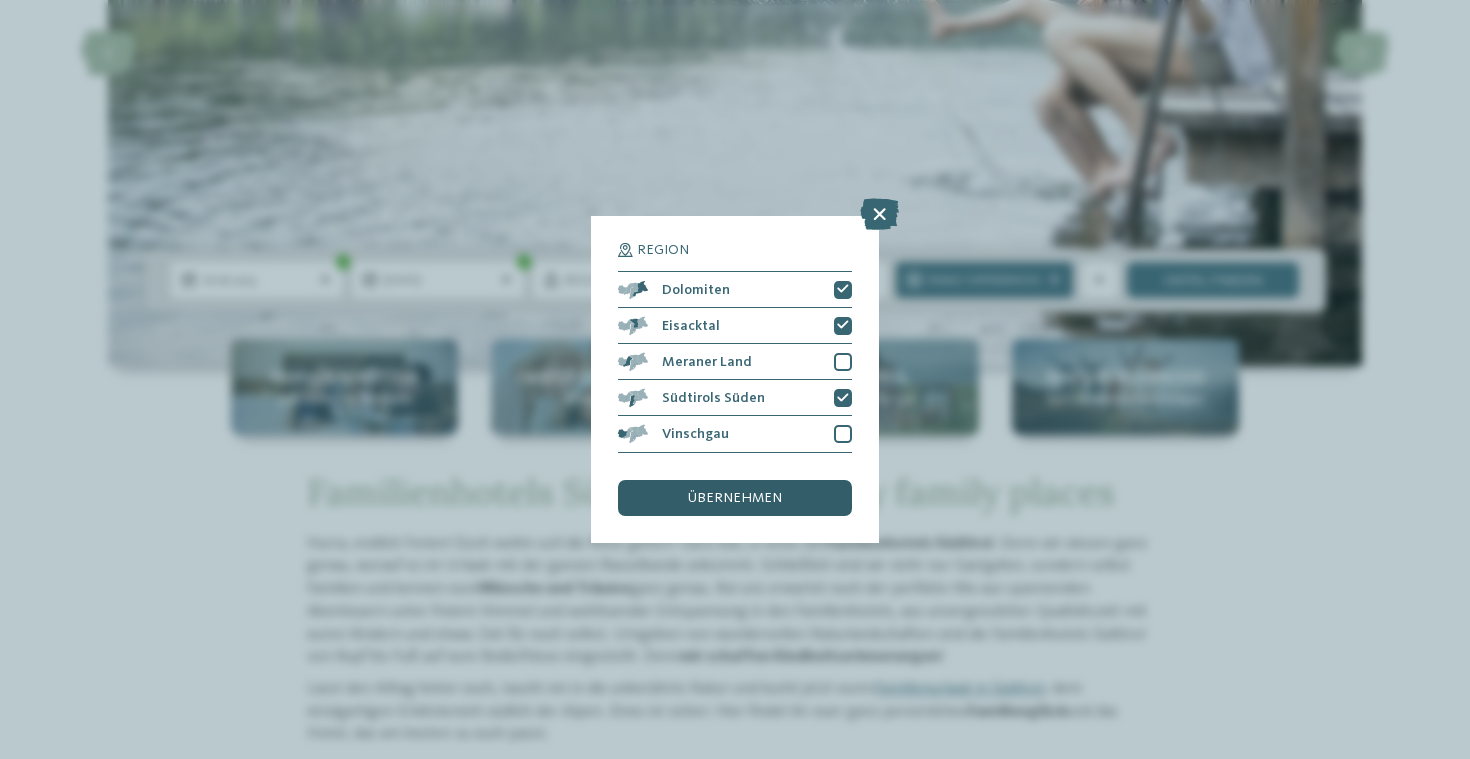 click on "übernehmen" at bounding box center (735, 498) 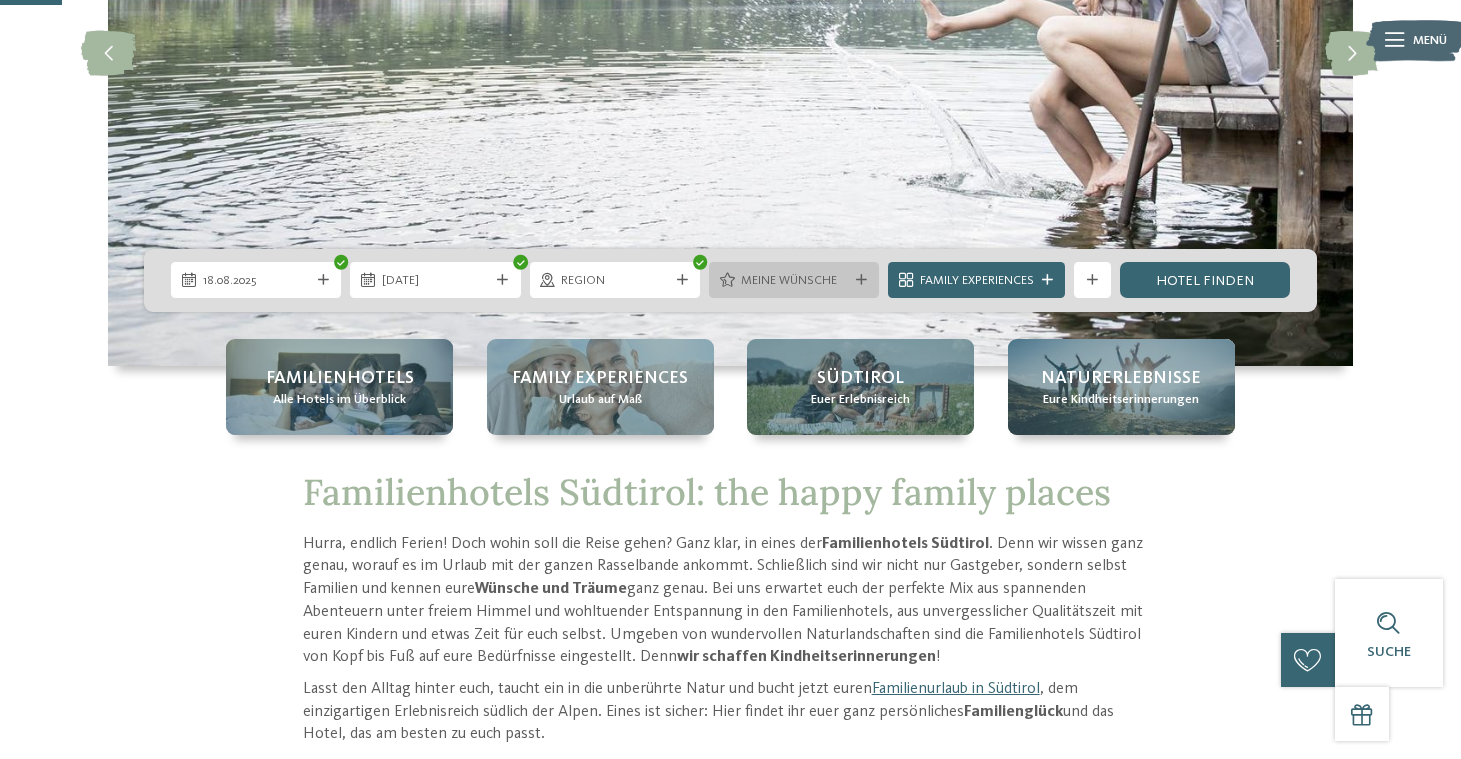 click on "Meine Wünsche" at bounding box center (794, 281) 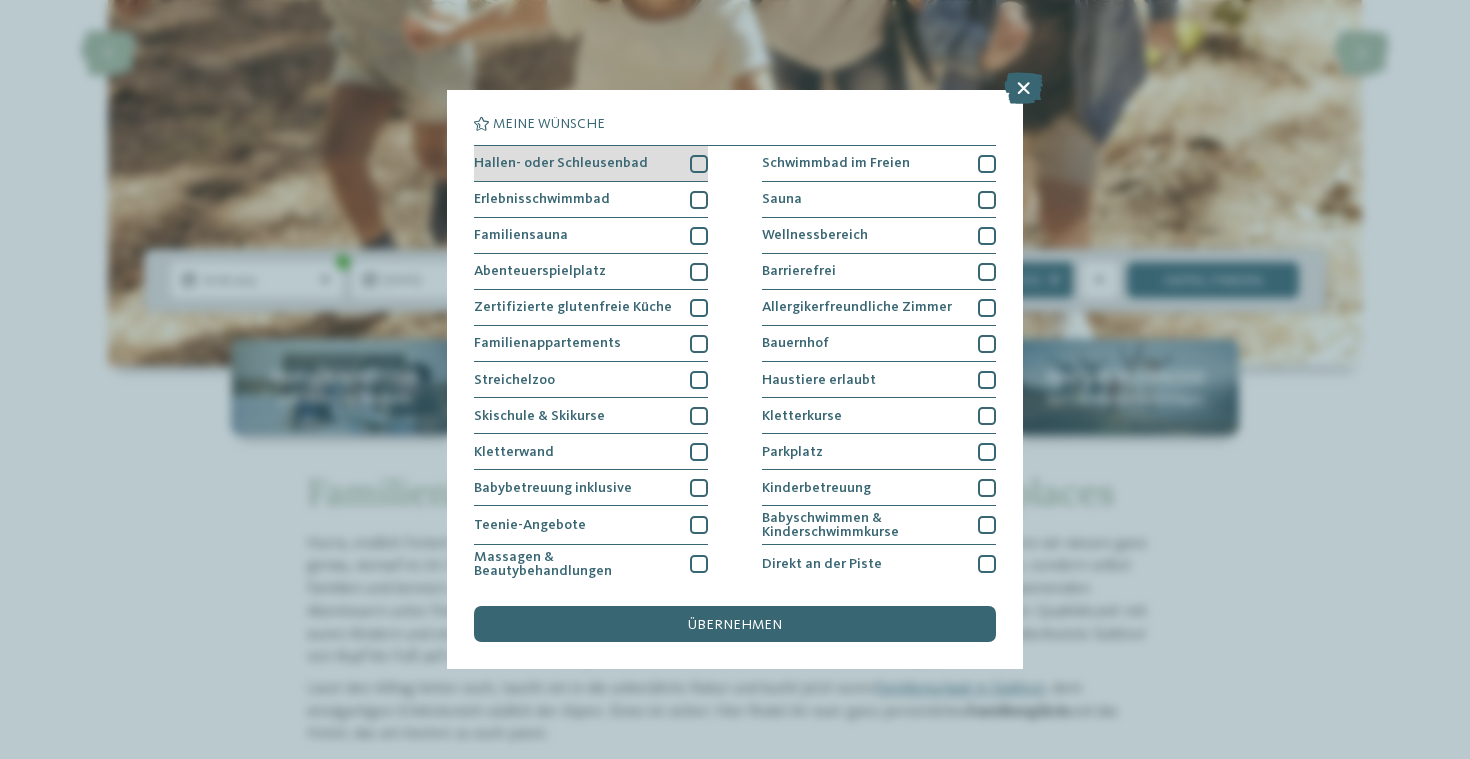 click at bounding box center (699, 164) 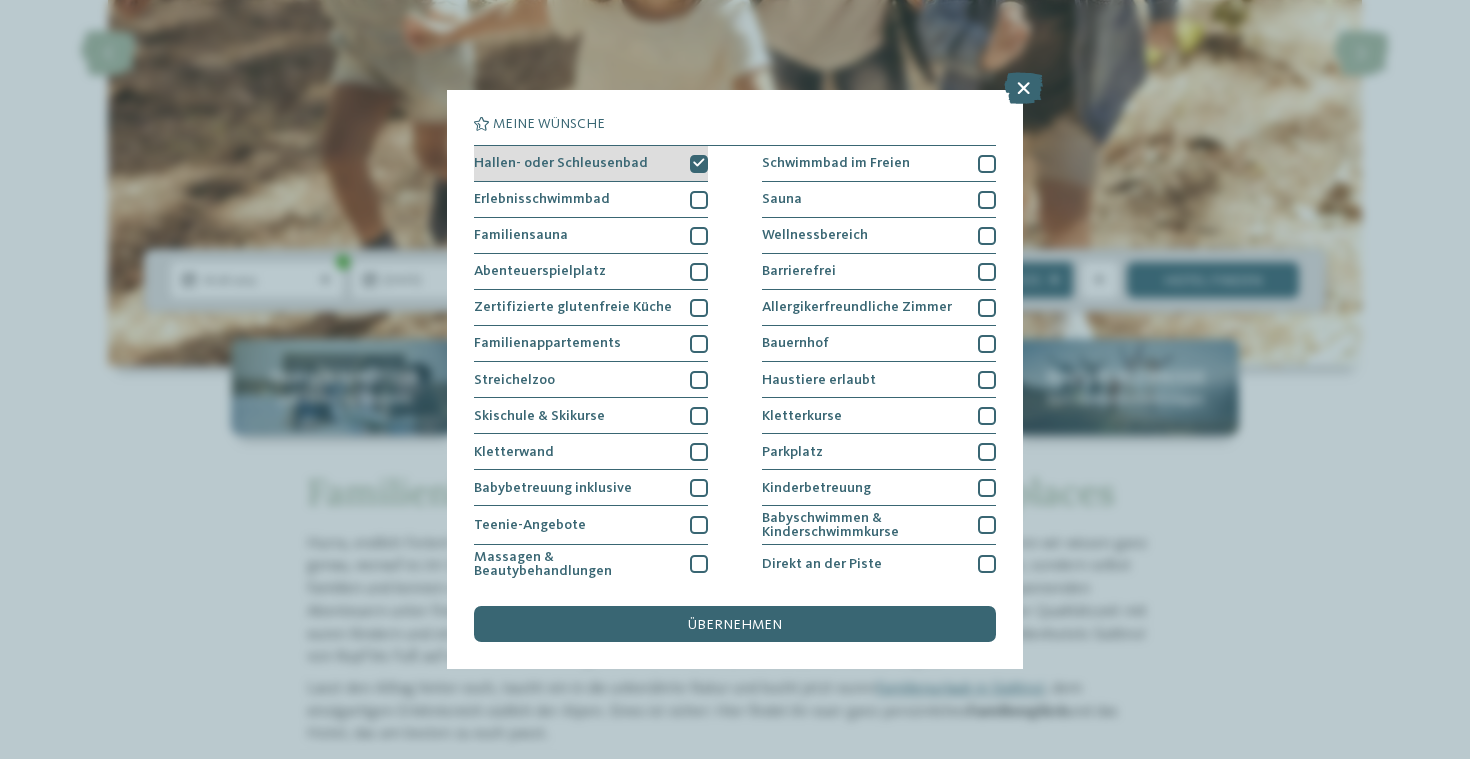click at bounding box center [699, 163] 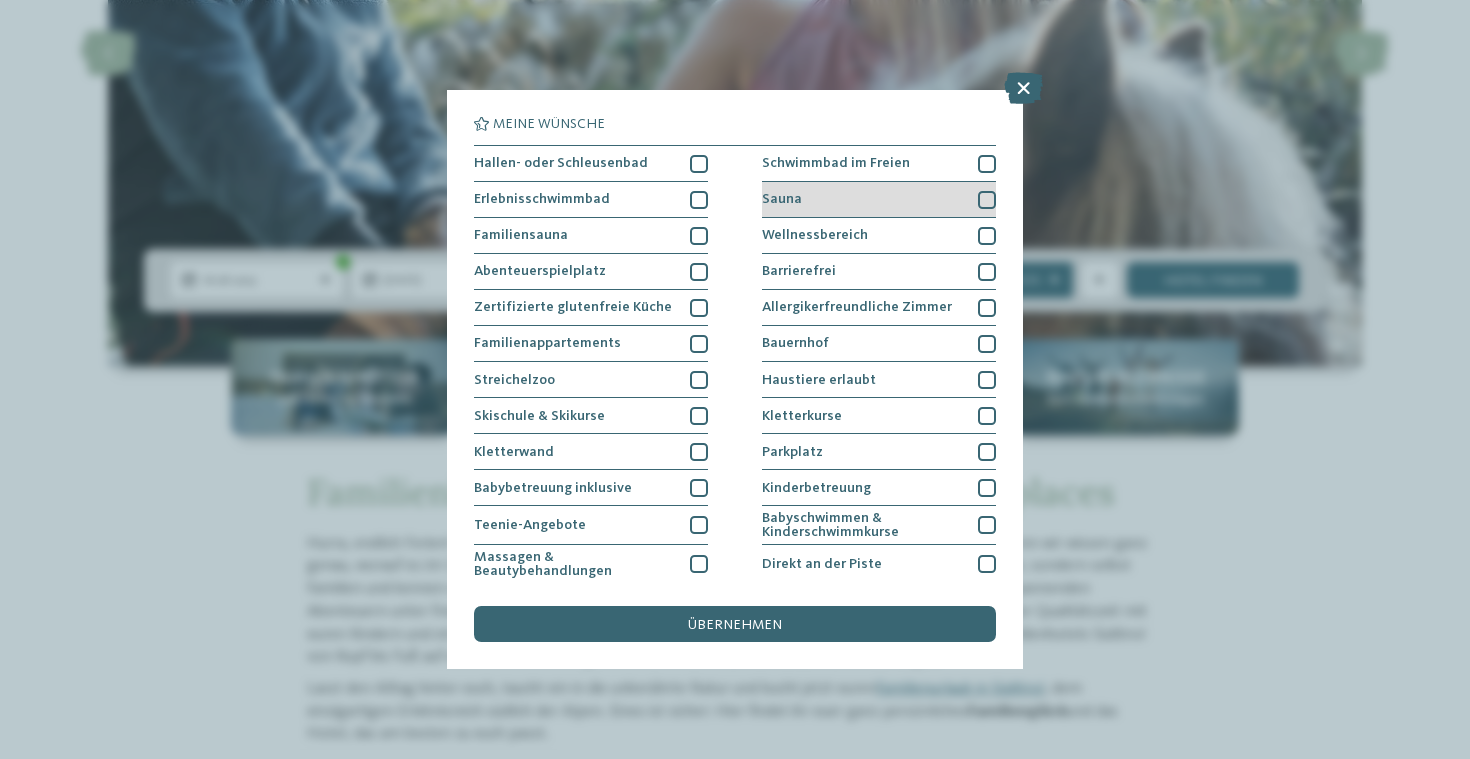 click at bounding box center (987, 200) 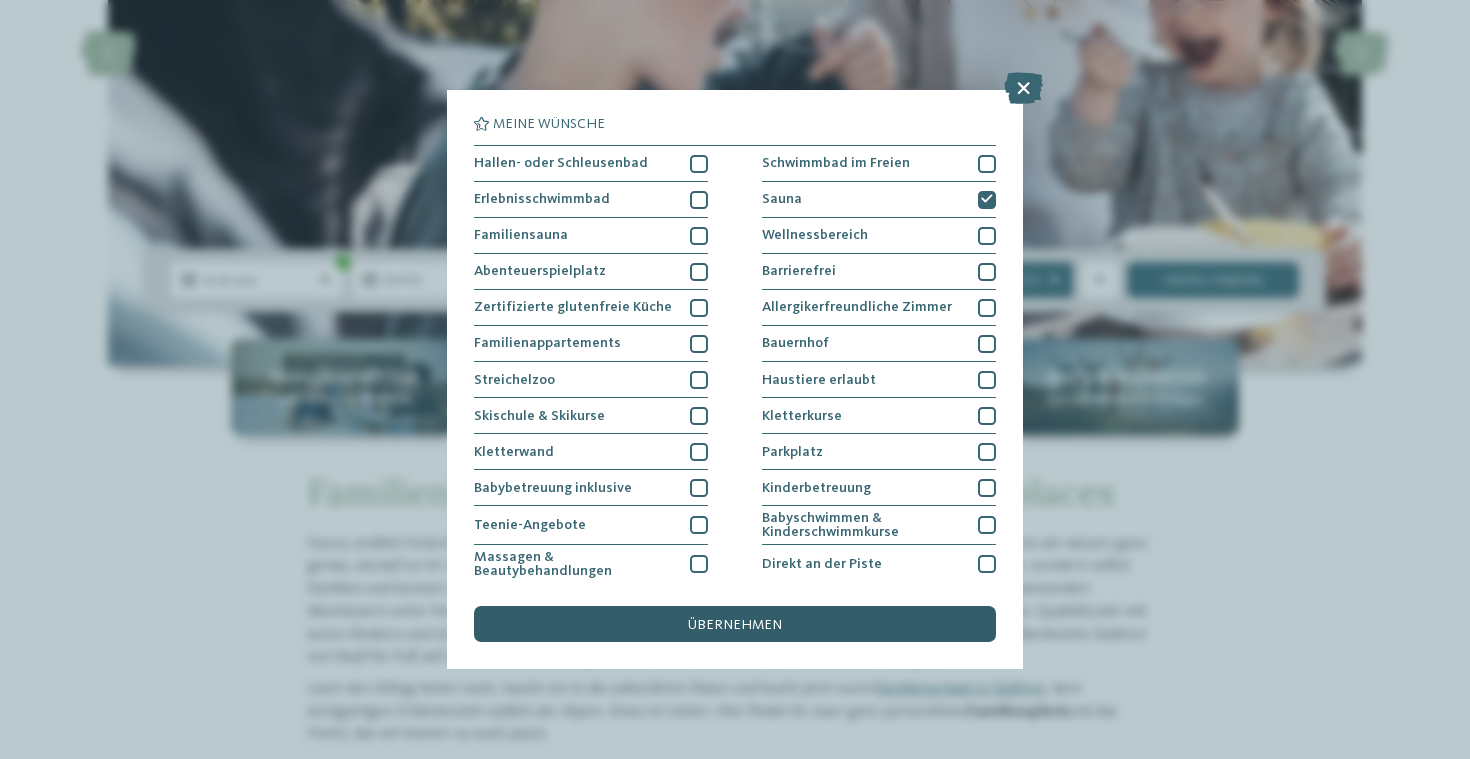 click on "übernehmen" at bounding box center (735, 625) 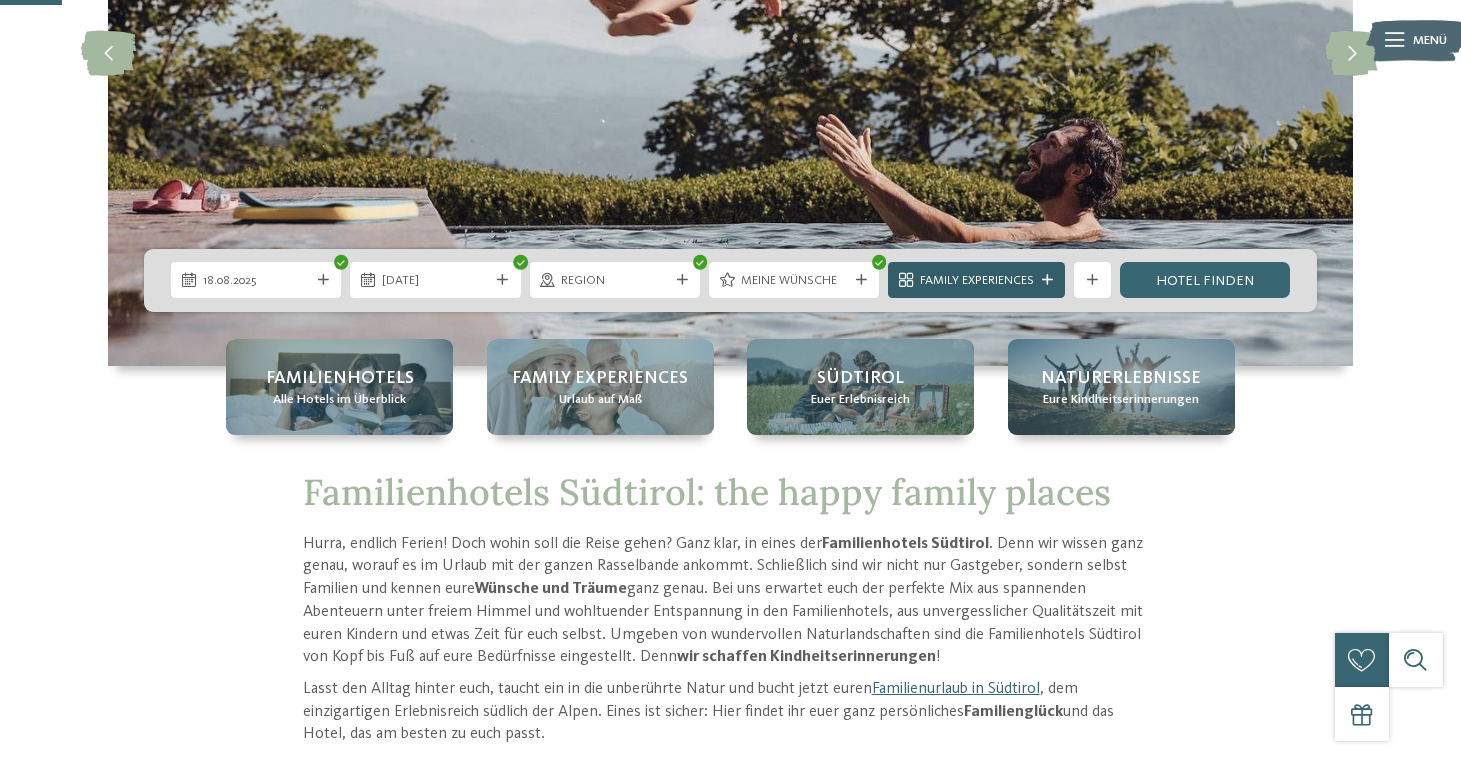 click at bounding box center [1047, 280] 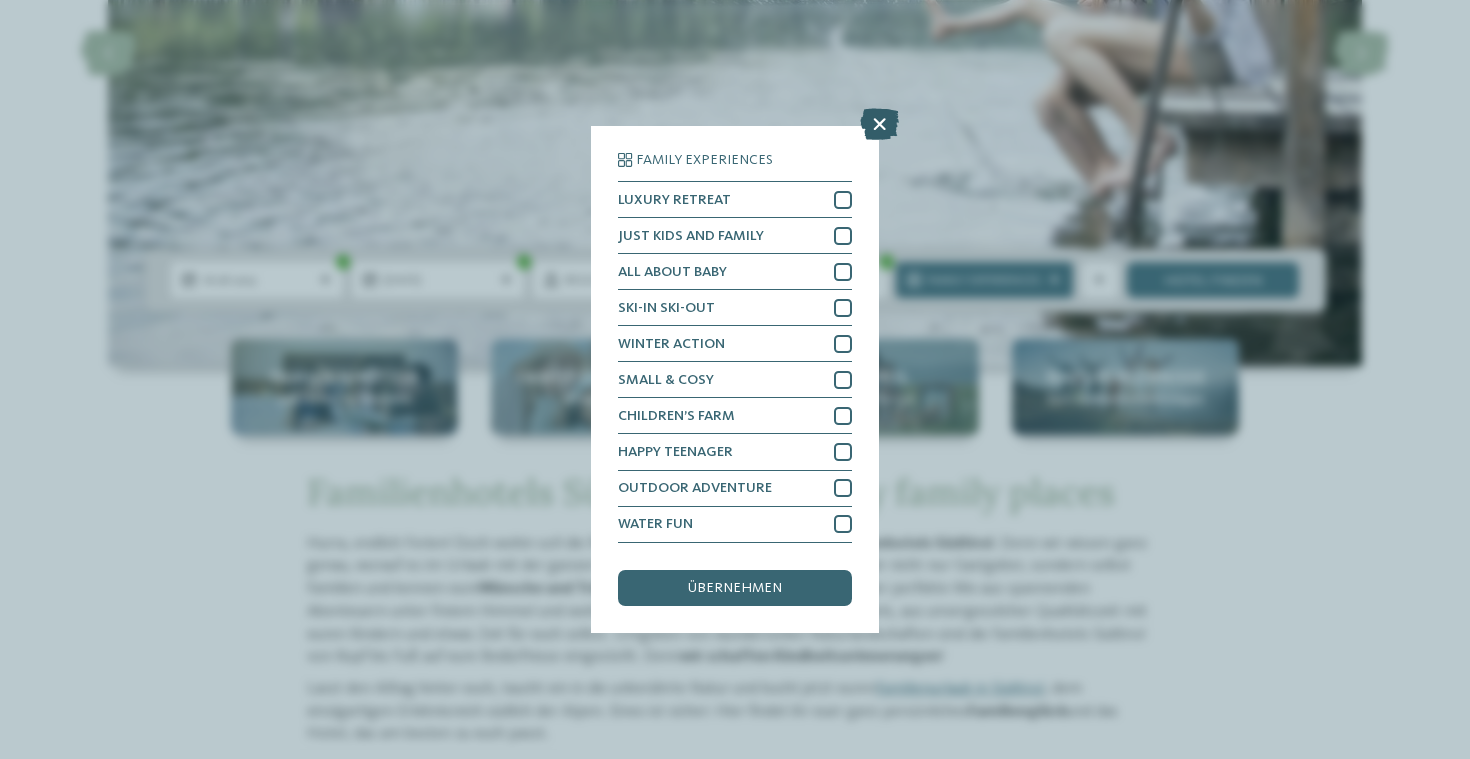 click at bounding box center [879, 125] 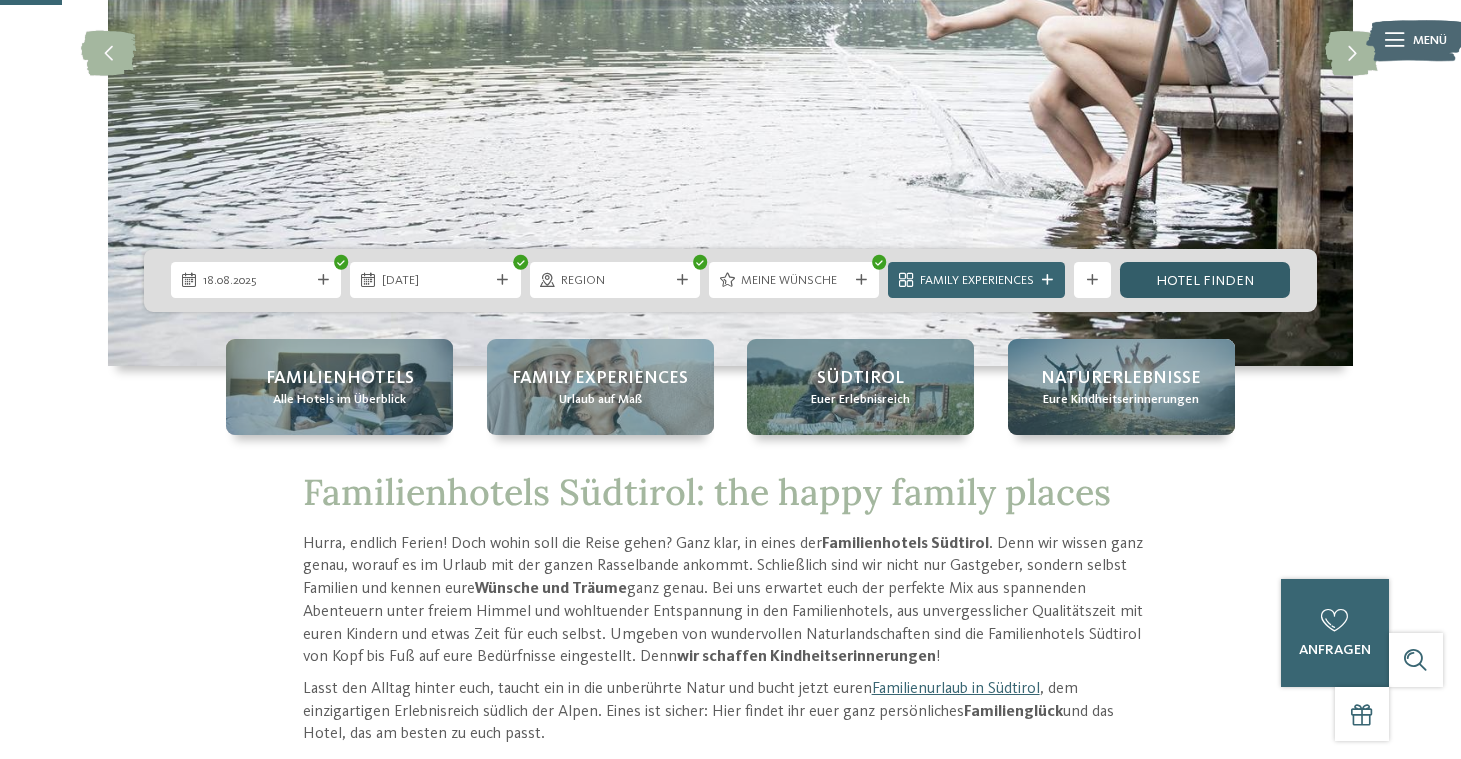 click on "Hotel finden" at bounding box center (1205, 280) 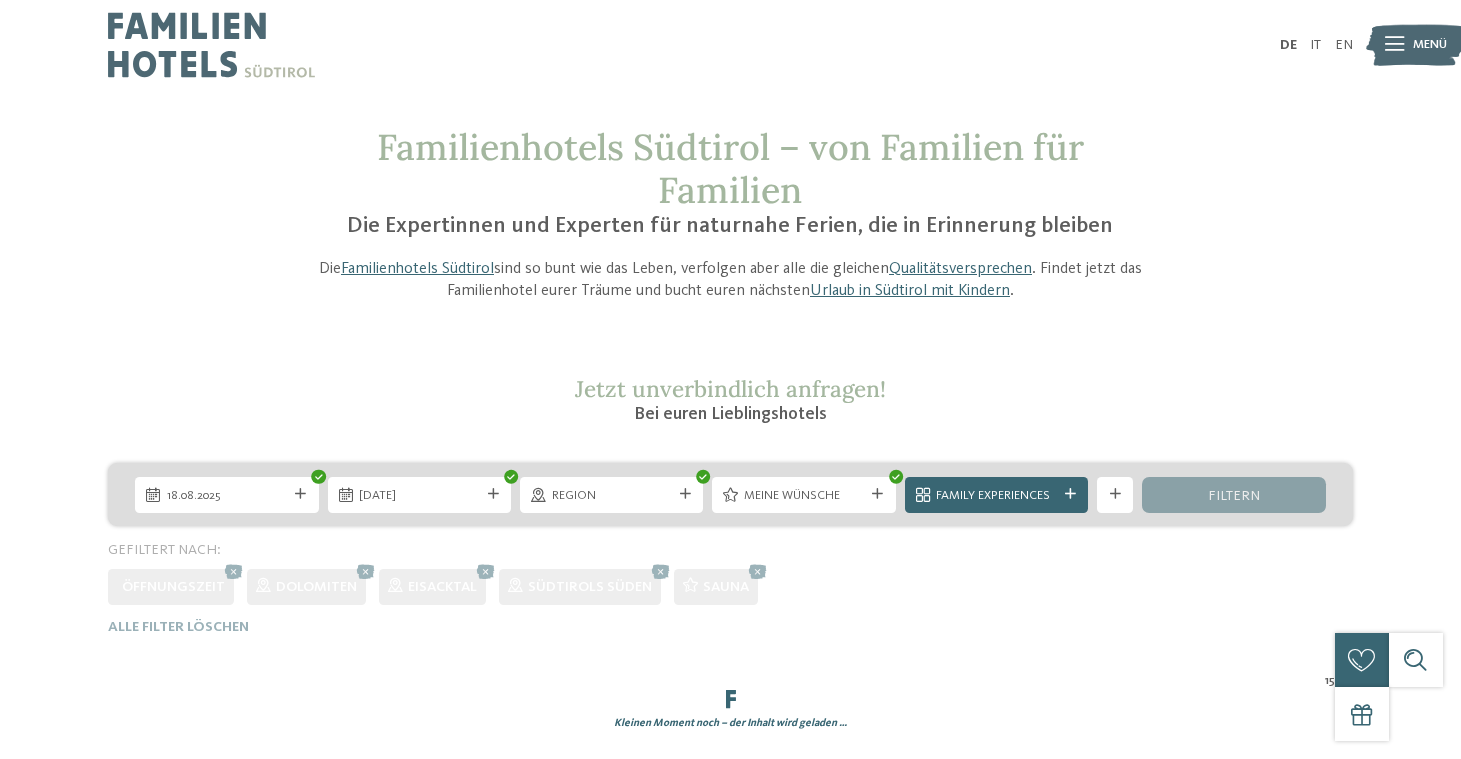 scroll, scrollTop: 0, scrollLeft: 0, axis: both 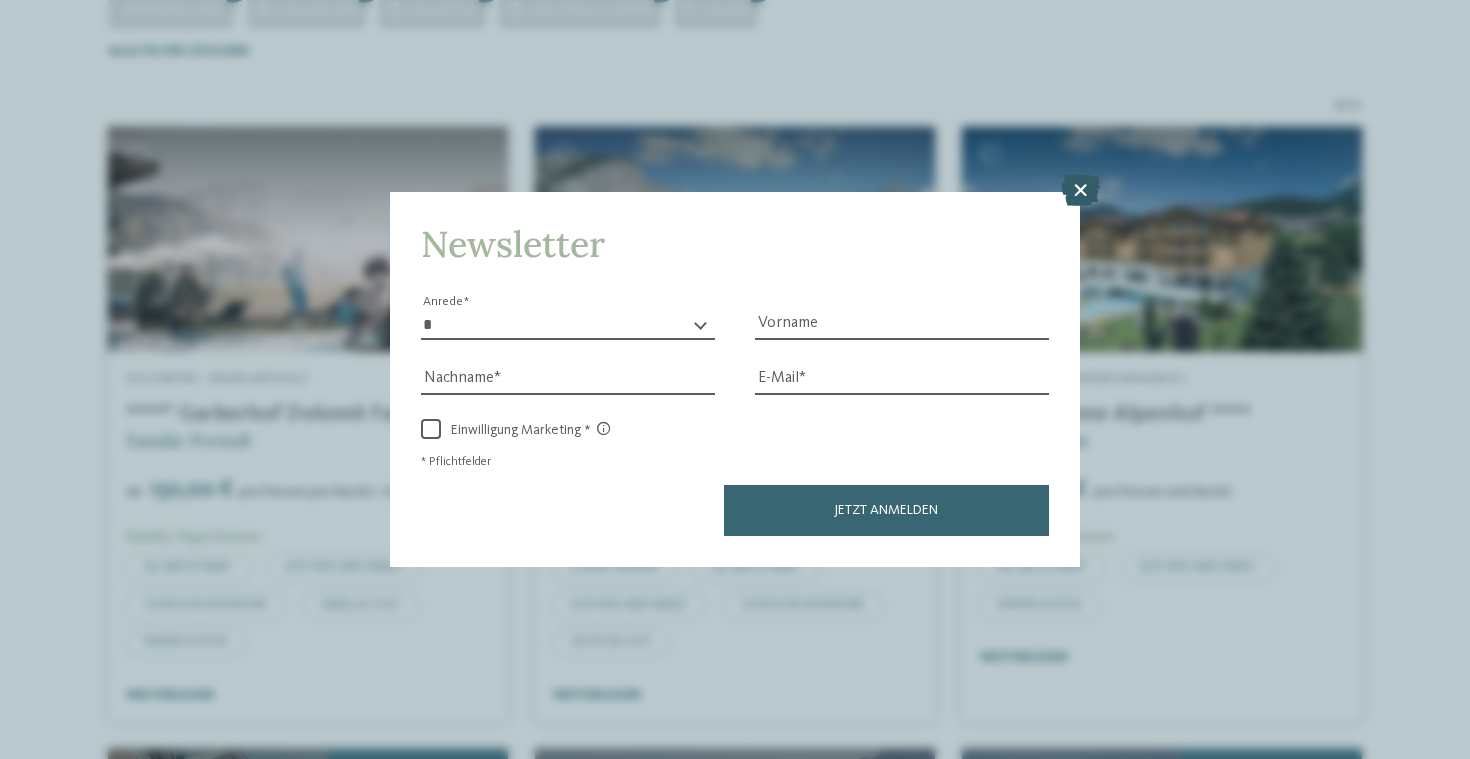 click at bounding box center (1080, 190) 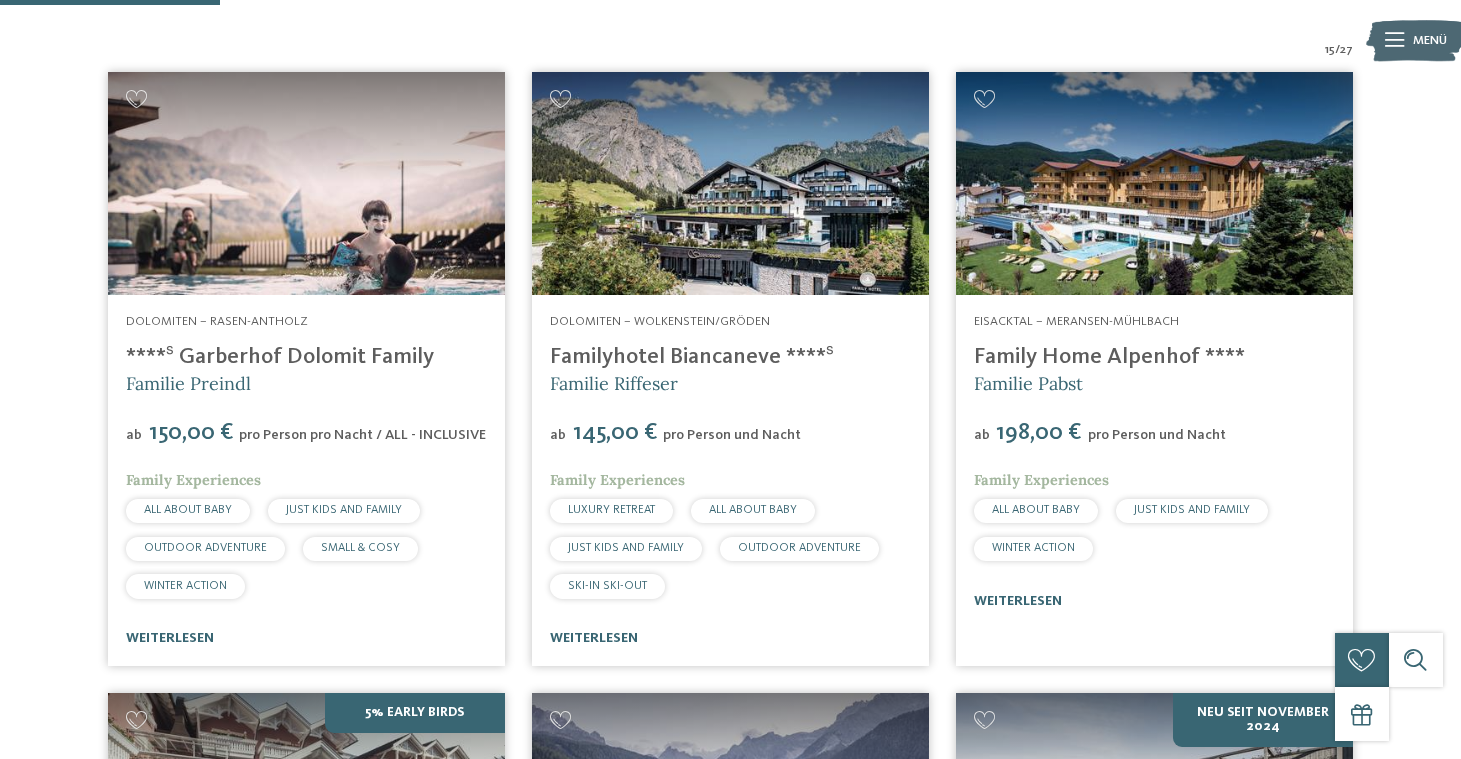 scroll, scrollTop: 641, scrollLeft: 0, axis: vertical 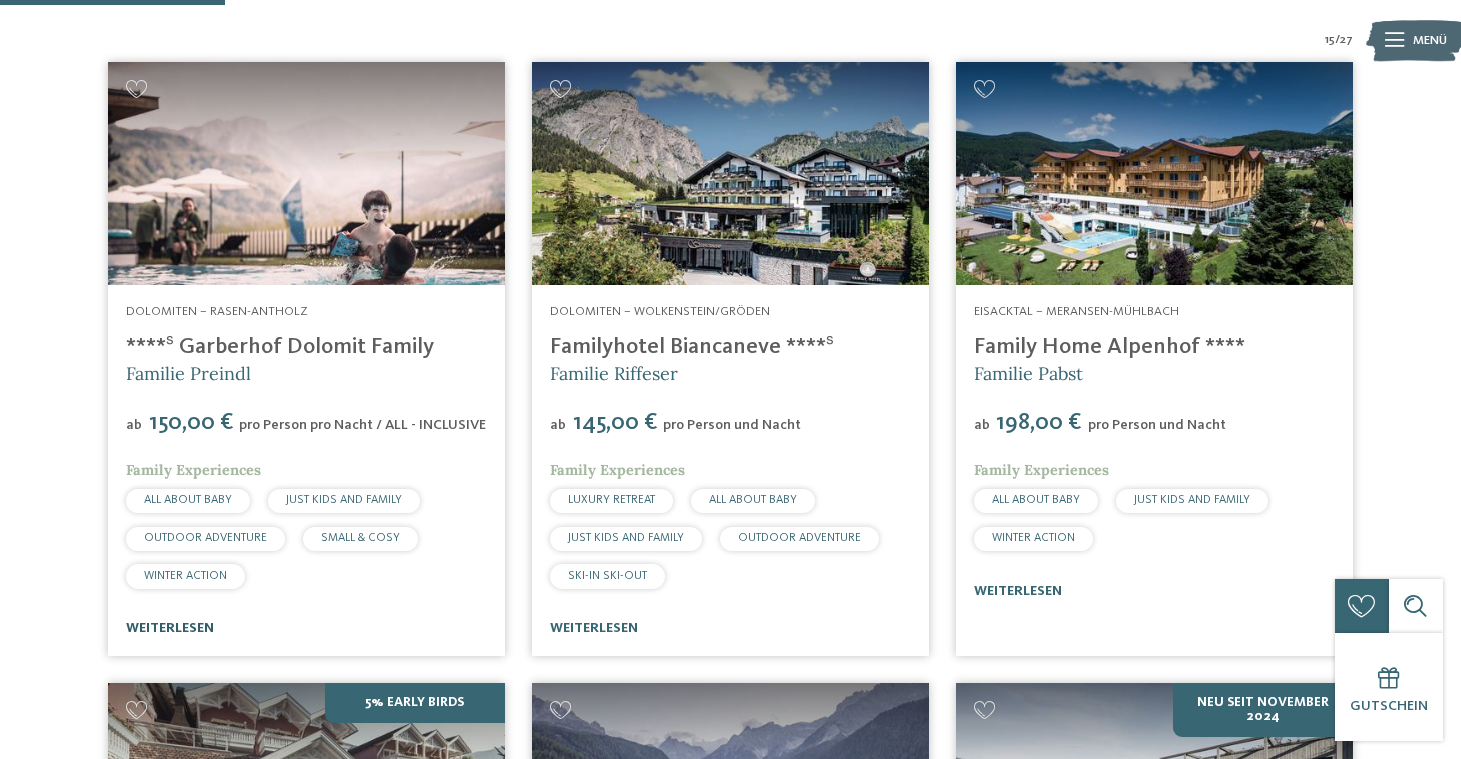 click on "weiterlesen" at bounding box center (170, 628) 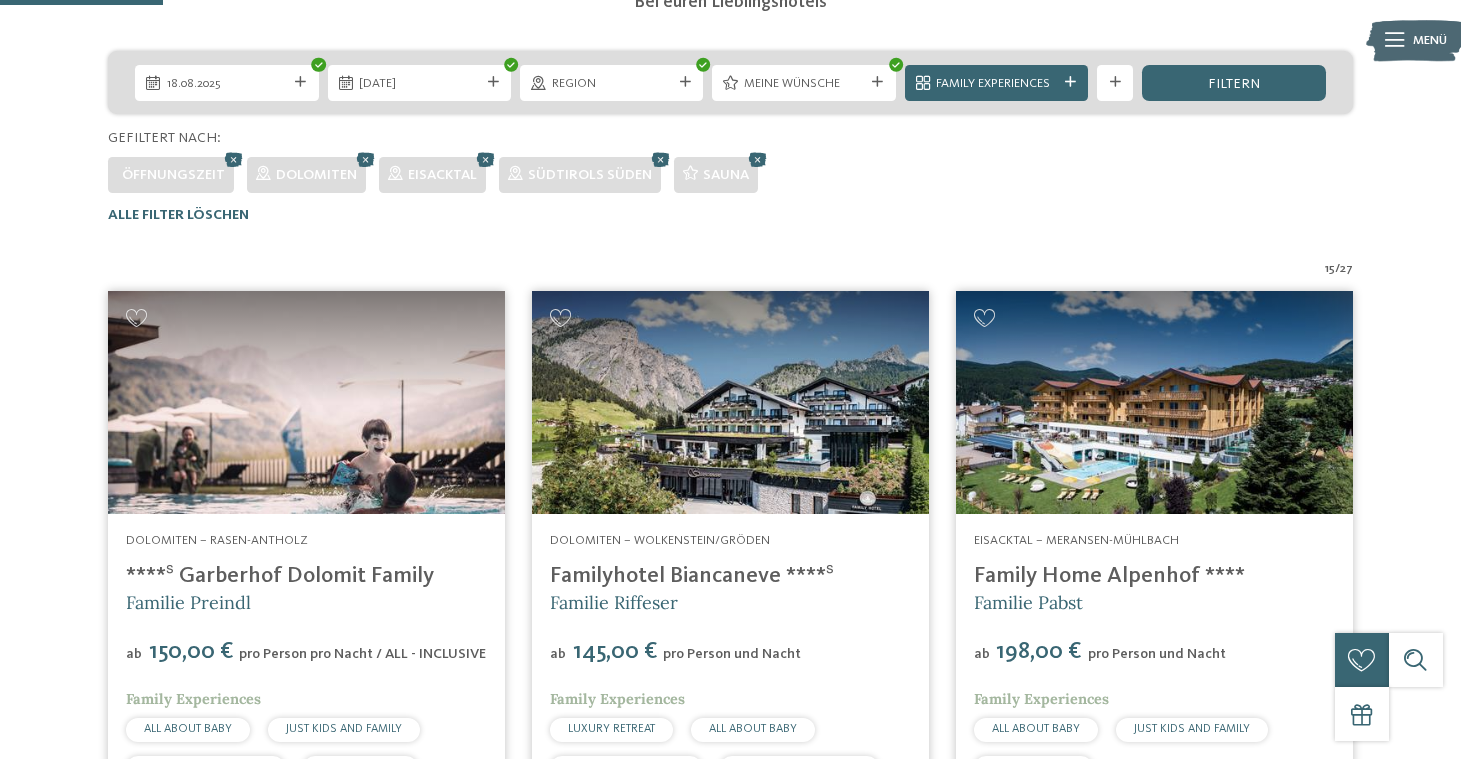 scroll, scrollTop: 493, scrollLeft: 0, axis: vertical 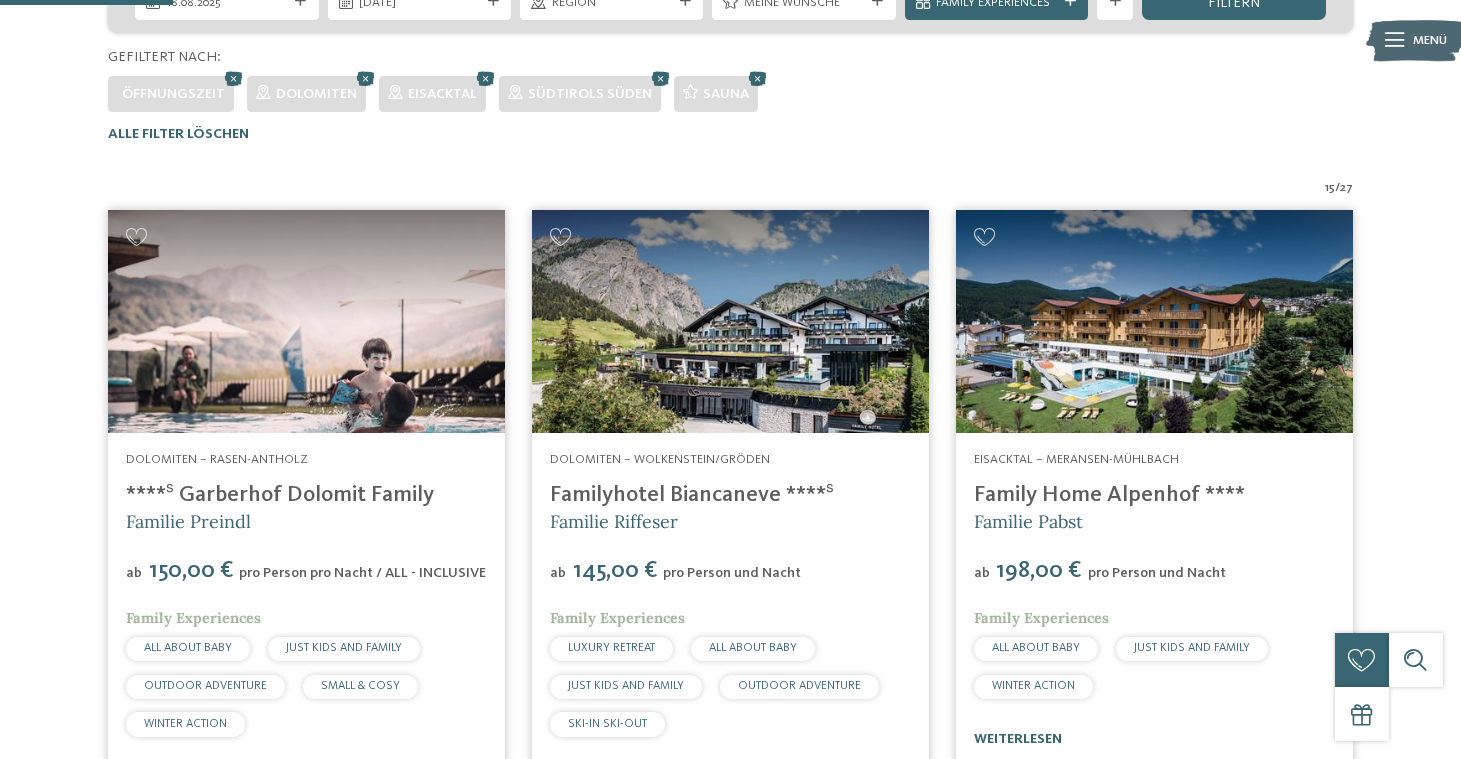 click on "Familyhotel Biancaneve ****ˢ" at bounding box center (692, 495) 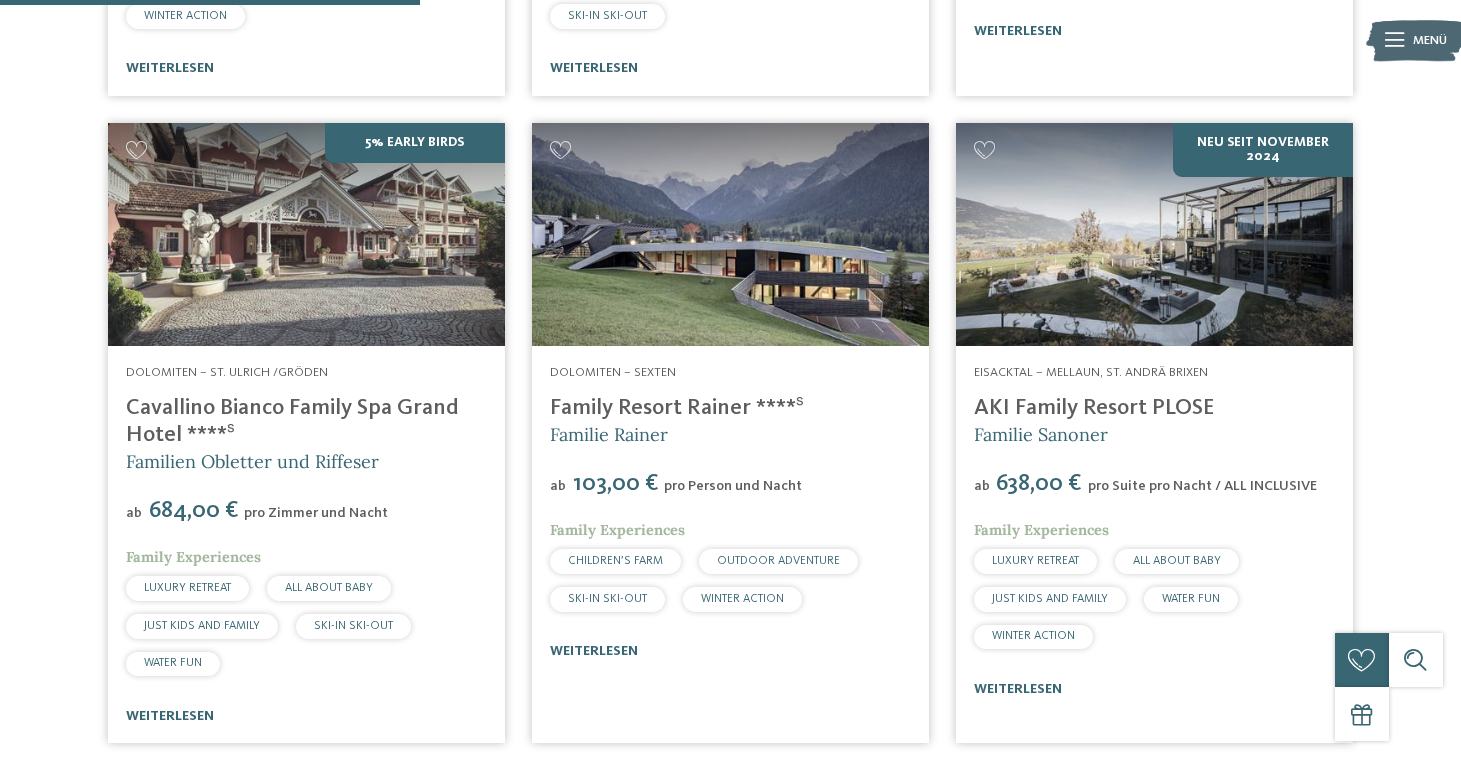 scroll, scrollTop: 1207, scrollLeft: 0, axis: vertical 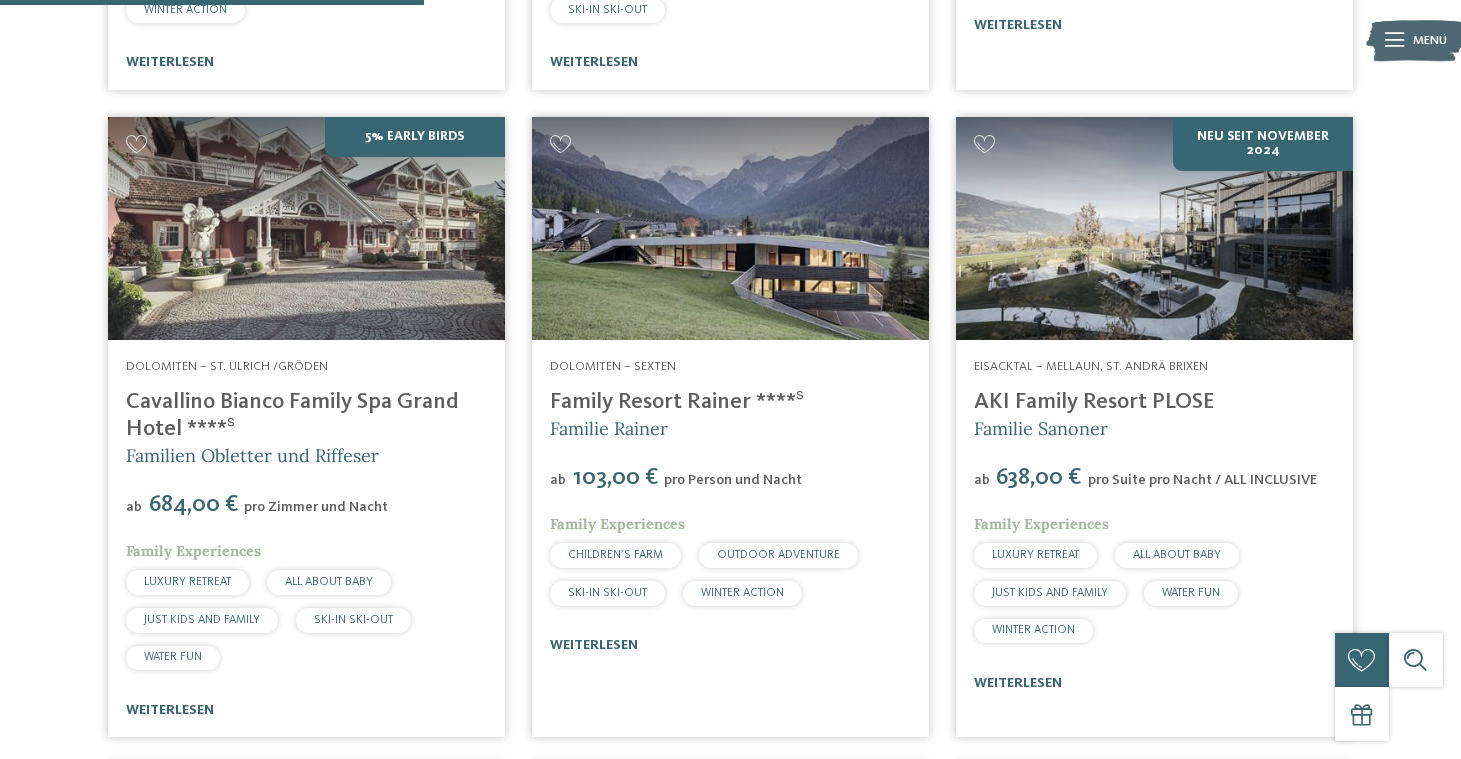 click on "Family Resort Rainer ****ˢ" at bounding box center [677, 402] 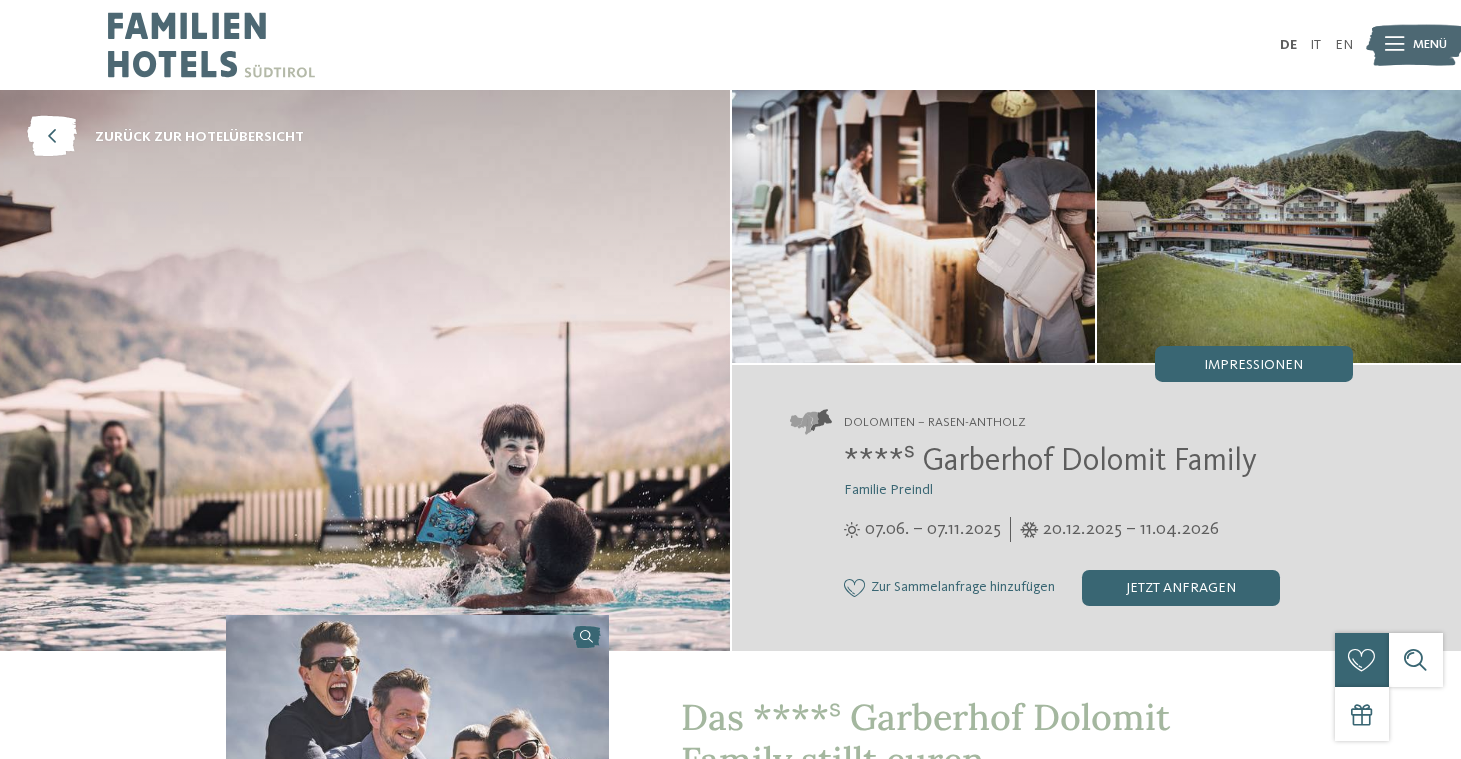 scroll, scrollTop: 0, scrollLeft: 0, axis: both 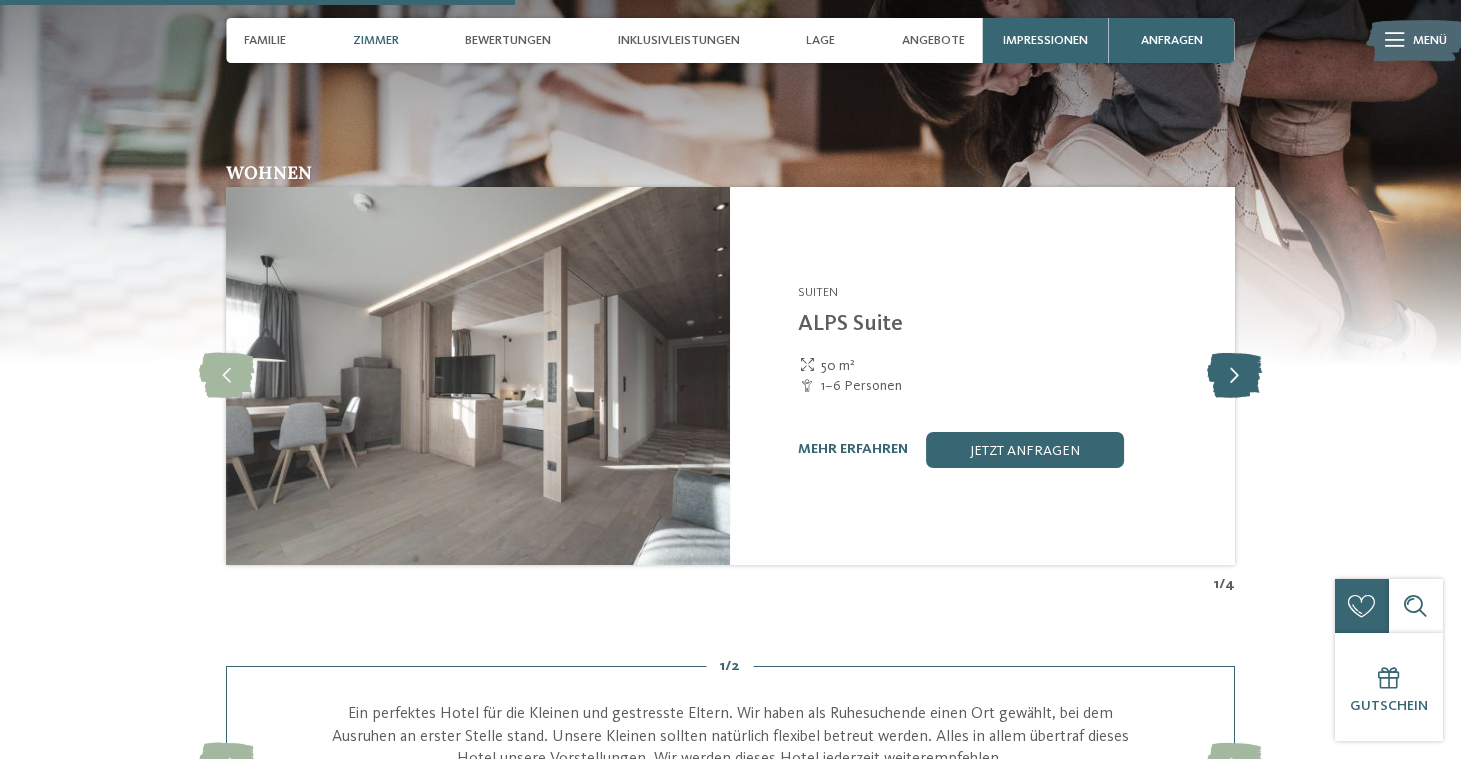 click at bounding box center [1234, 375] 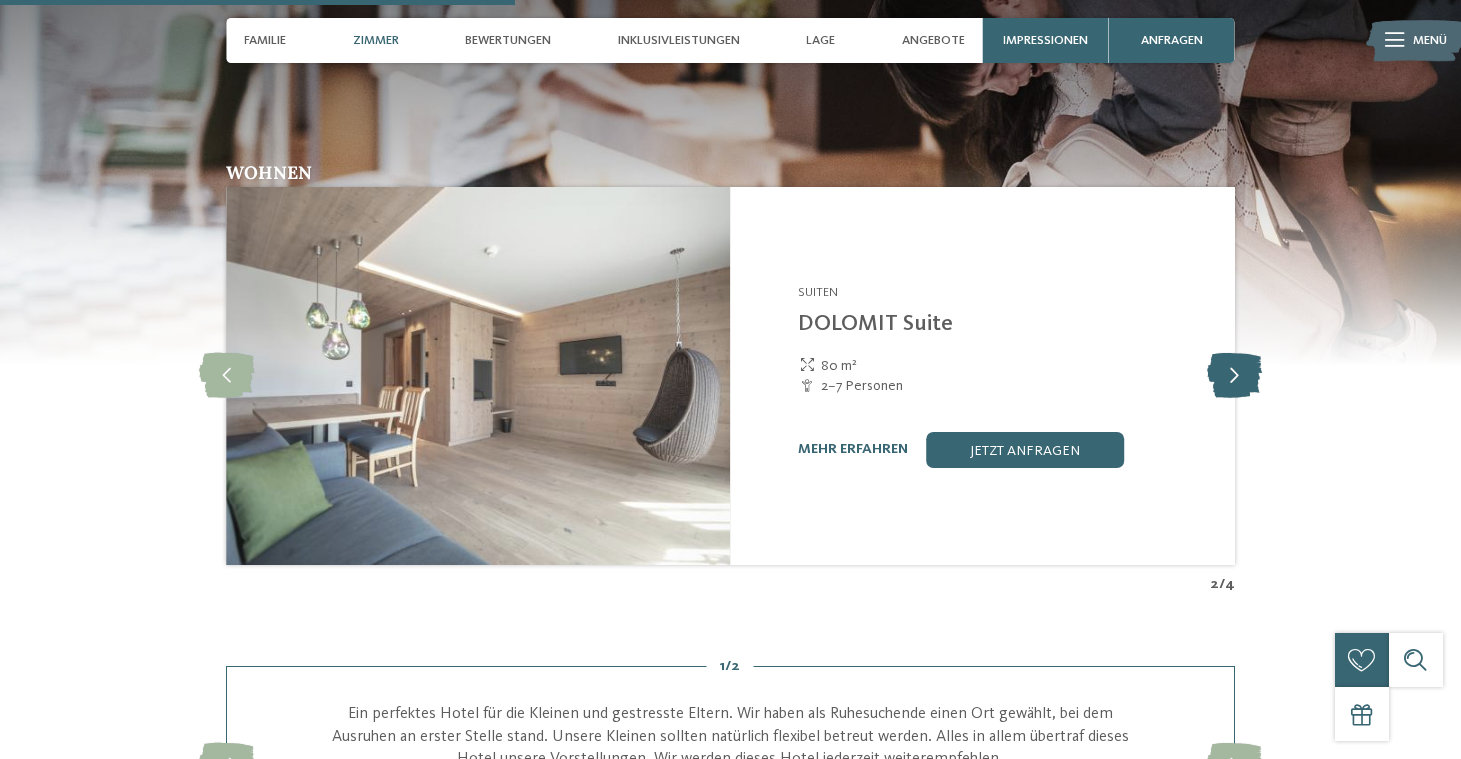 click at bounding box center (1234, 375) 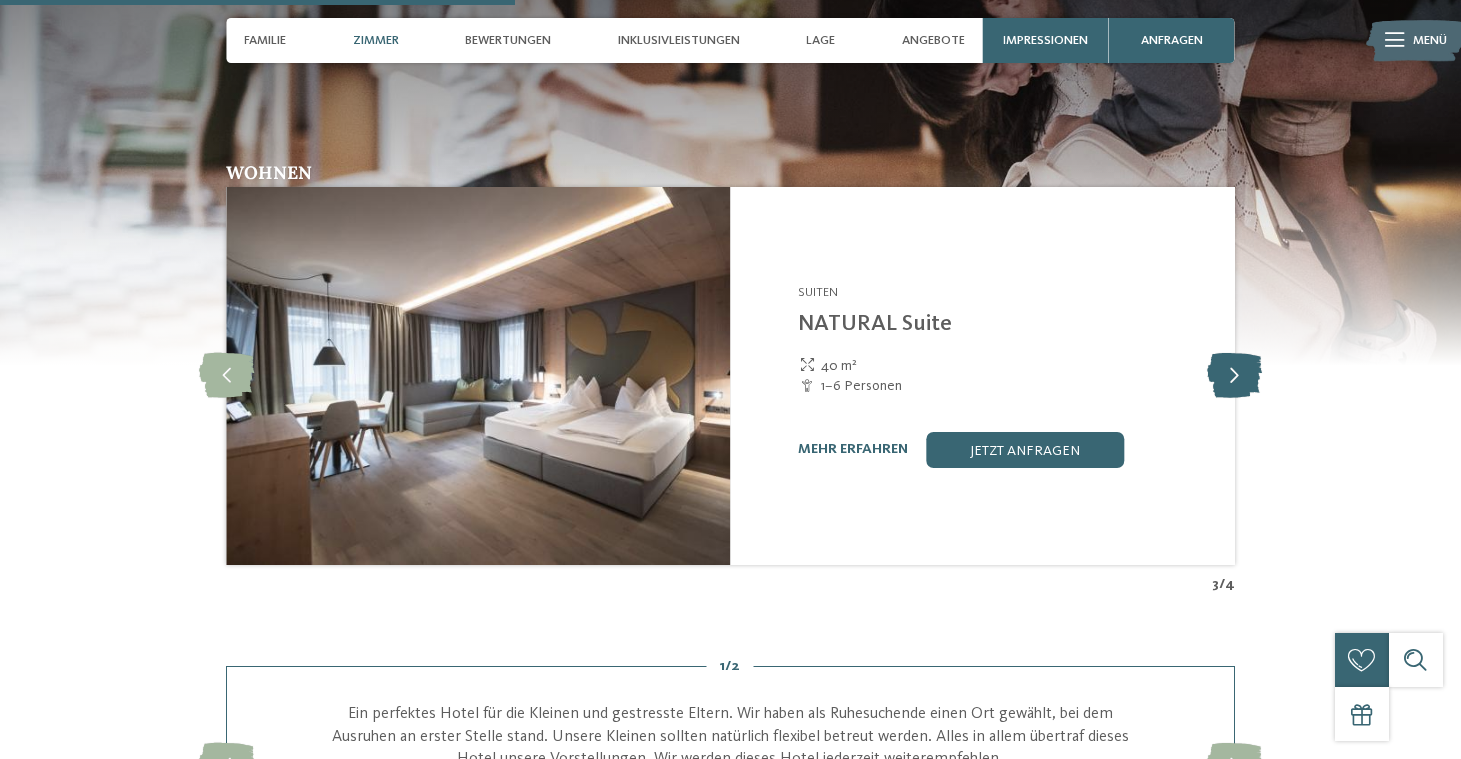 click at bounding box center (1234, 375) 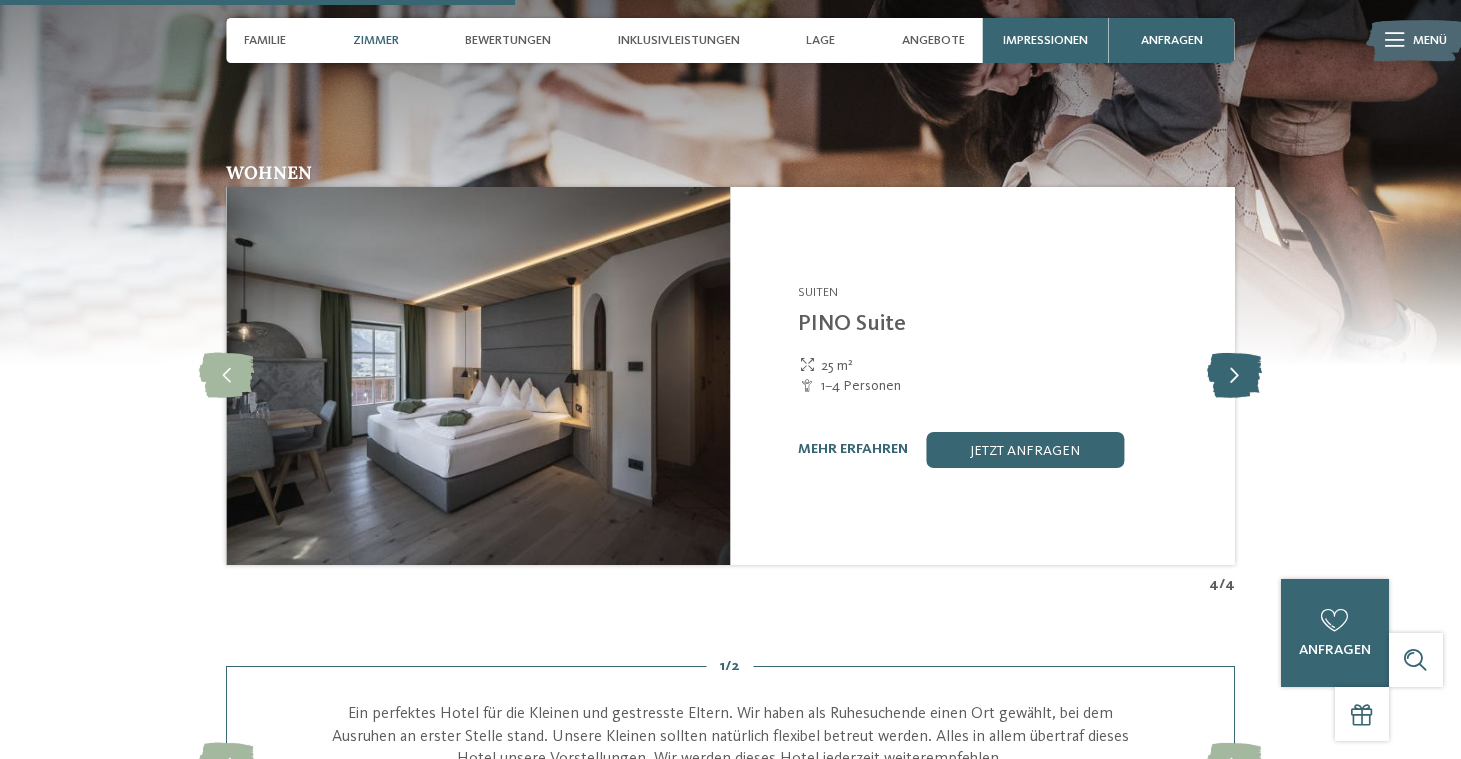 click at bounding box center [1234, 375] 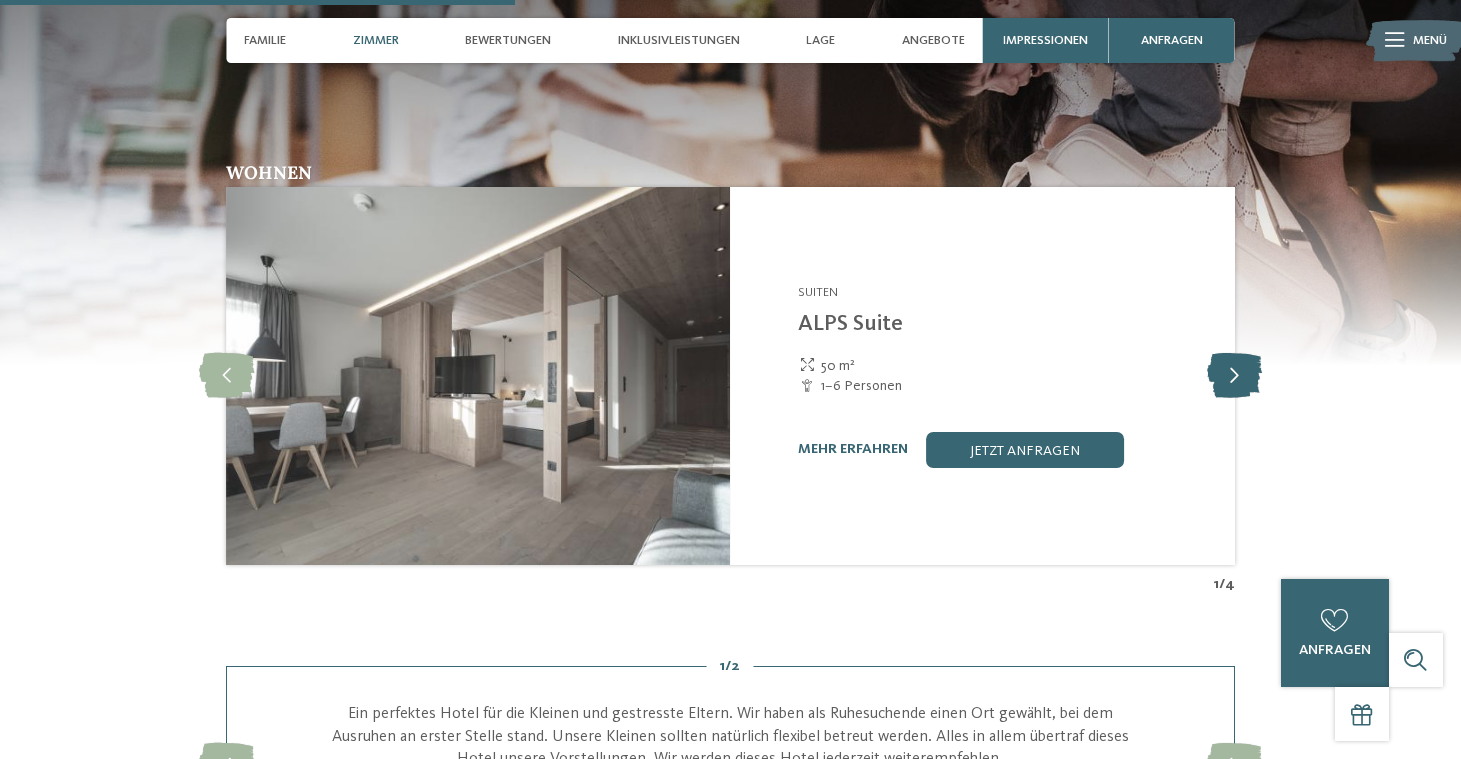 click at bounding box center (1234, 375) 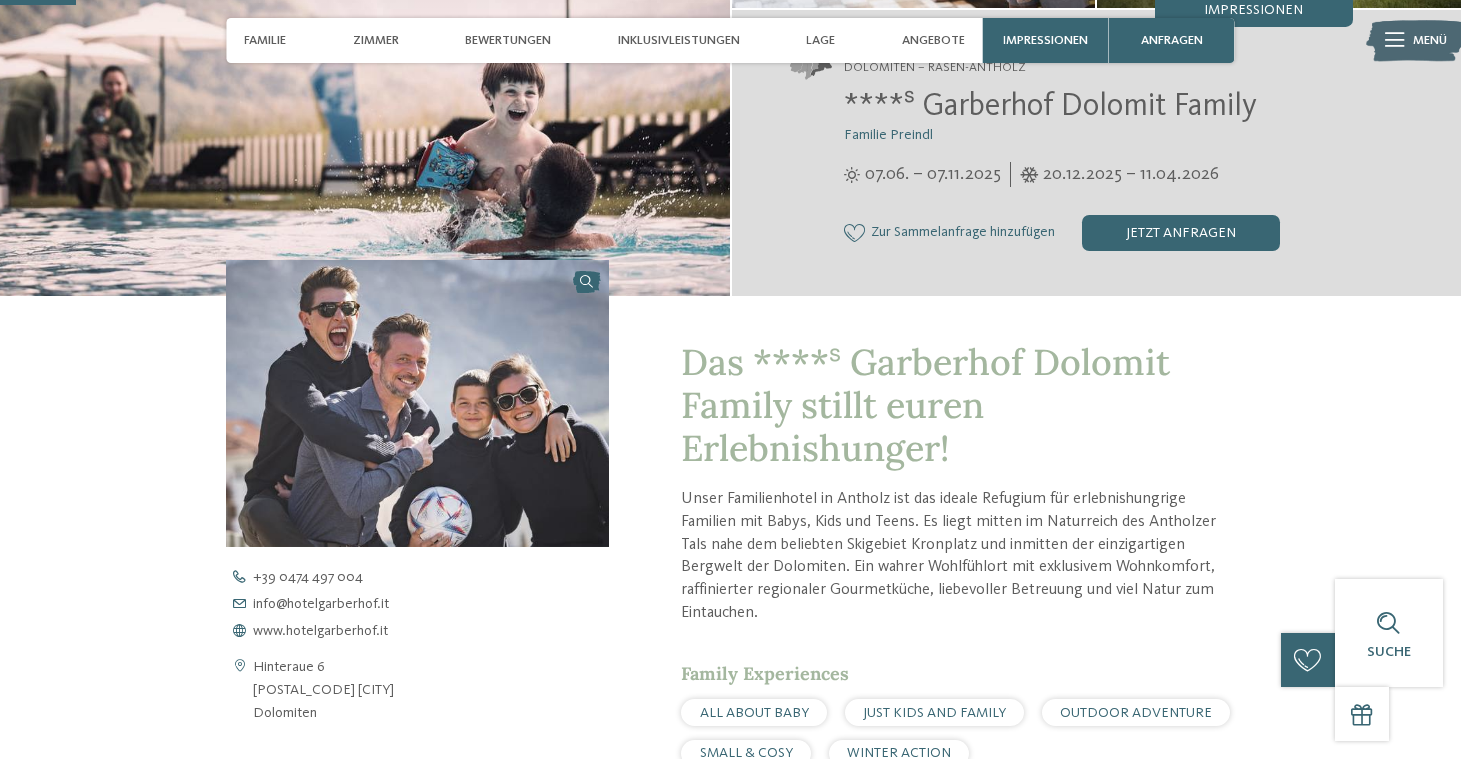 scroll, scrollTop: 345, scrollLeft: 0, axis: vertical 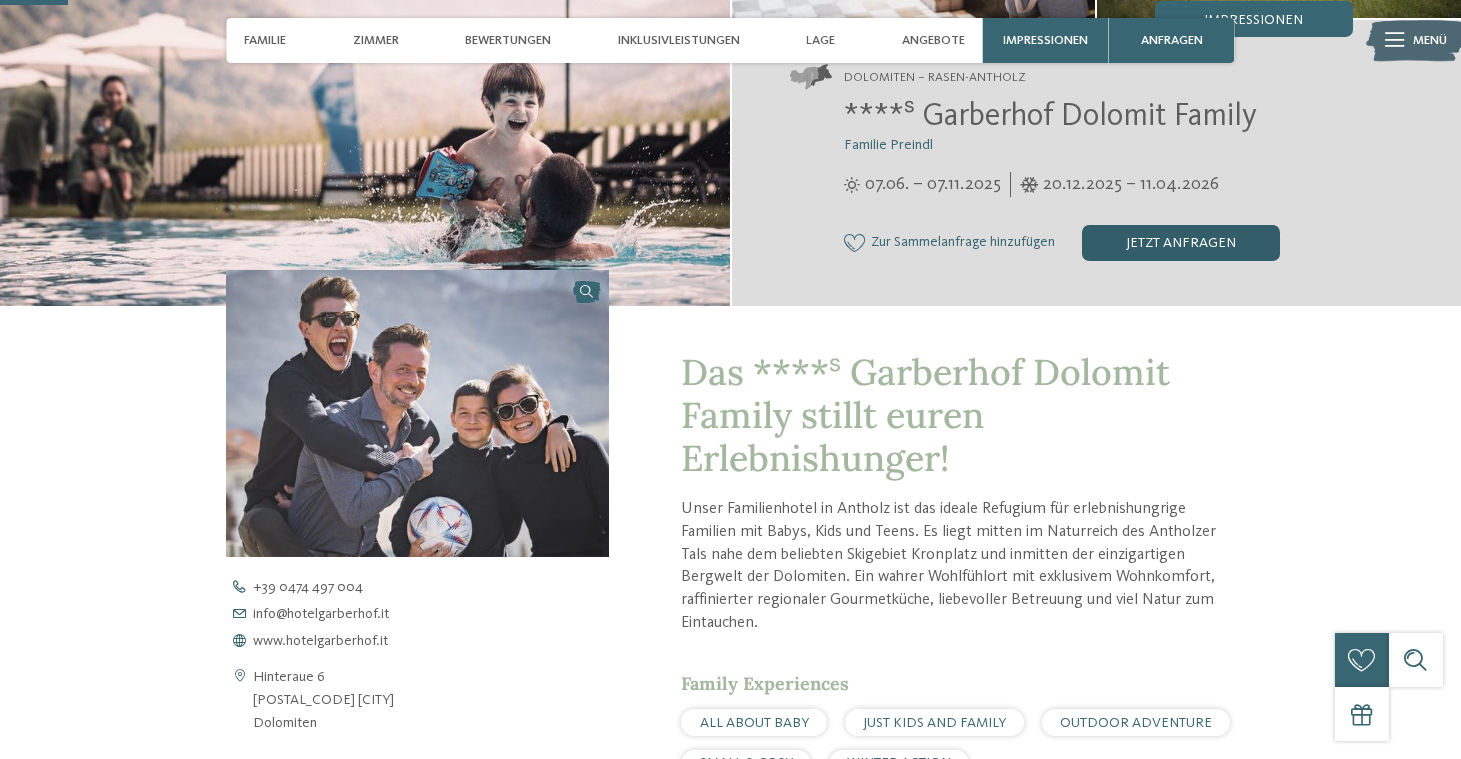 click on "jetzt anfragen" at bounding box center [1181, 243] 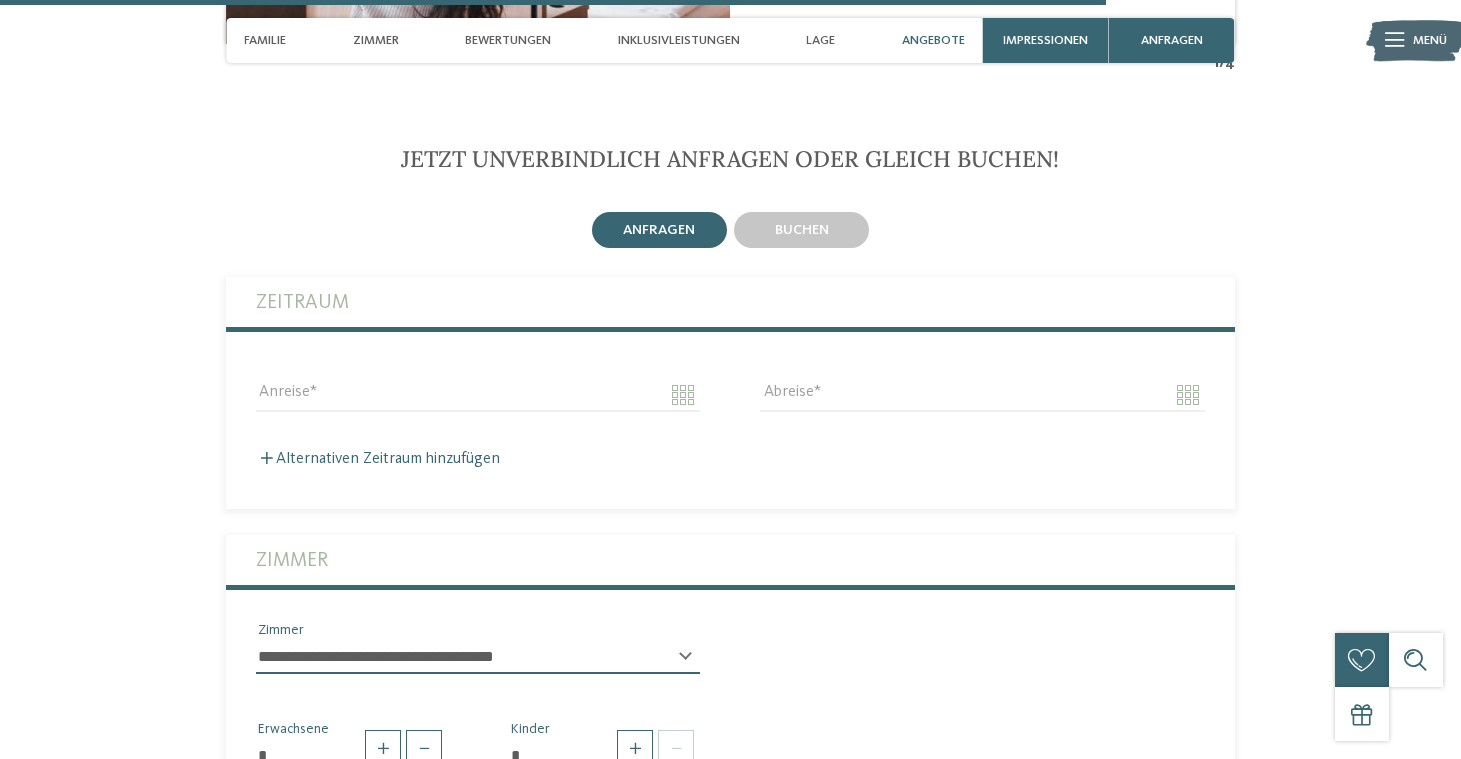 scroll, scrollTop: 5594, scrollLeft: 0, axis: vertical 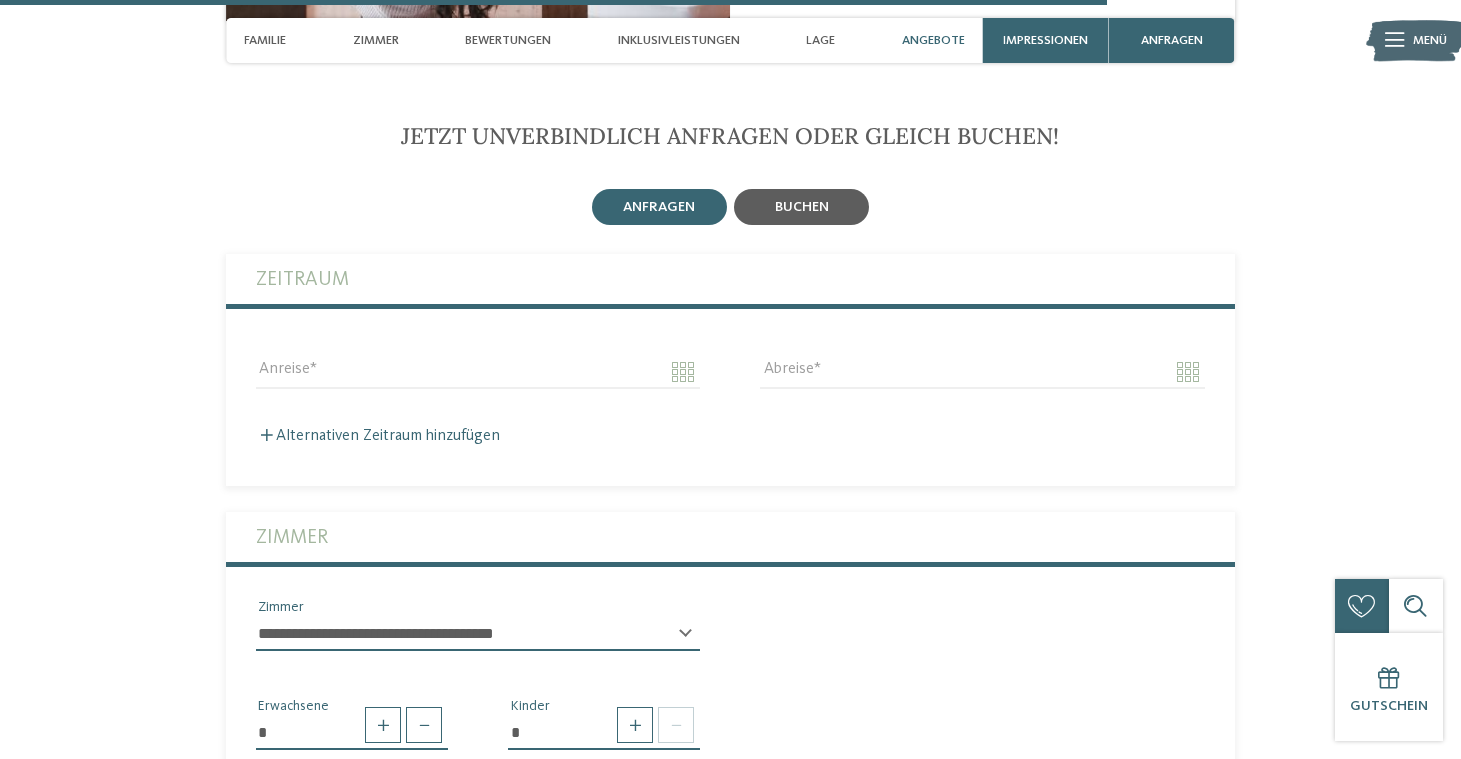 click on "buchen" at bounding box center (802, 207) 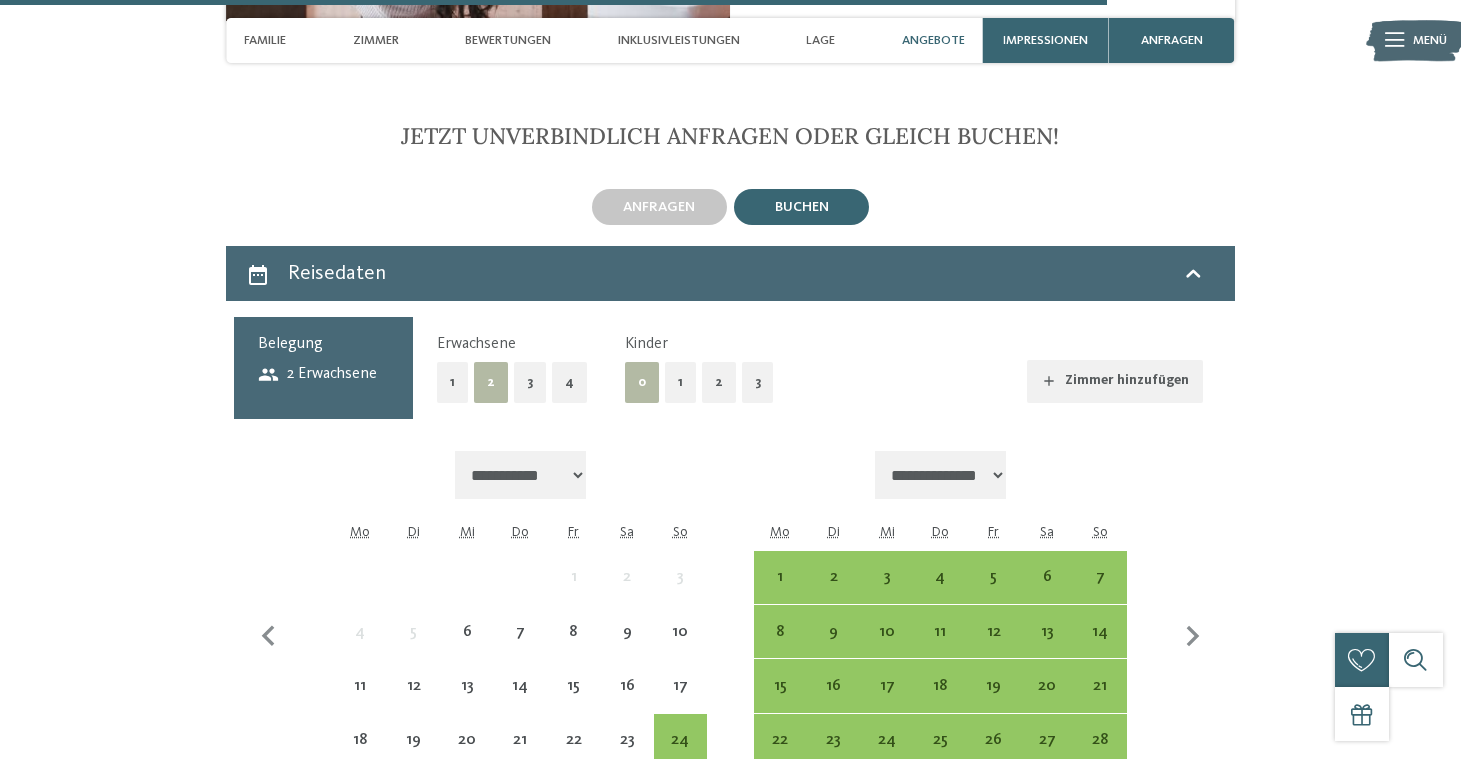 click on "2" at bounding box center (719, 382) 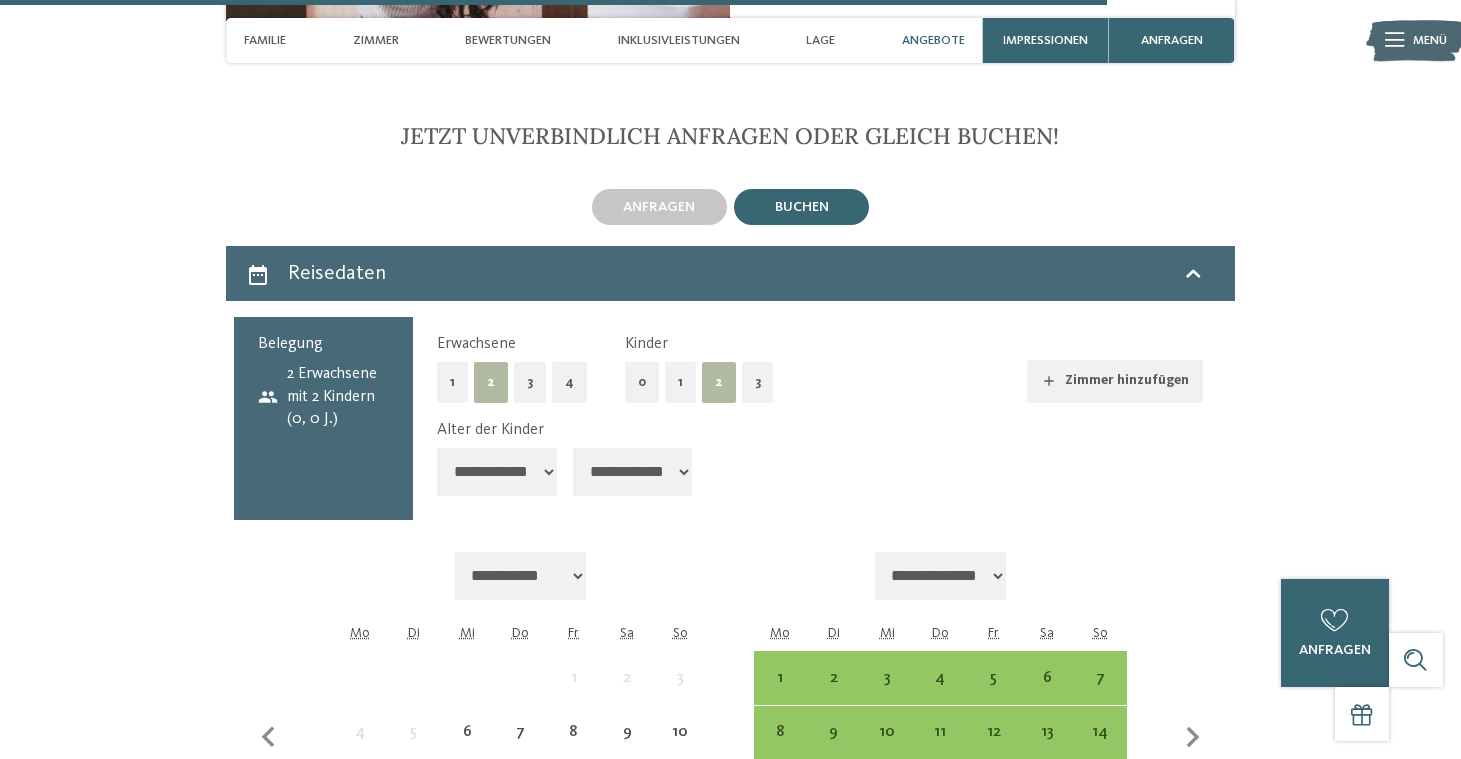 select on "*" 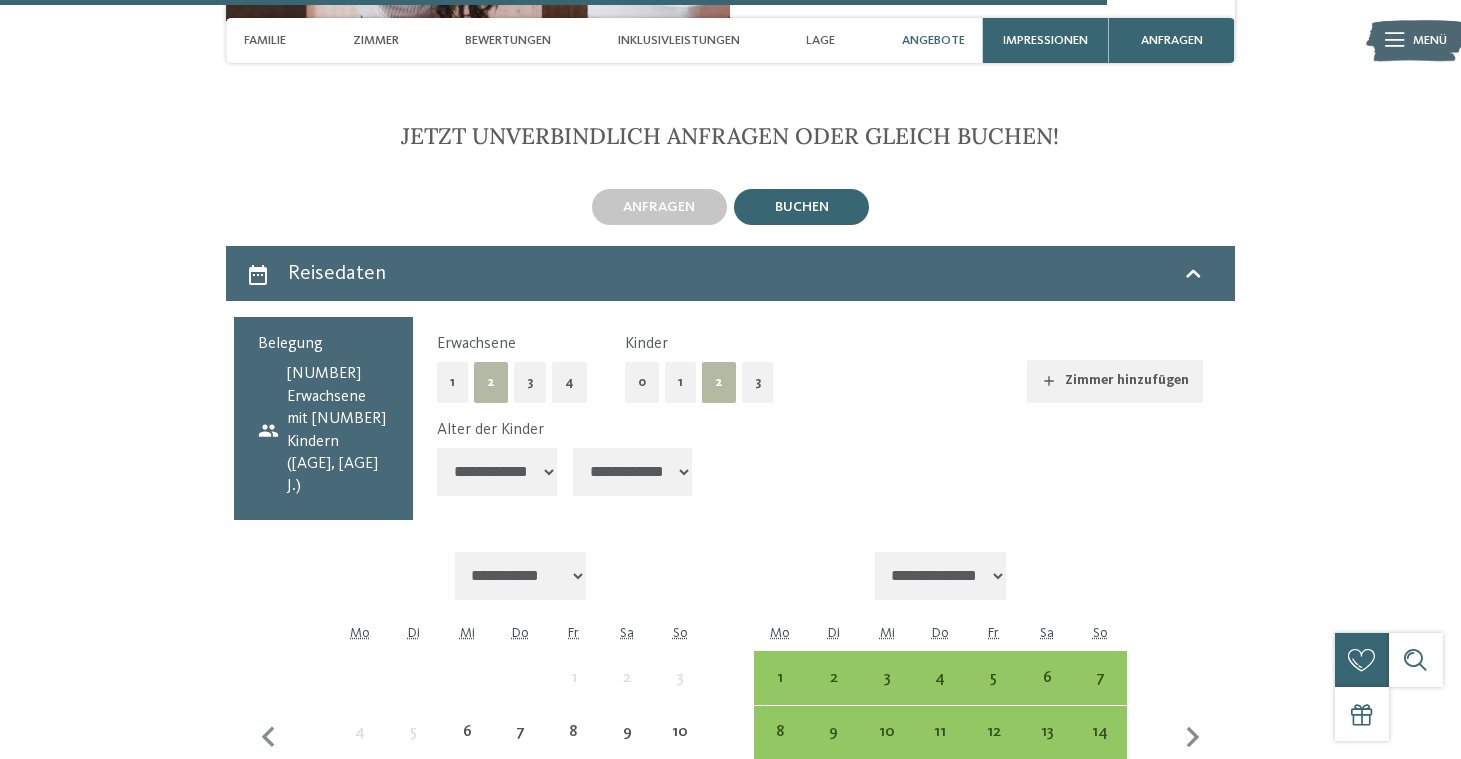 select on "**" 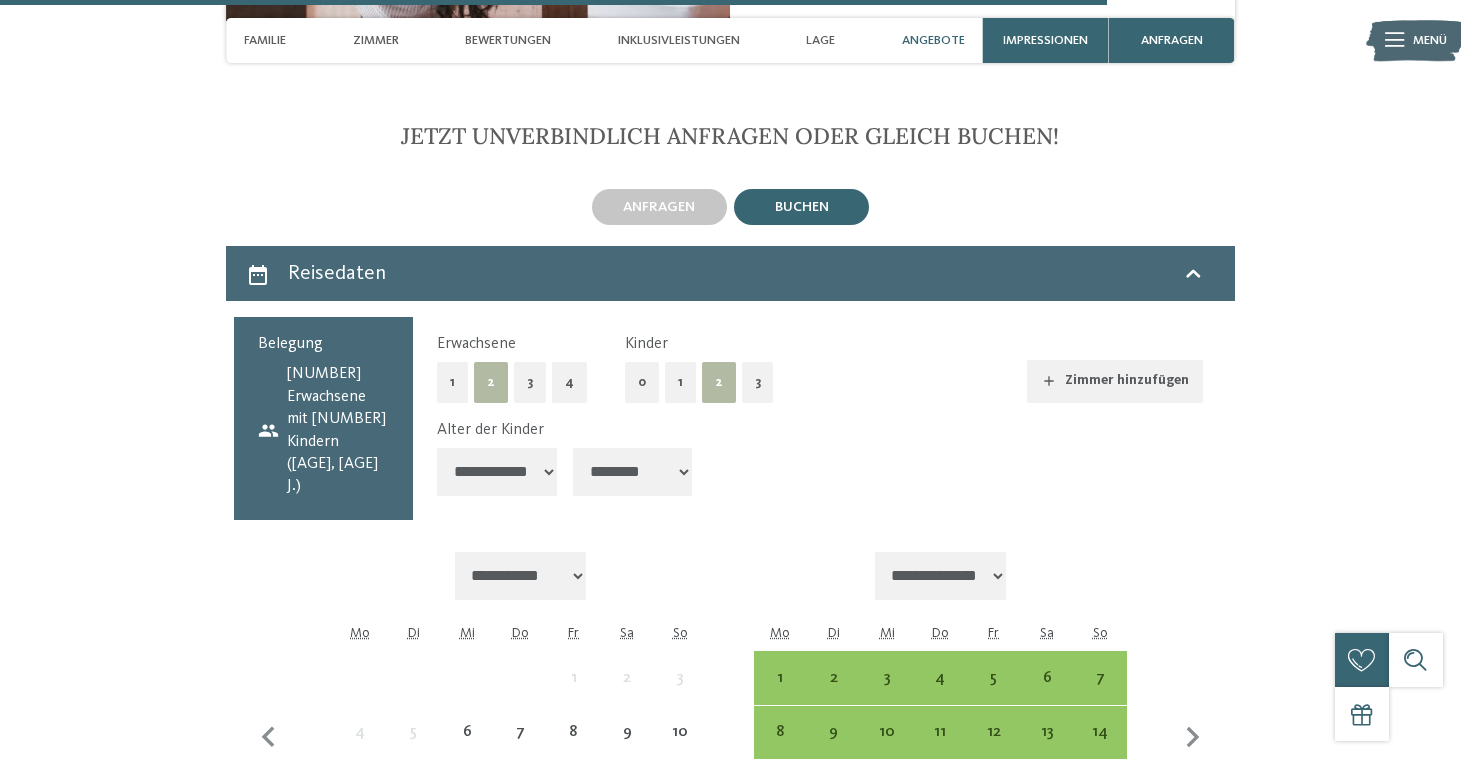 click on "**********" at bounding box center (730, 737) 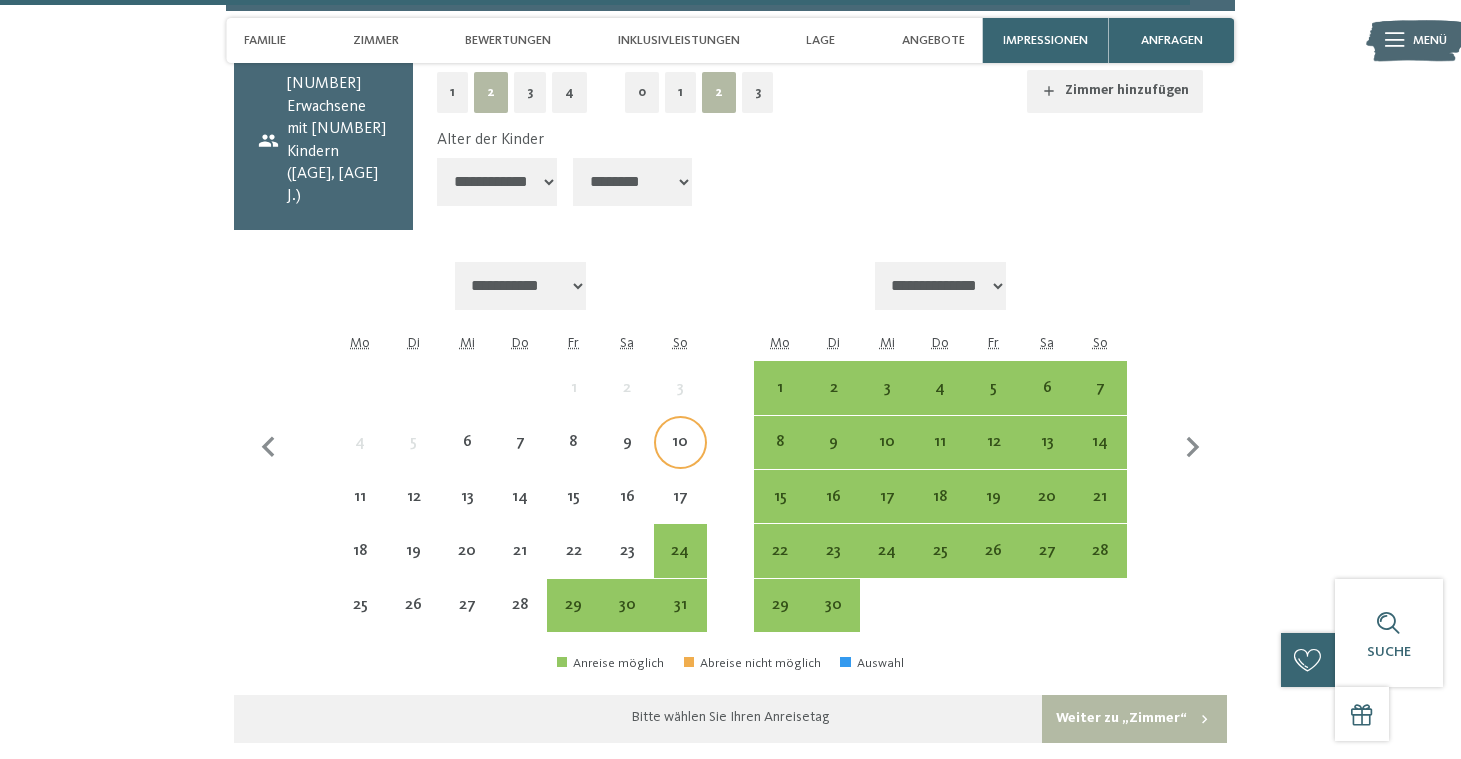 scroll, scrollTop: 5890, scrollLeft: 0, axis: vertical 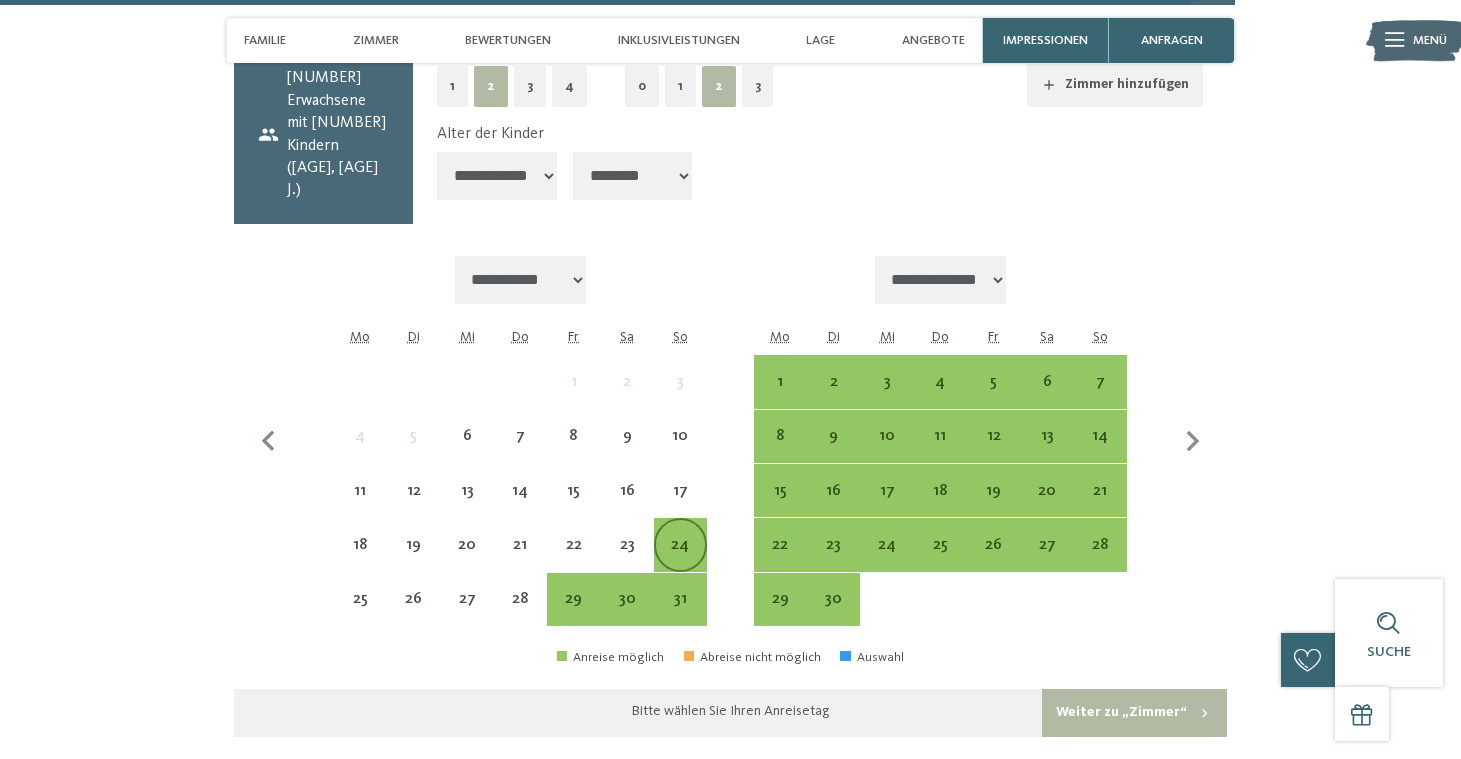 click on "24" at bounding box center [680, 561] 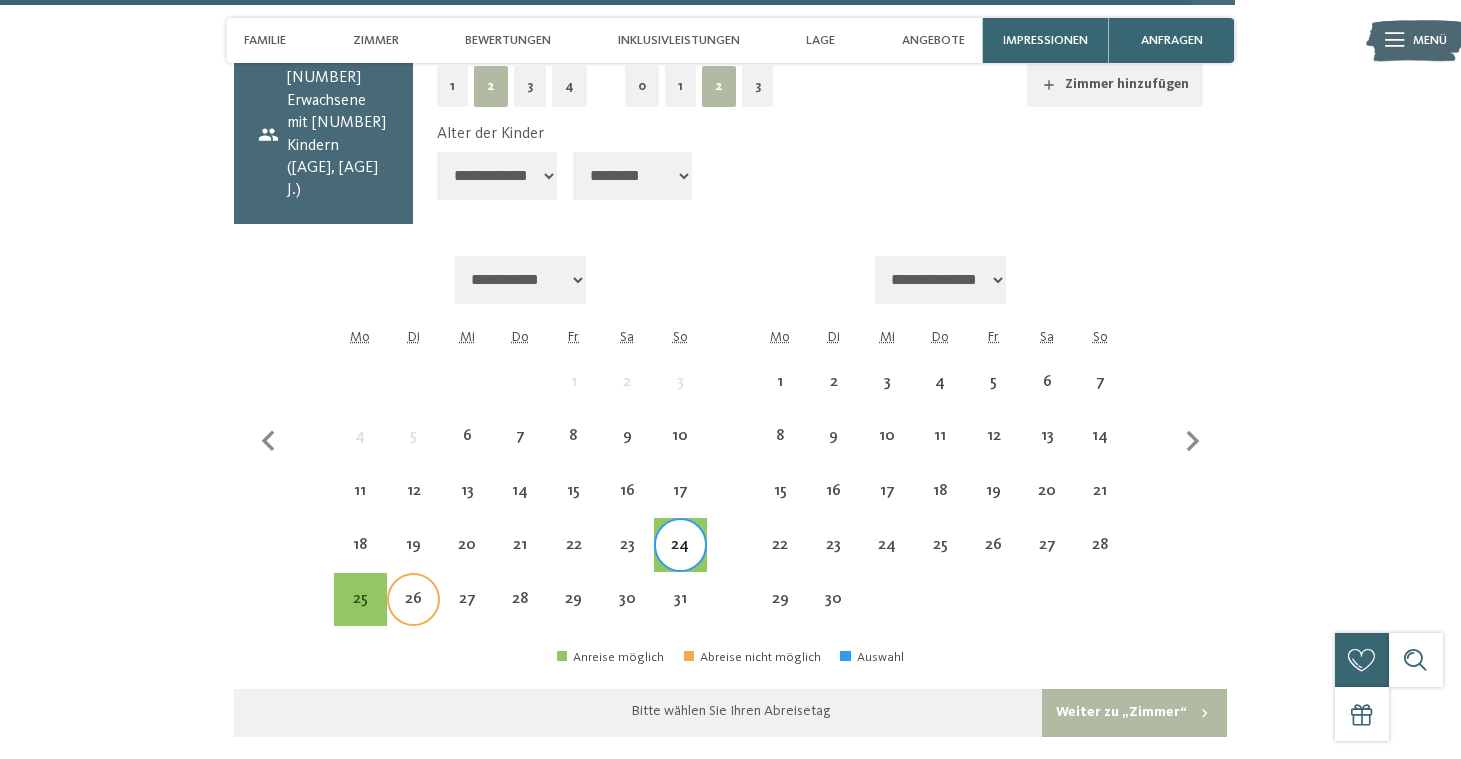 click on "26" at bounding box center [413, 615] 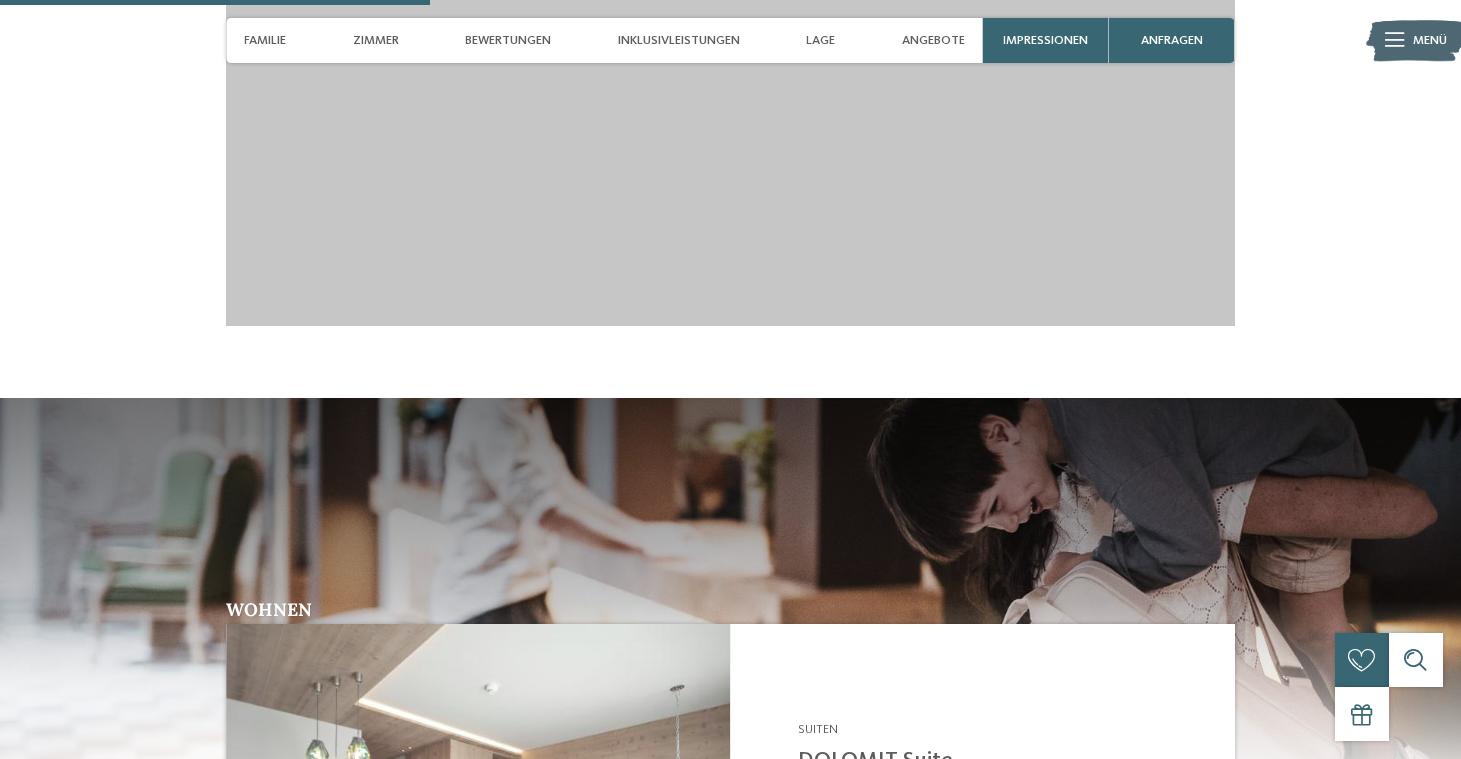 scroll, scrollTop: 2161, scrollLeft: 0, axis: vertical 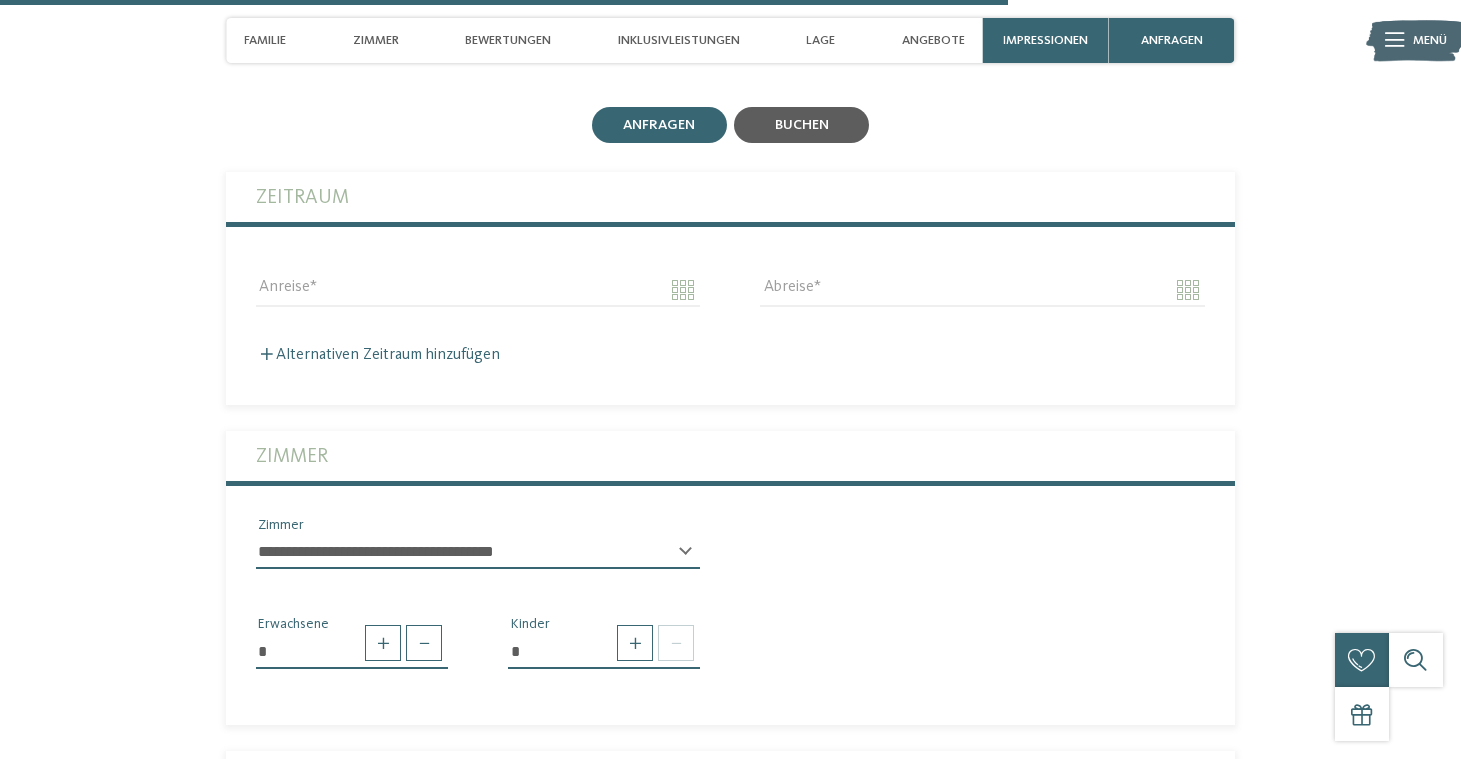 click on "buchen" at bounding box center [802, 125] 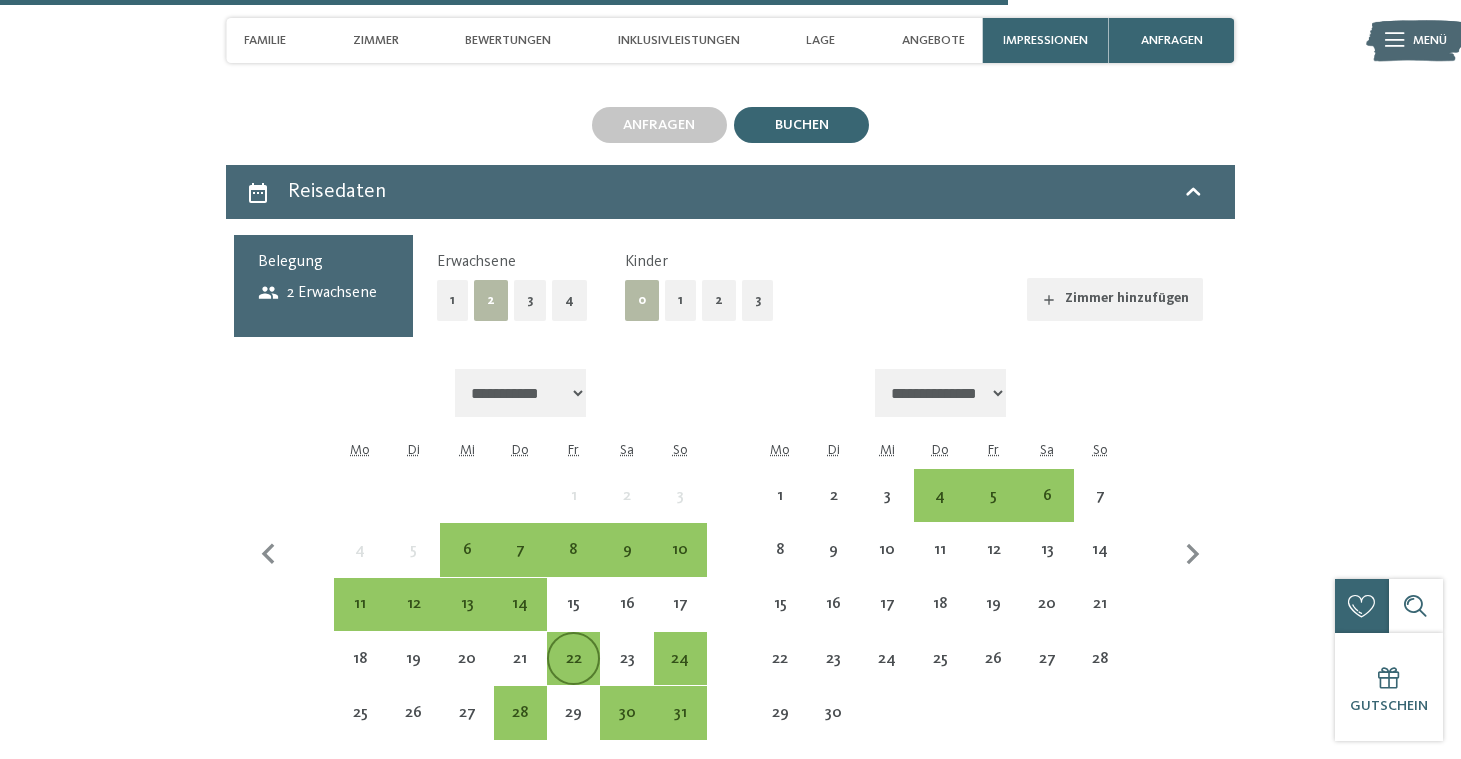 click on "22" at bounding box center [573, 675] 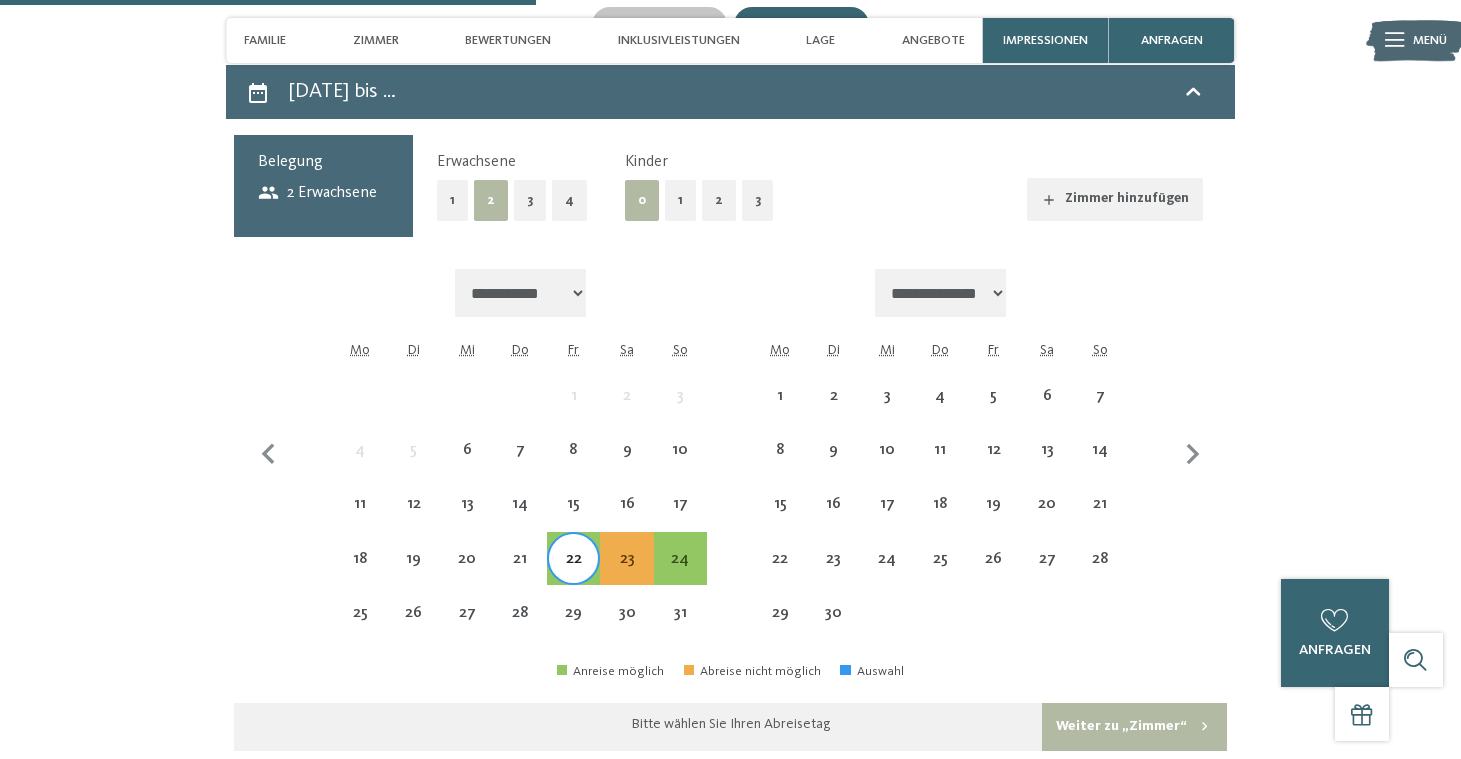 scroll, scrollTop: 3898, scrollLeft: 0, axis: vertical 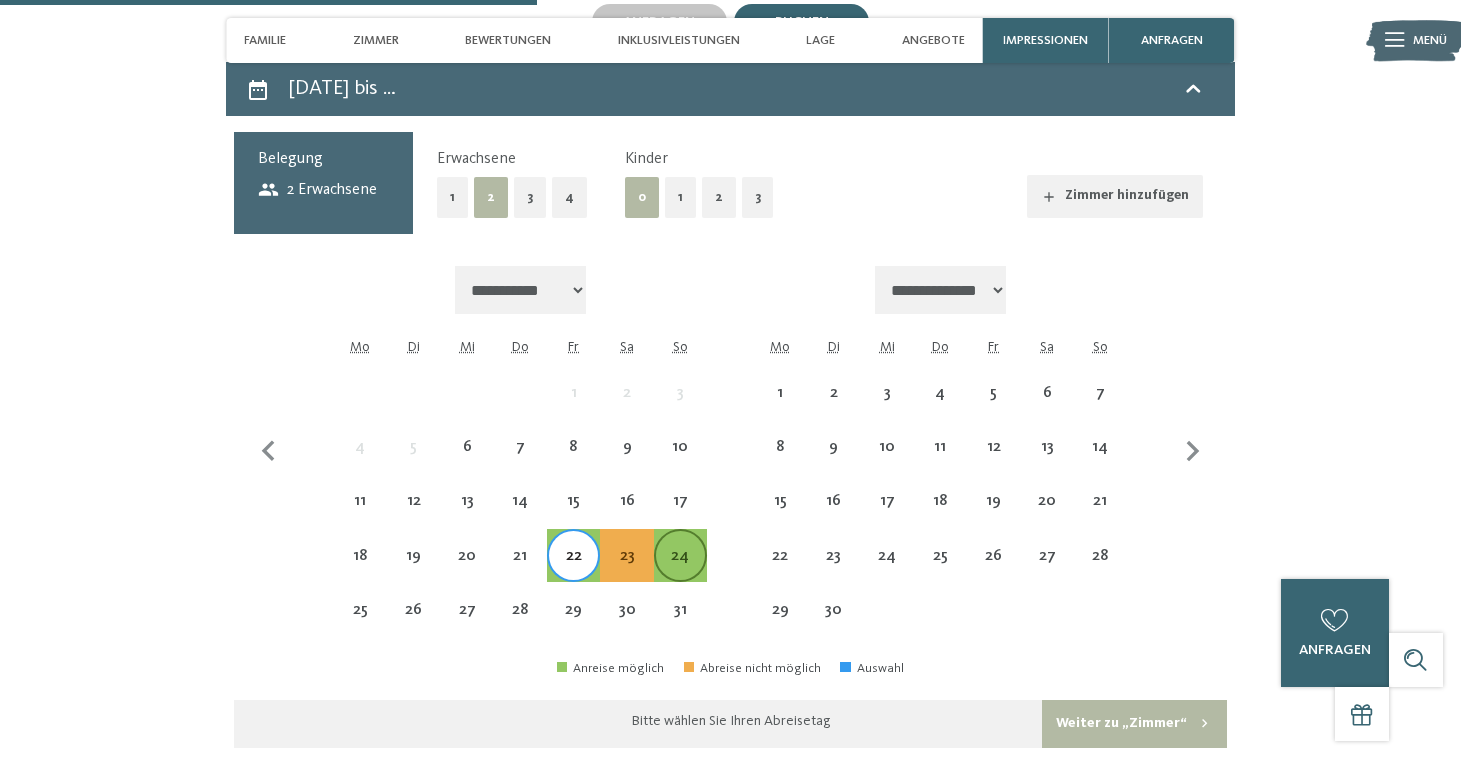 click on "24" at bounding box center (680, 572) 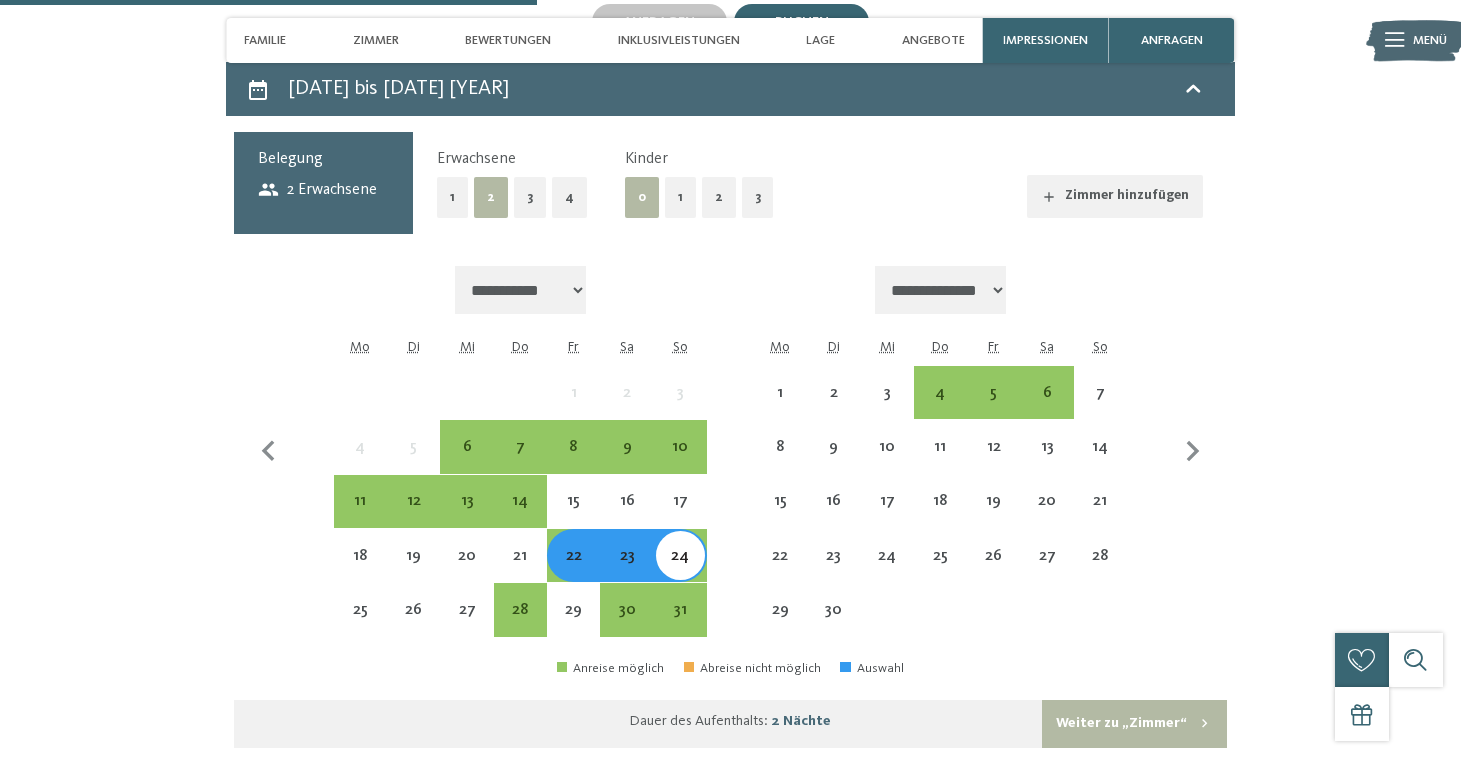 click on "2" at bounding box center (719, 197) 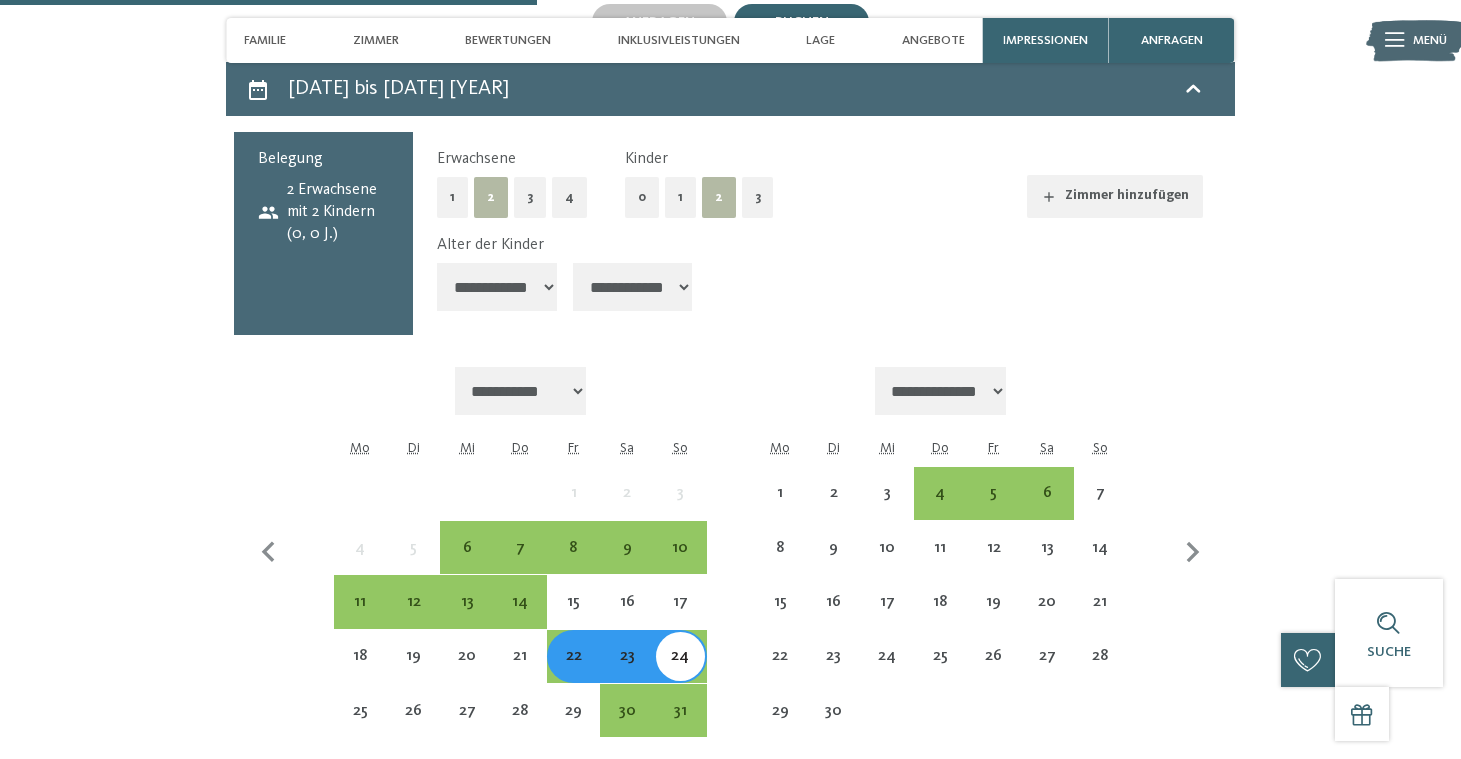 select on "*" 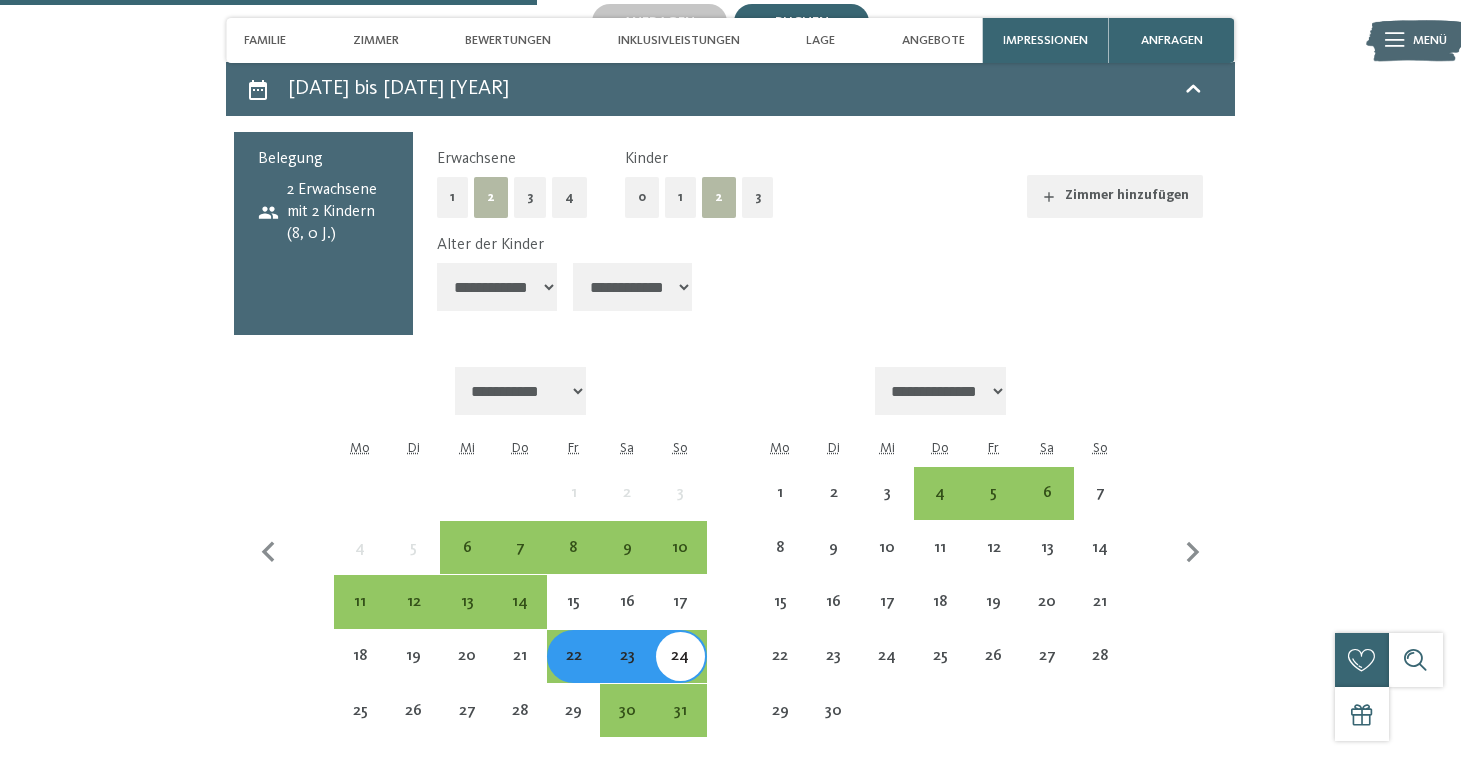 select on "**" 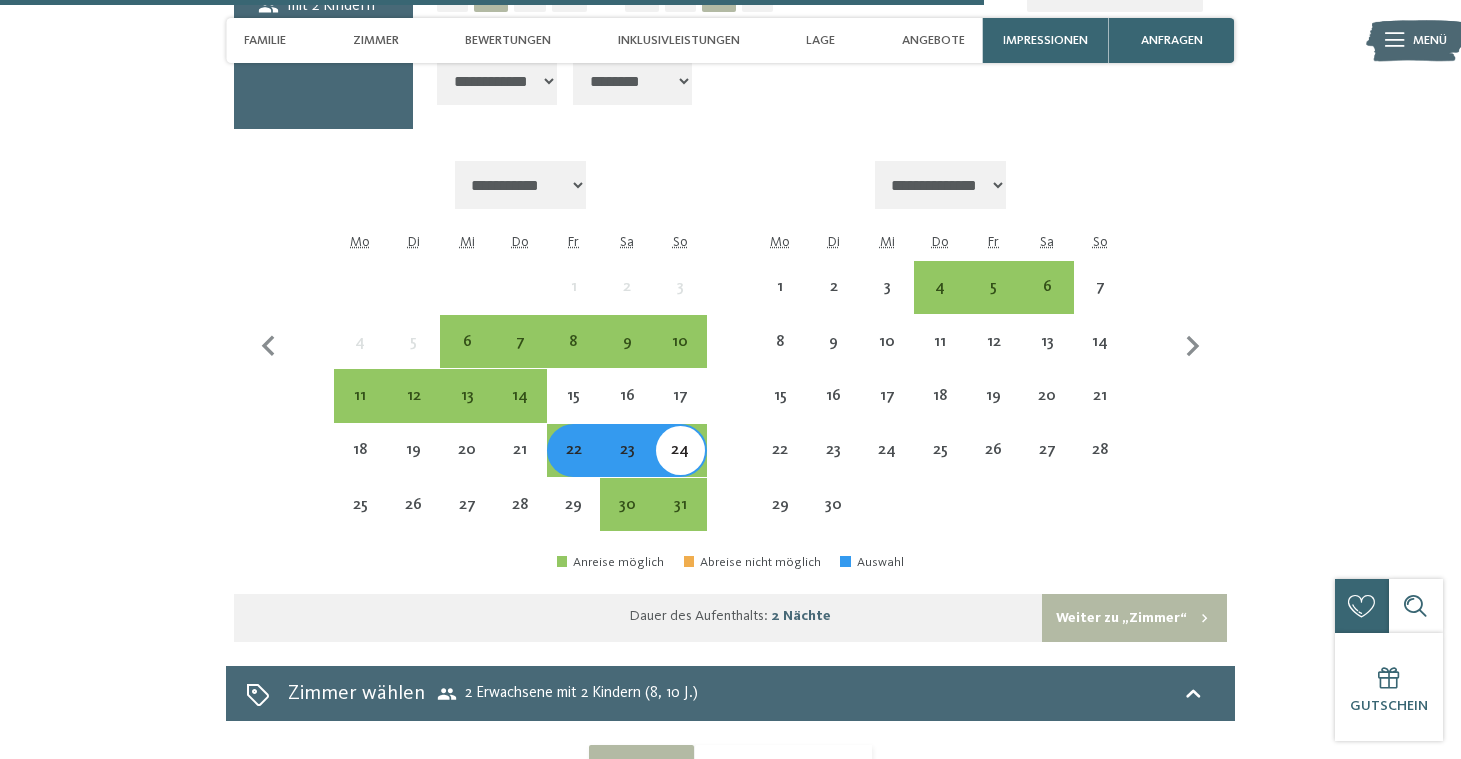 scroll, scrollTop: 4107, scrollLeft: 0, axis: vertical 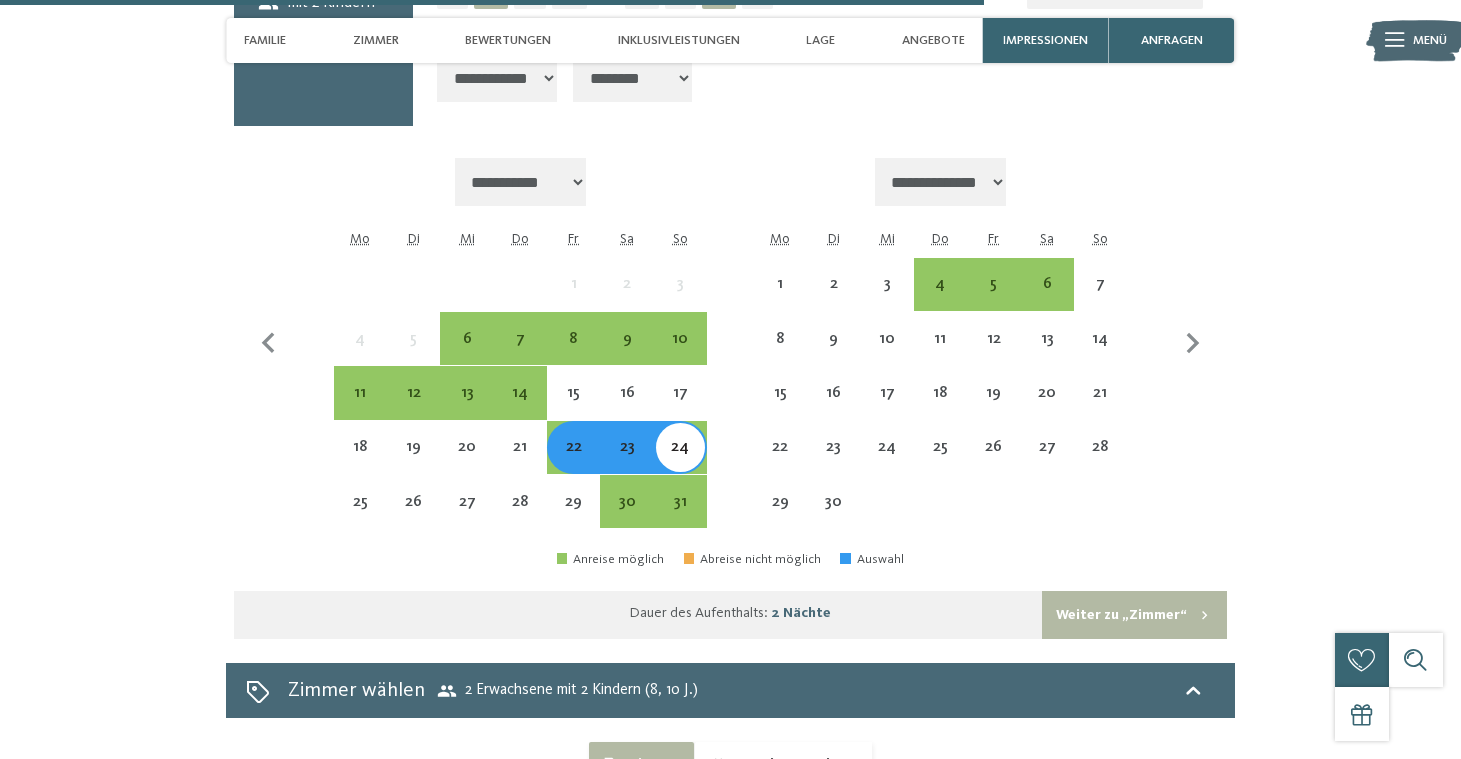 click on "Weiter zu „Zimmer“" at bounding box center (1134, 615) 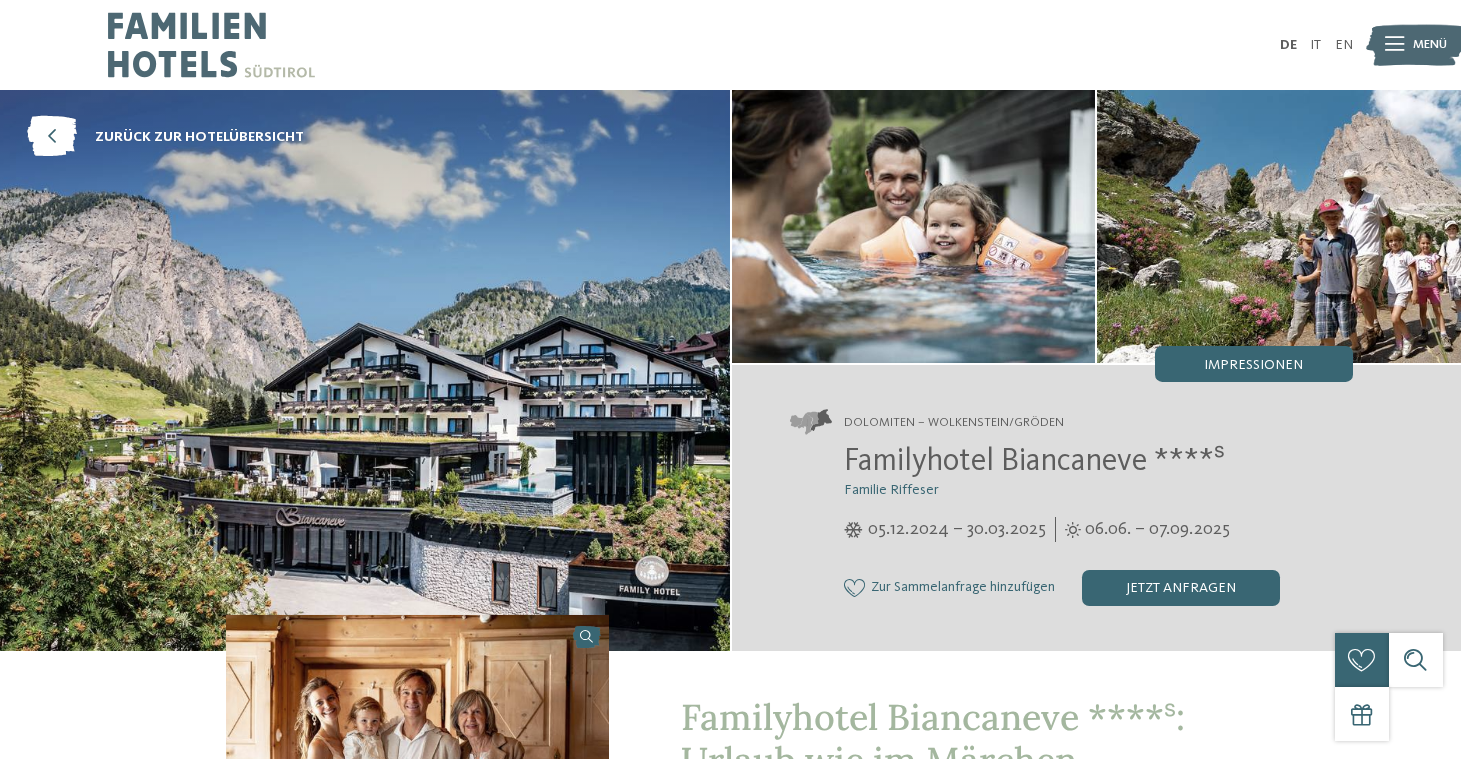 scroll, scrollTop: 0, scrollLeft: 0, axis: both 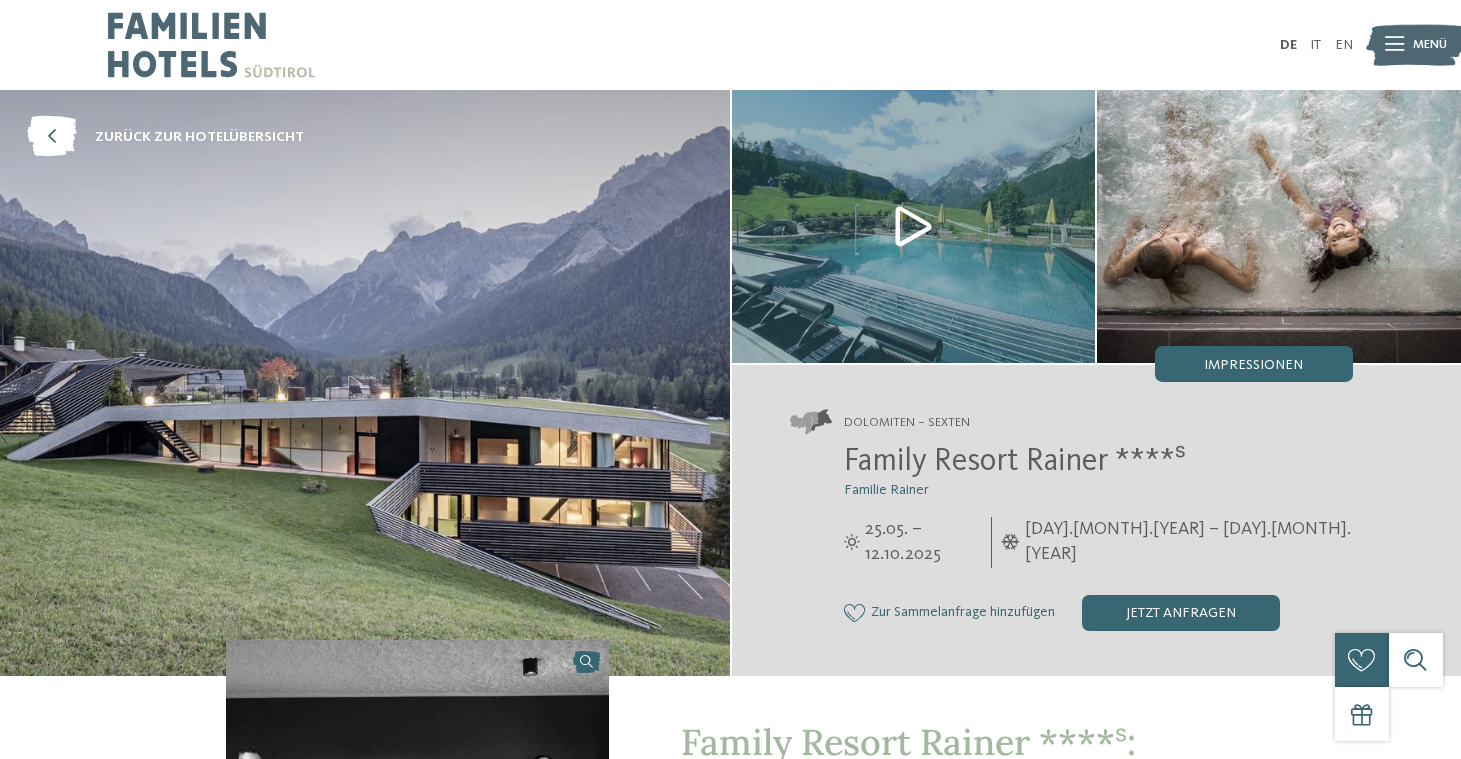 click at bounding box center [914, 226] 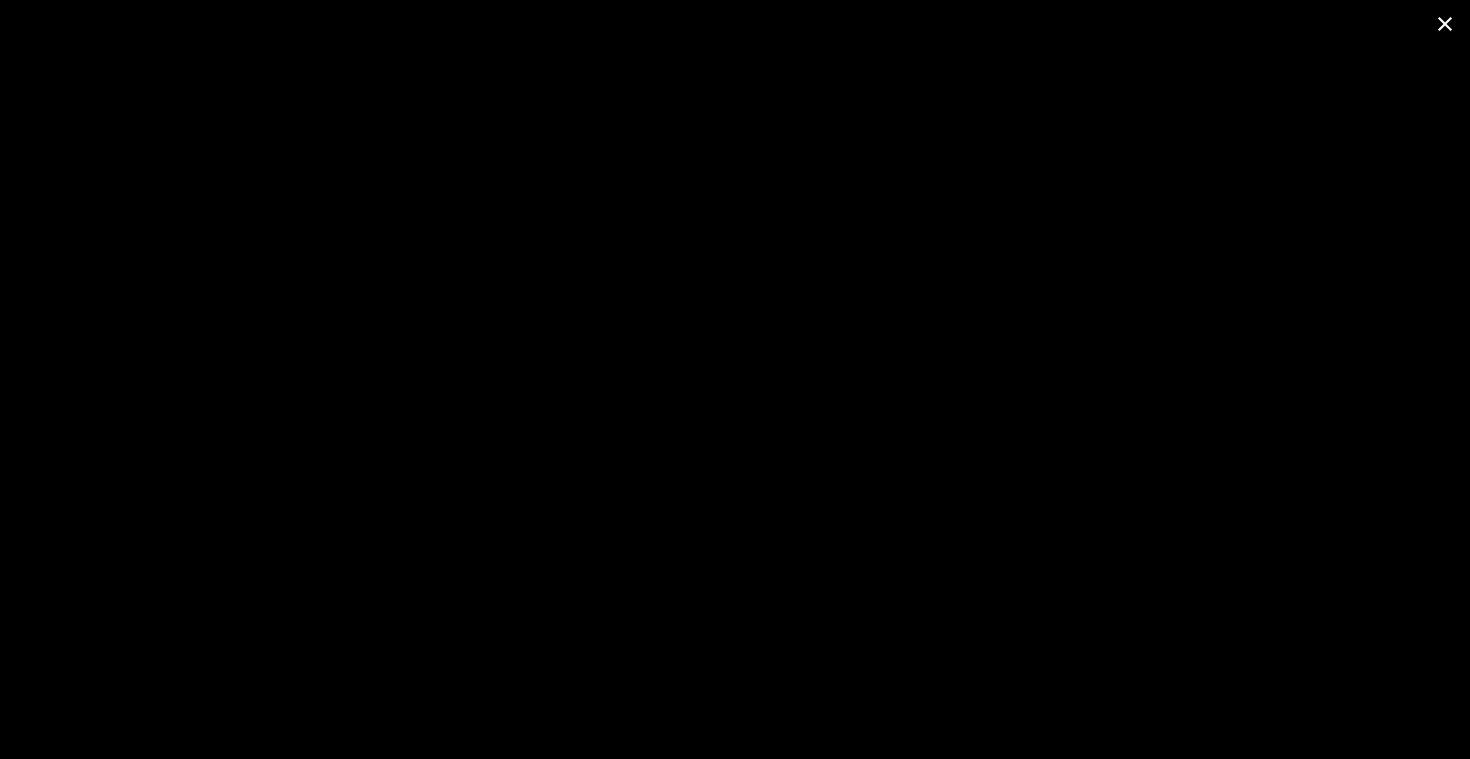 click at bounding box center [1445, 23] 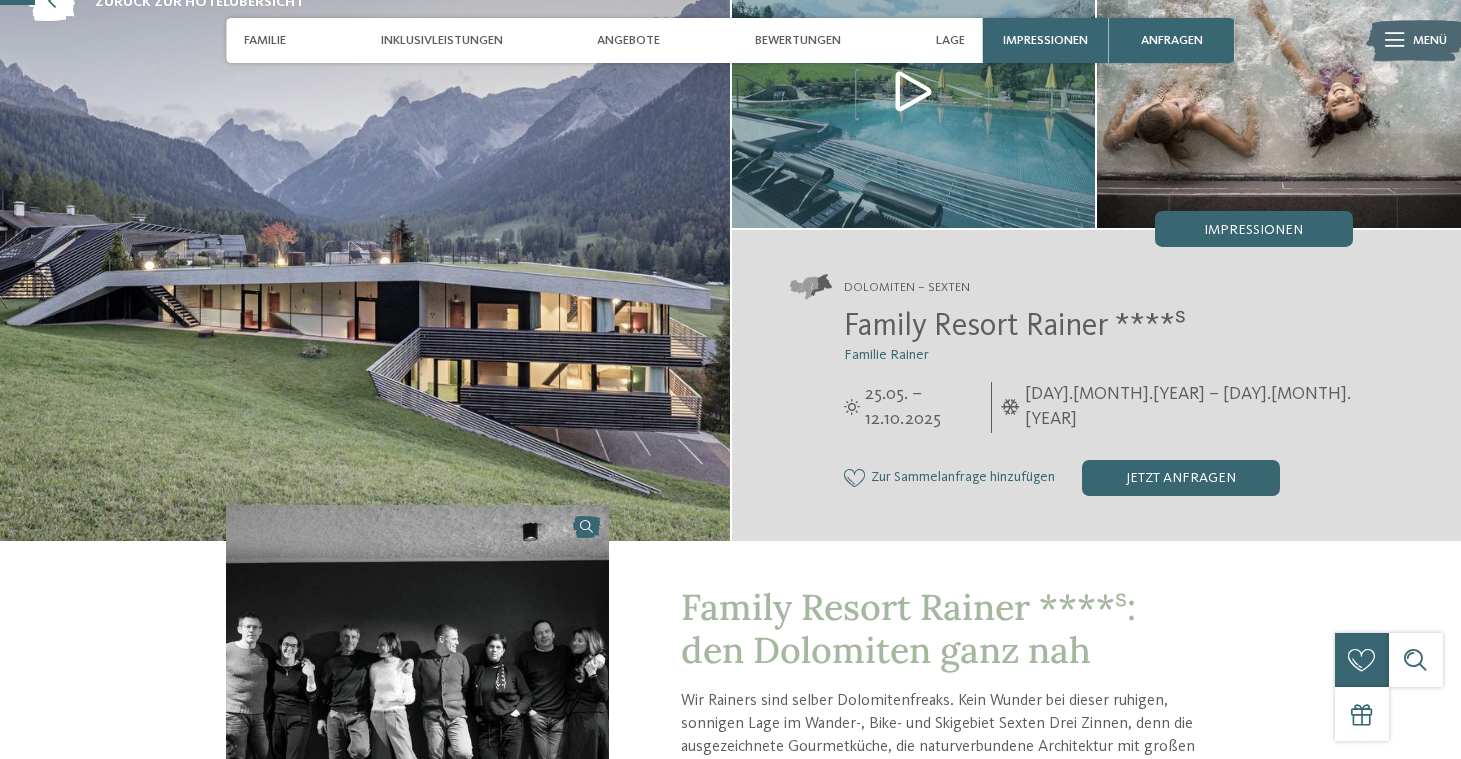 scroll, scrollTop: 144, scrollLeft: 0, axis: vertical 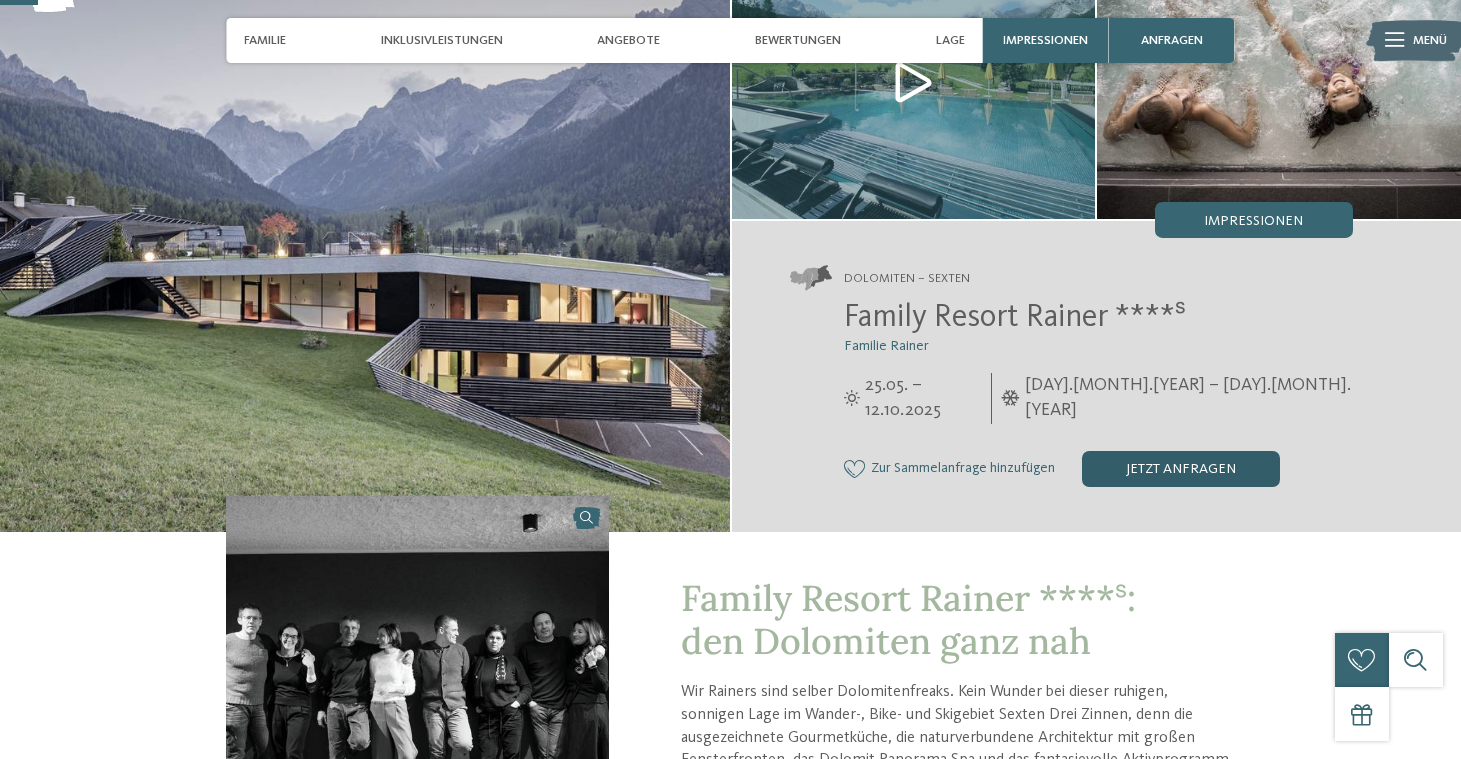 click on "jetzt anfragen" at bounding box center [1181, 469] 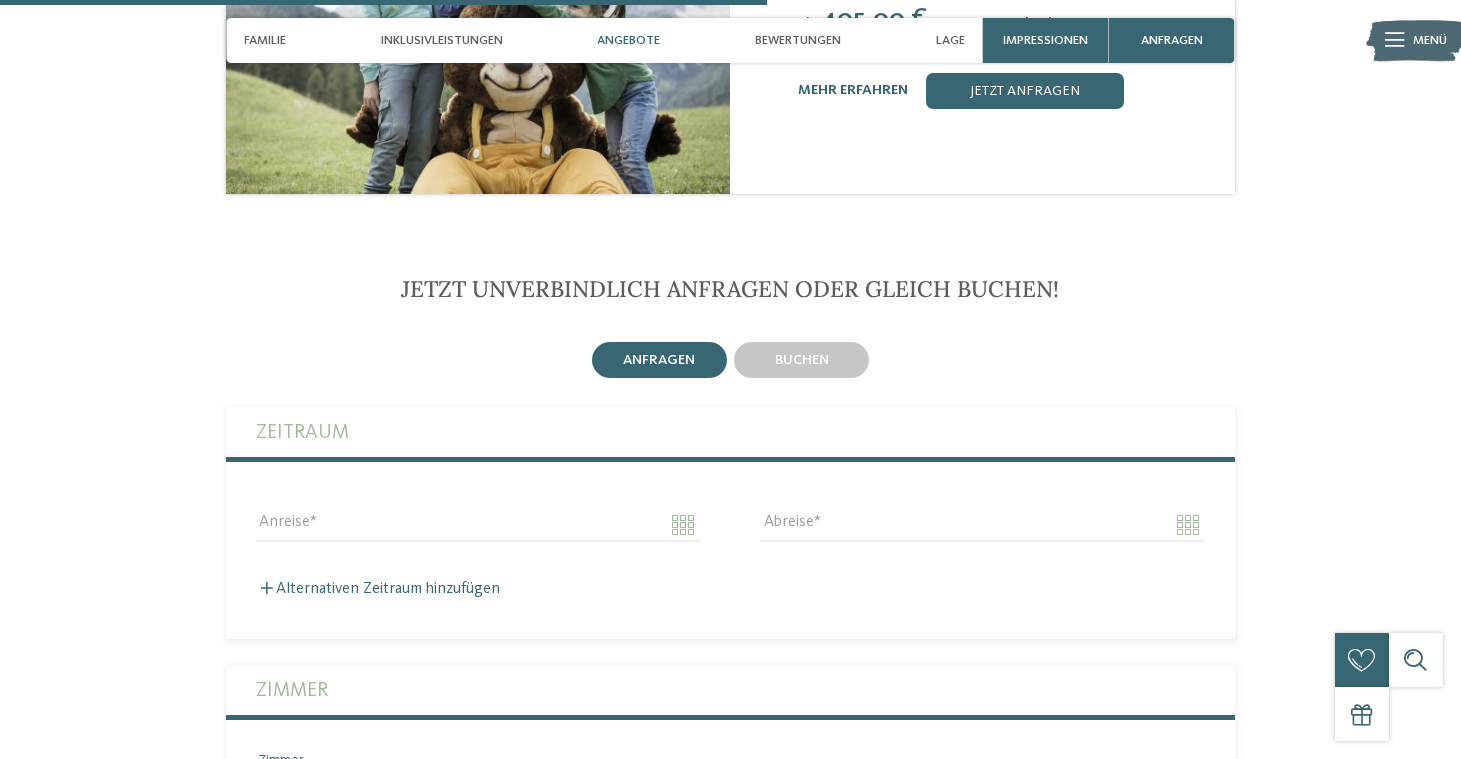 scroll, scrollTop: 2968, scrollLeft: 0, axis: vertical 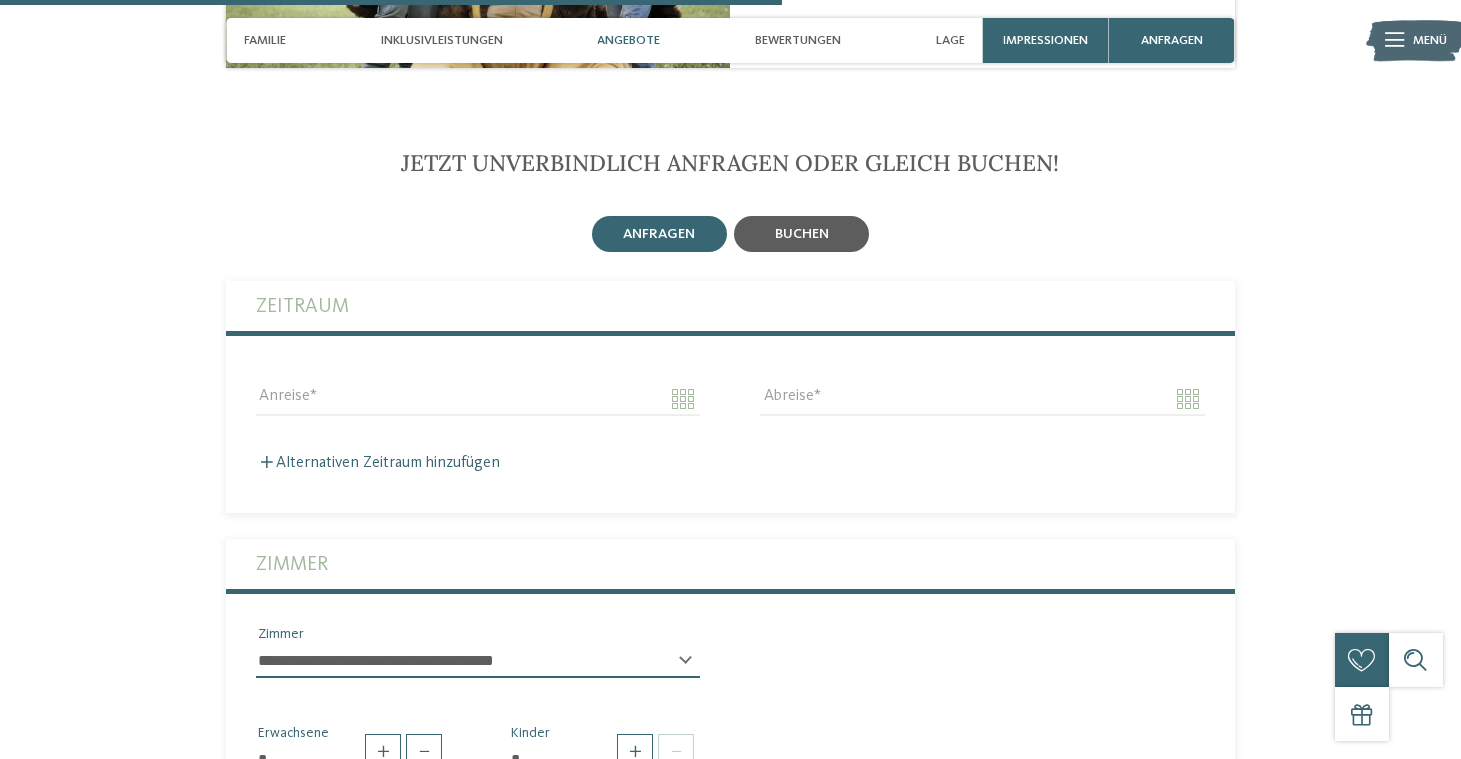 click on "buchen" at bounding box center (801, 234) 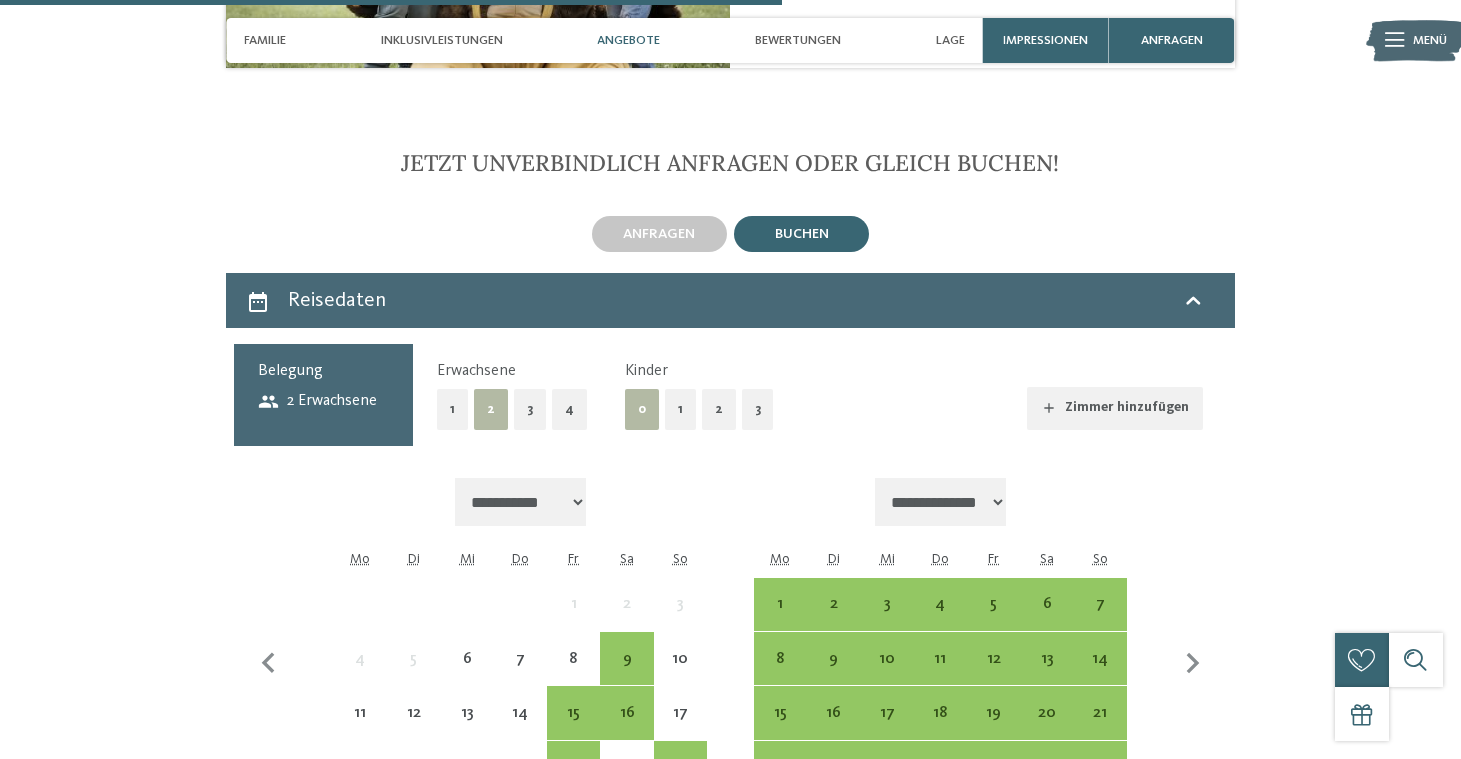 click on "2" at bounding box center (719, 409) 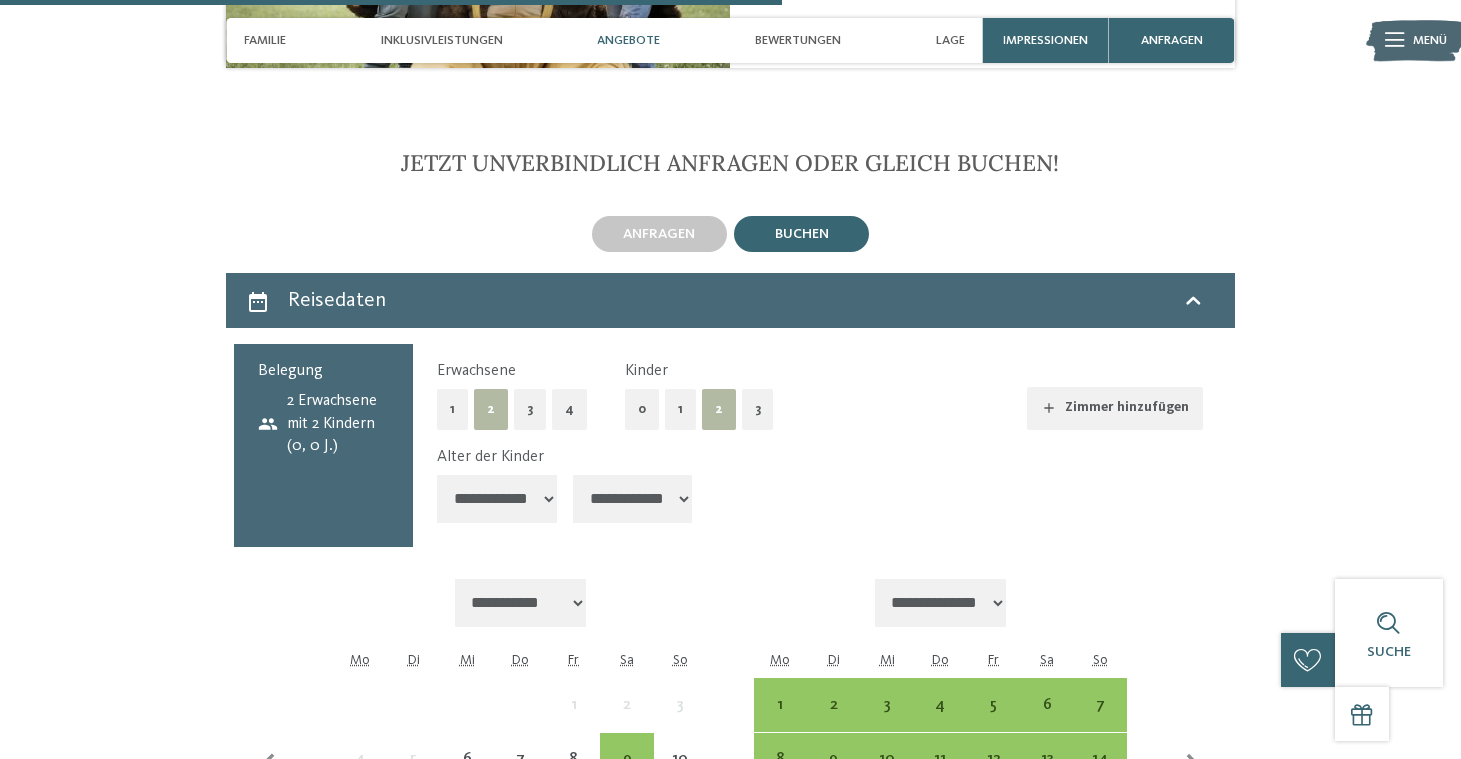 select on "*" 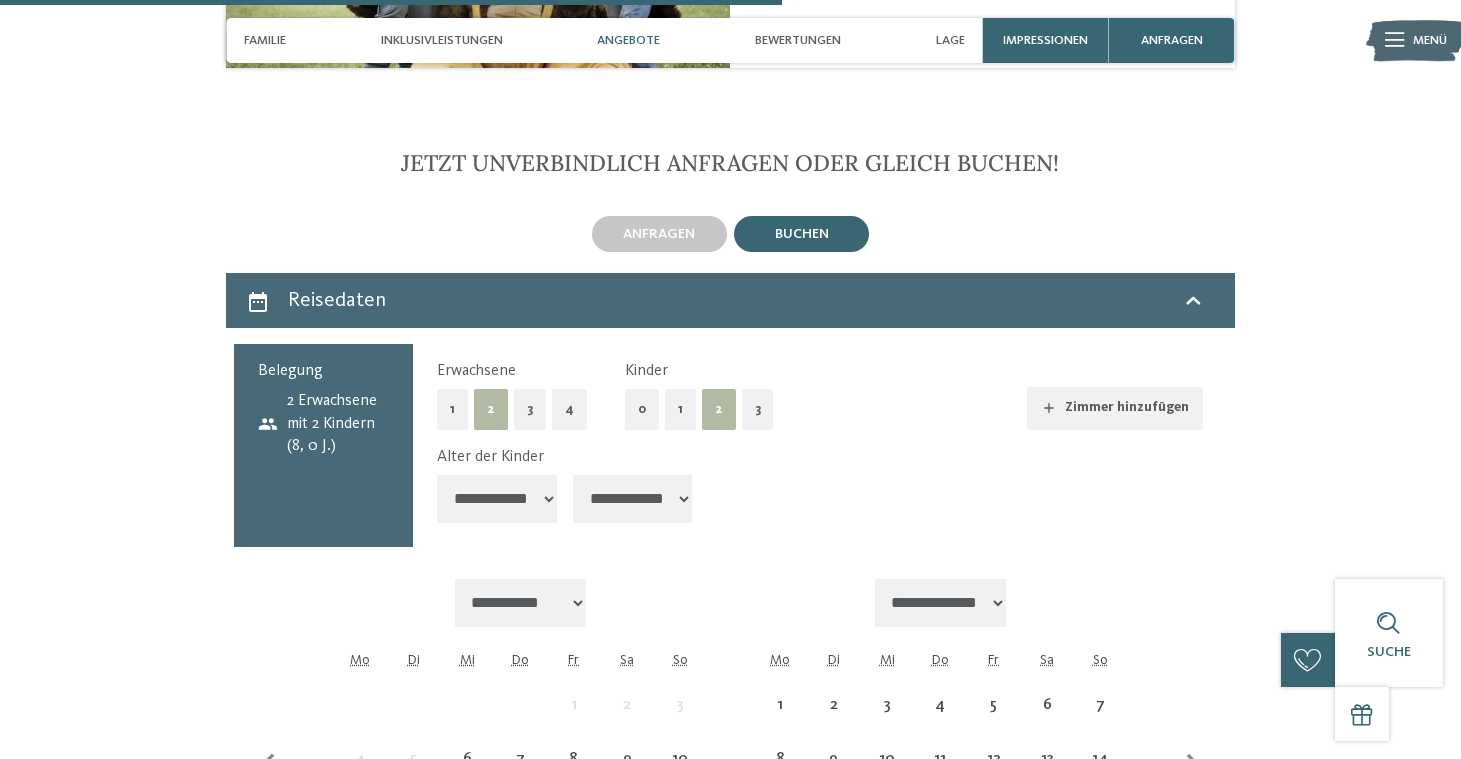 click on "**********" at bounding box center (819, 488) 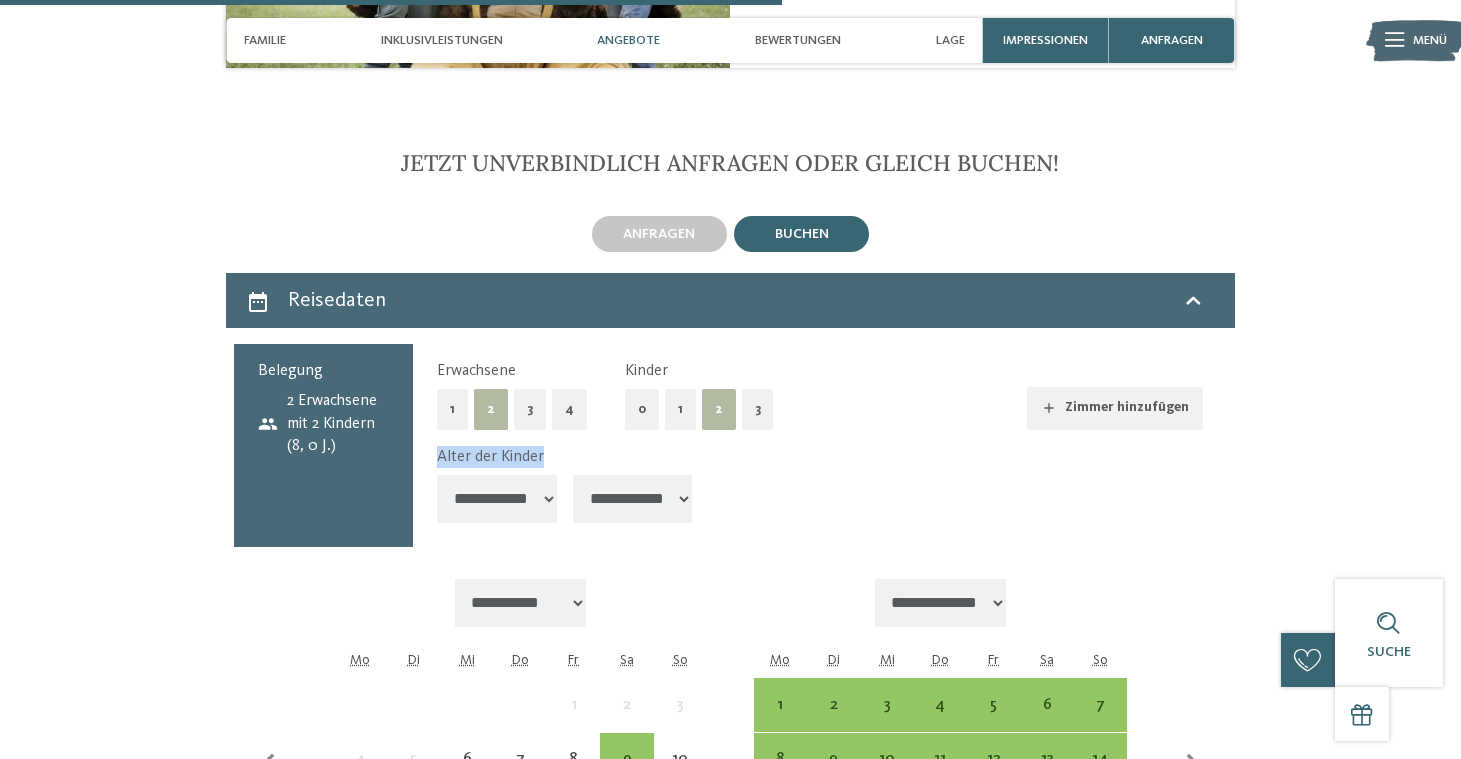 click on "**********" at bounding box center (819, 488) 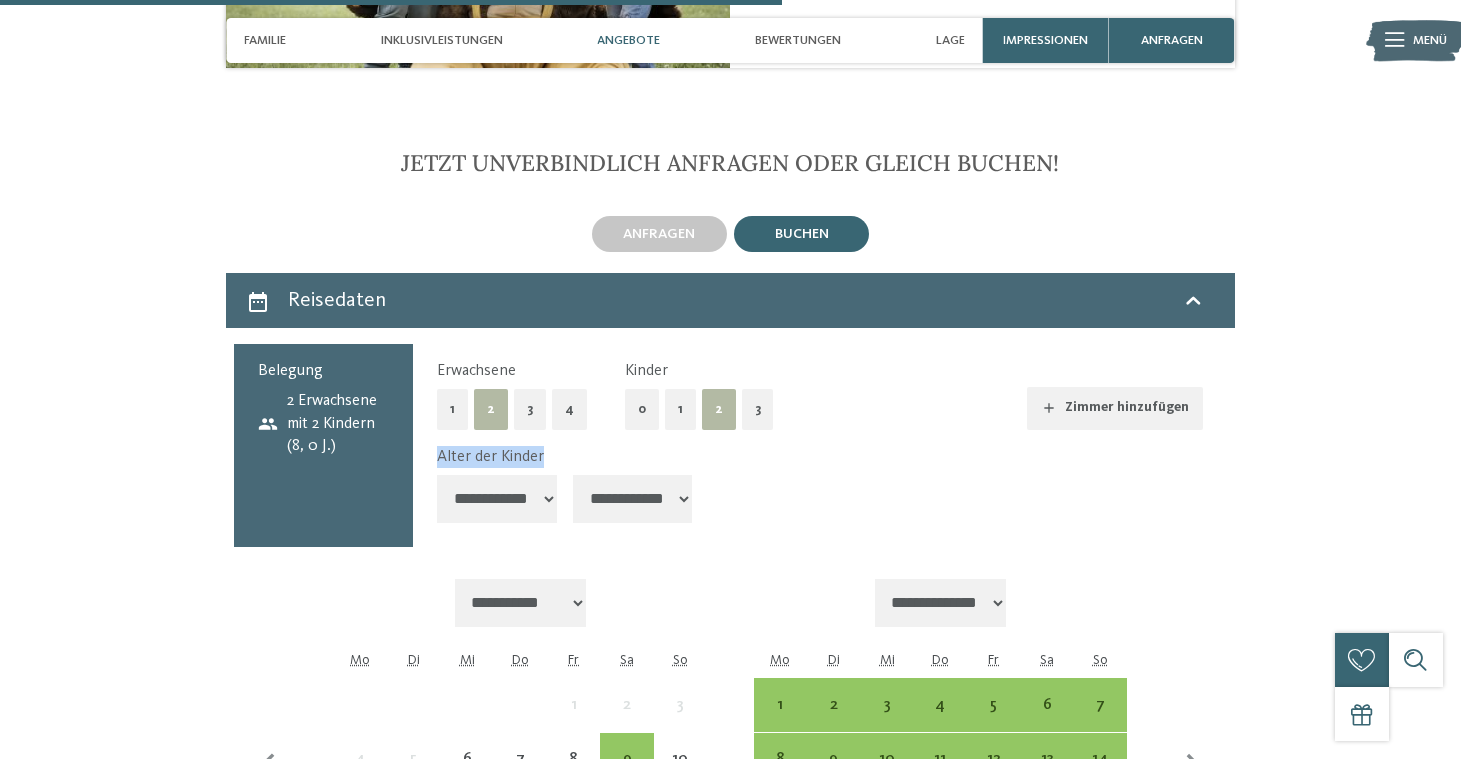 select on "**" 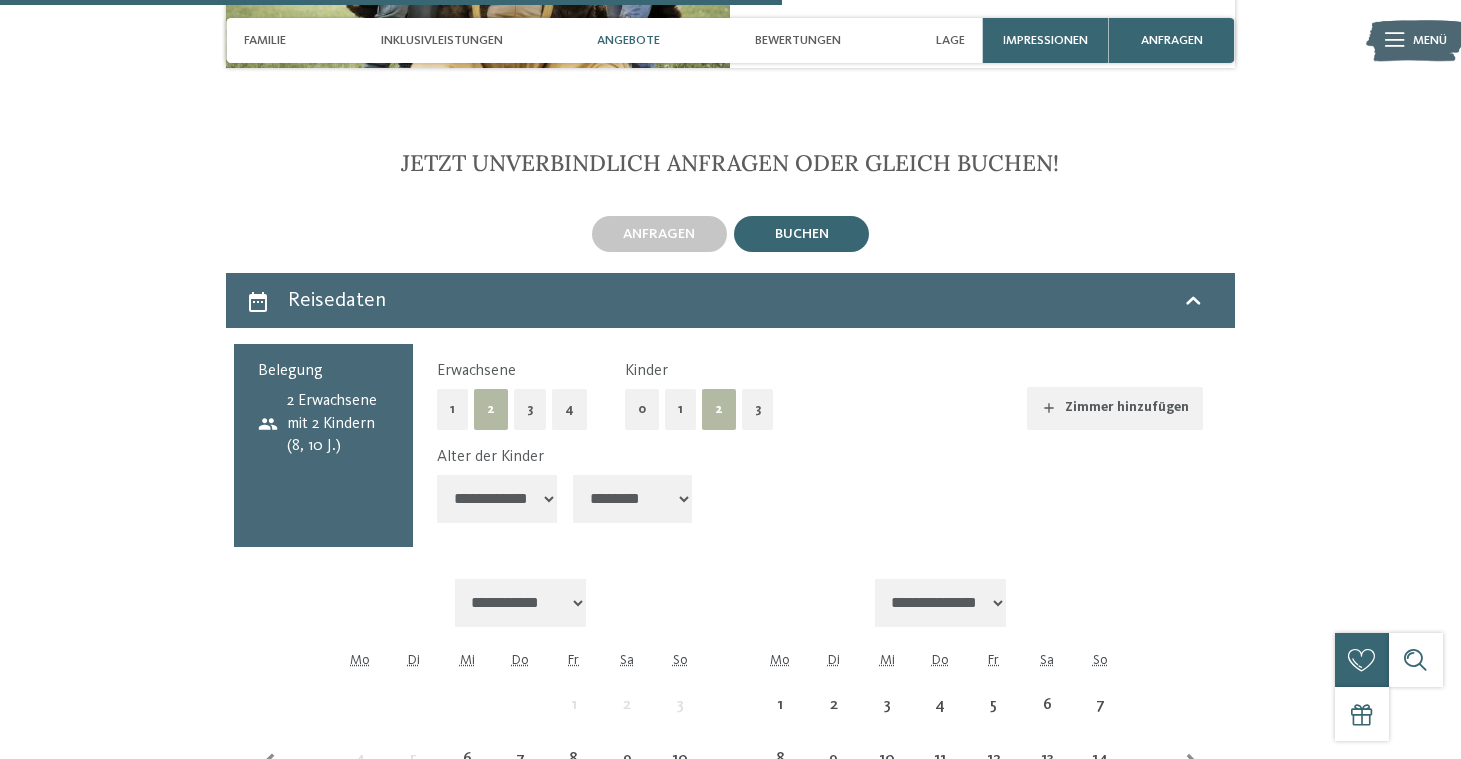 click on "**********" at bounding box center [819, 488] 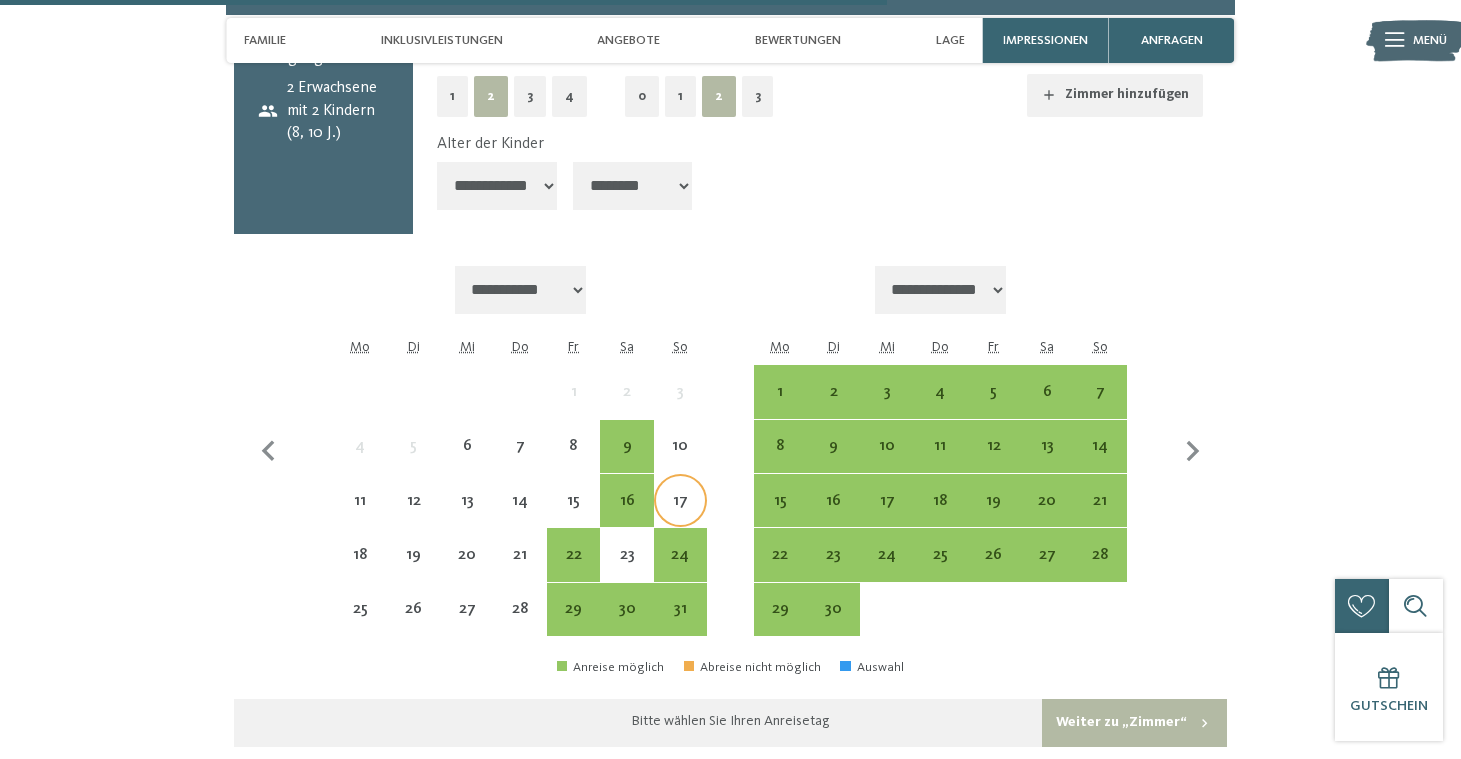 scroll, scrollTop: 3285, scrollLeft: 0, axis: vertical 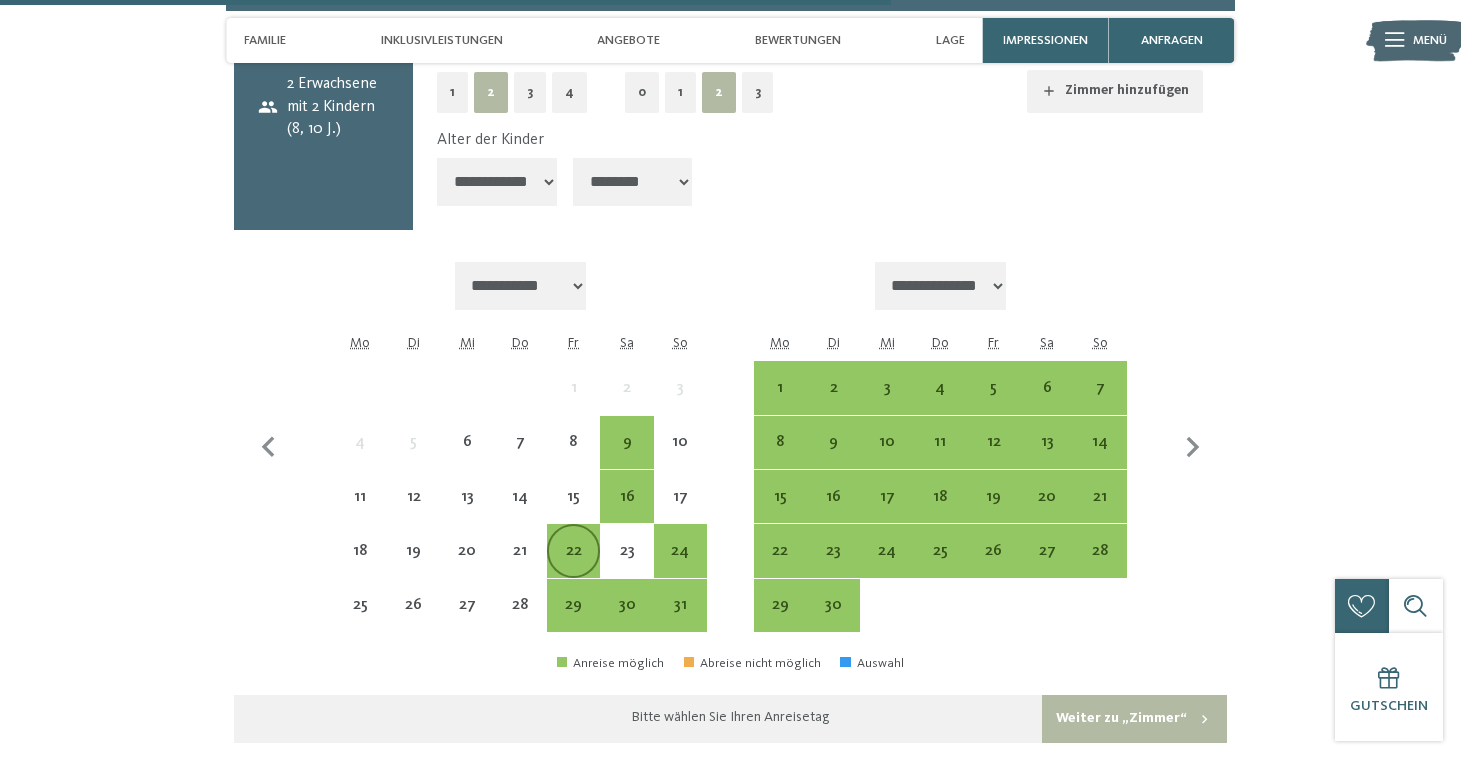 click on "22" at bounding box center (573, 567) 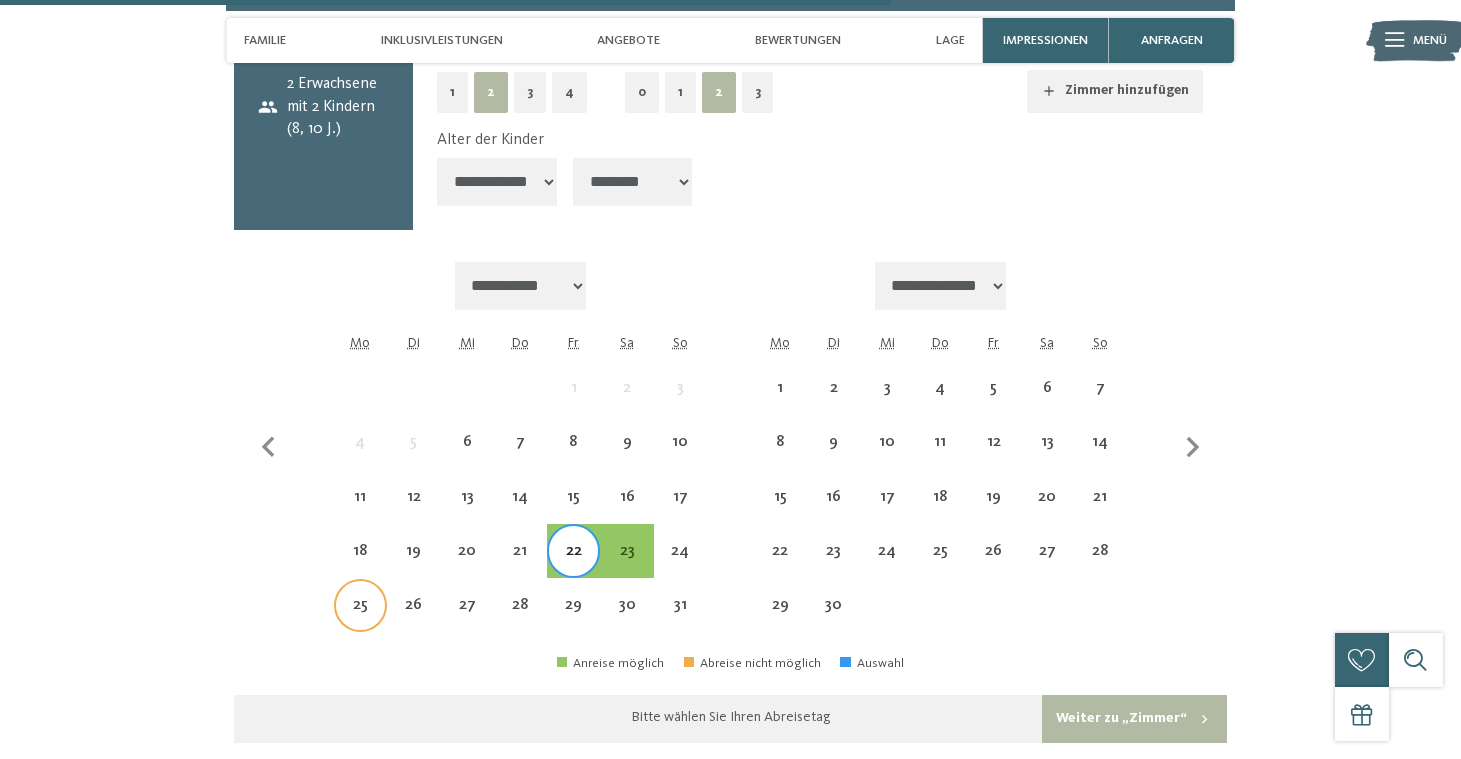 click on "25" at bounding box center (360, 621) 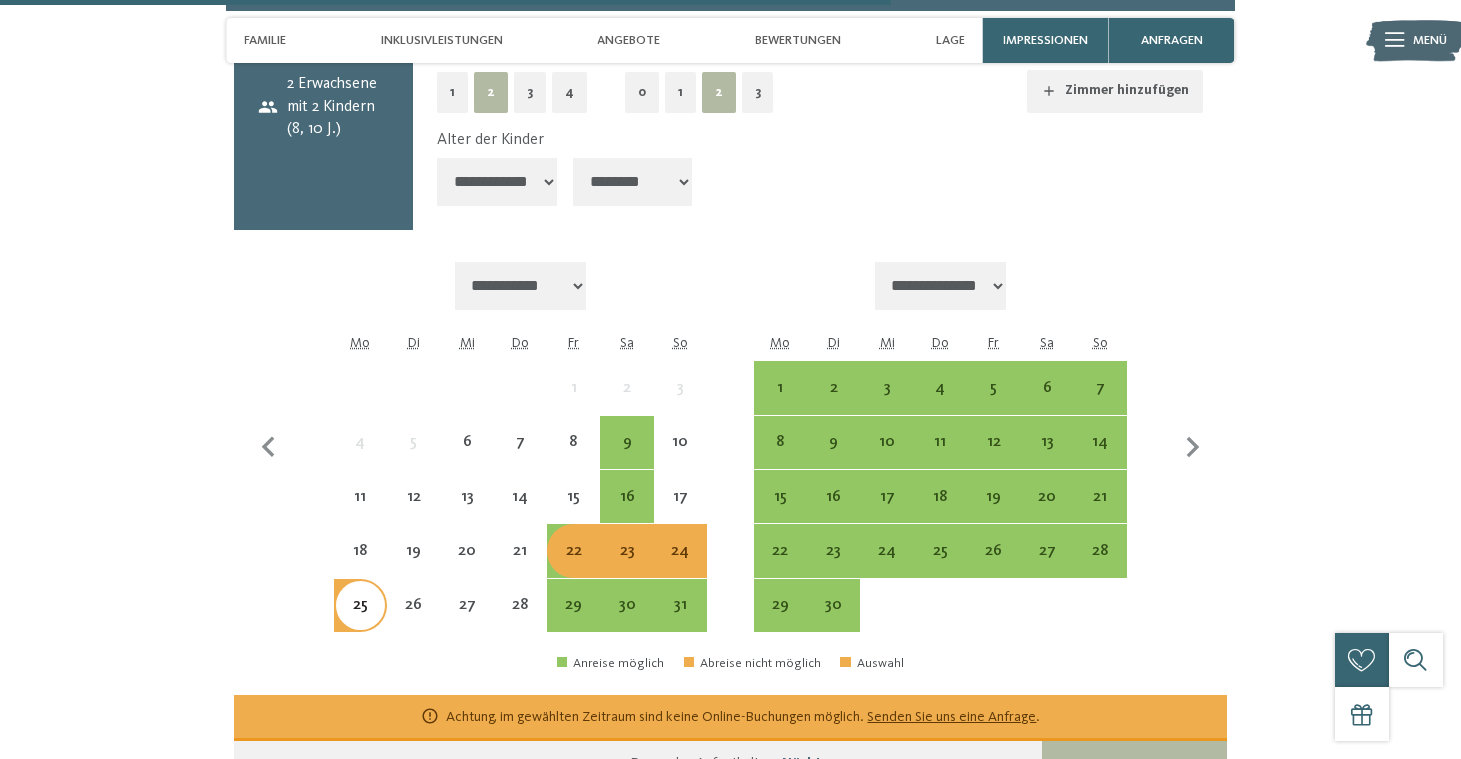 click on "23" at bounding box center (626, 567) 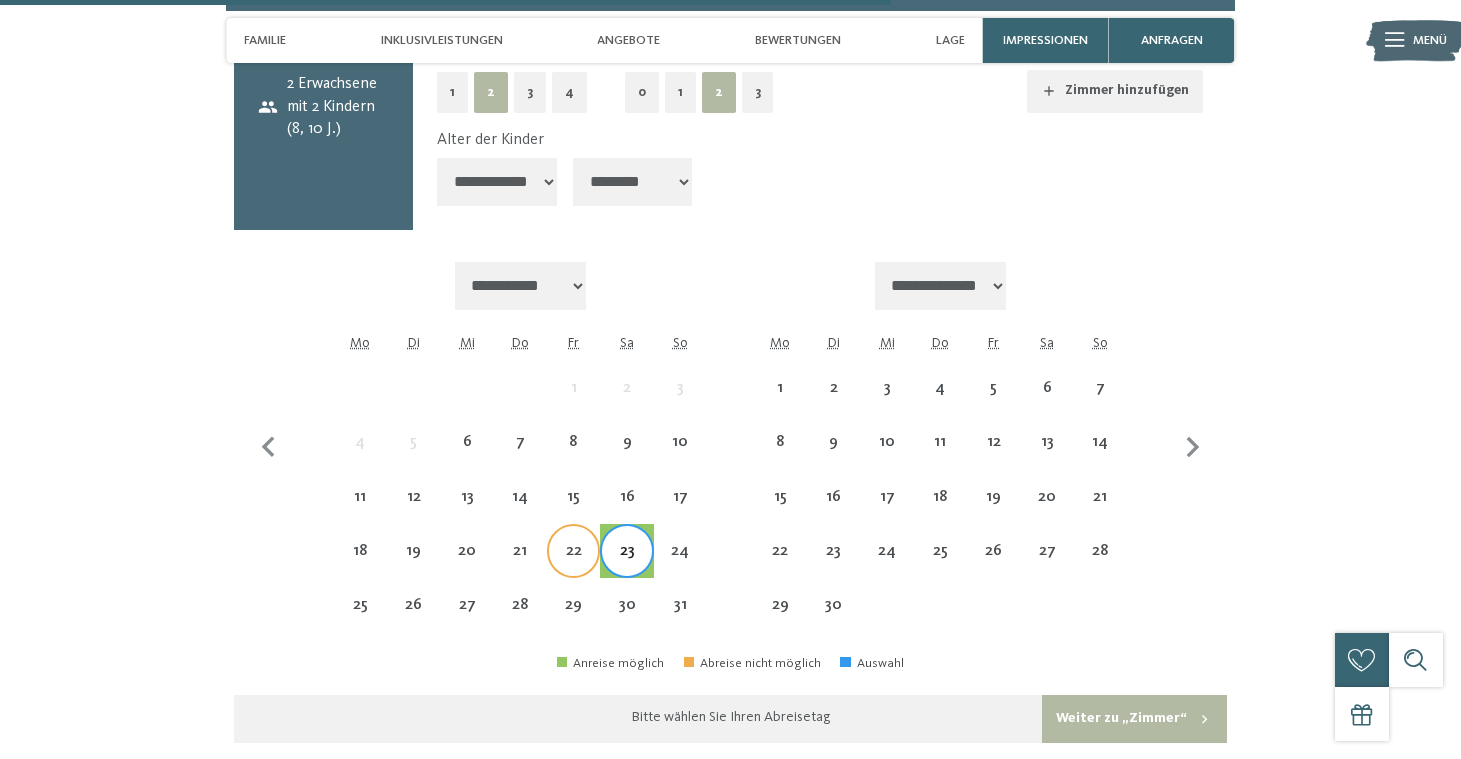 click on "22" at bounding box center (573, 567) 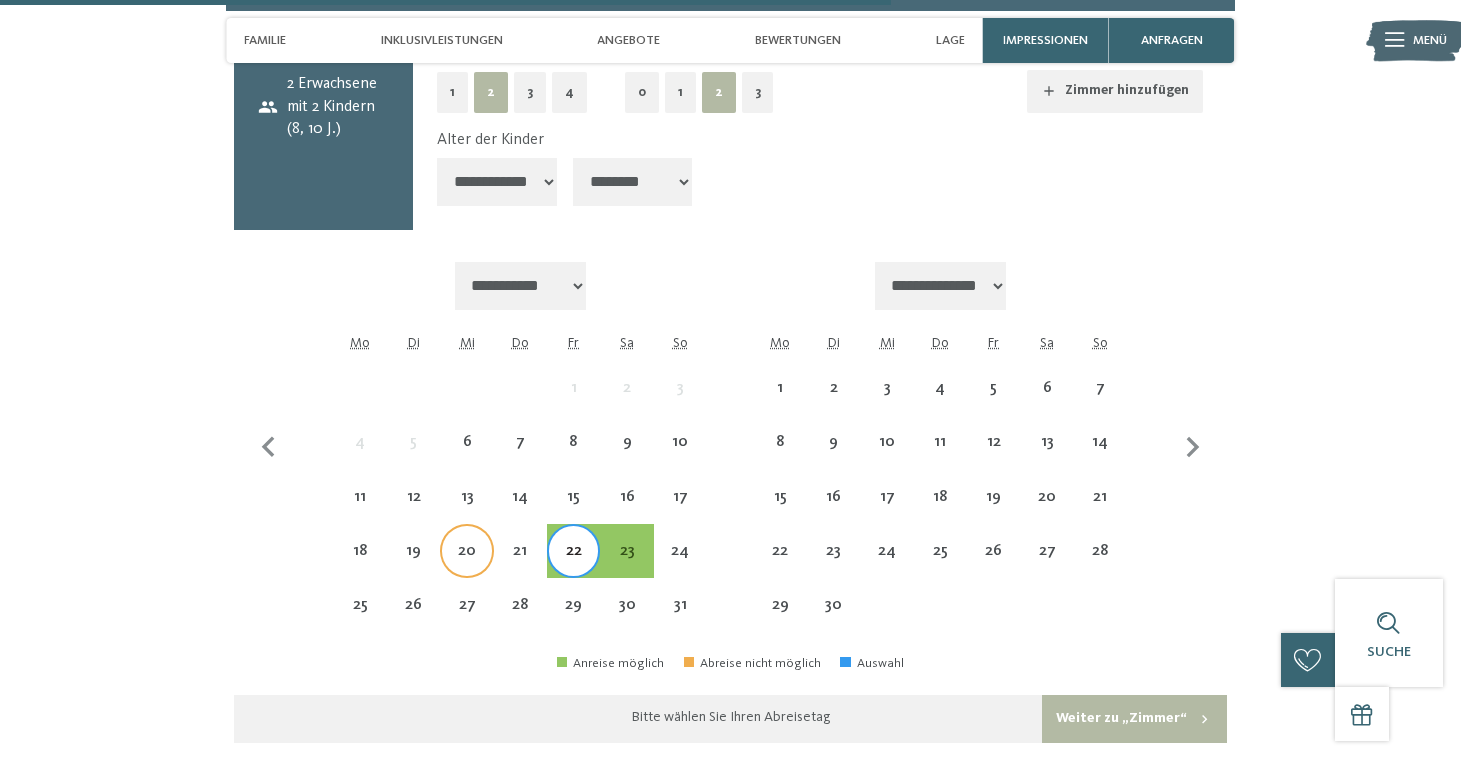 click on "20" at bounding box center (466, 567) 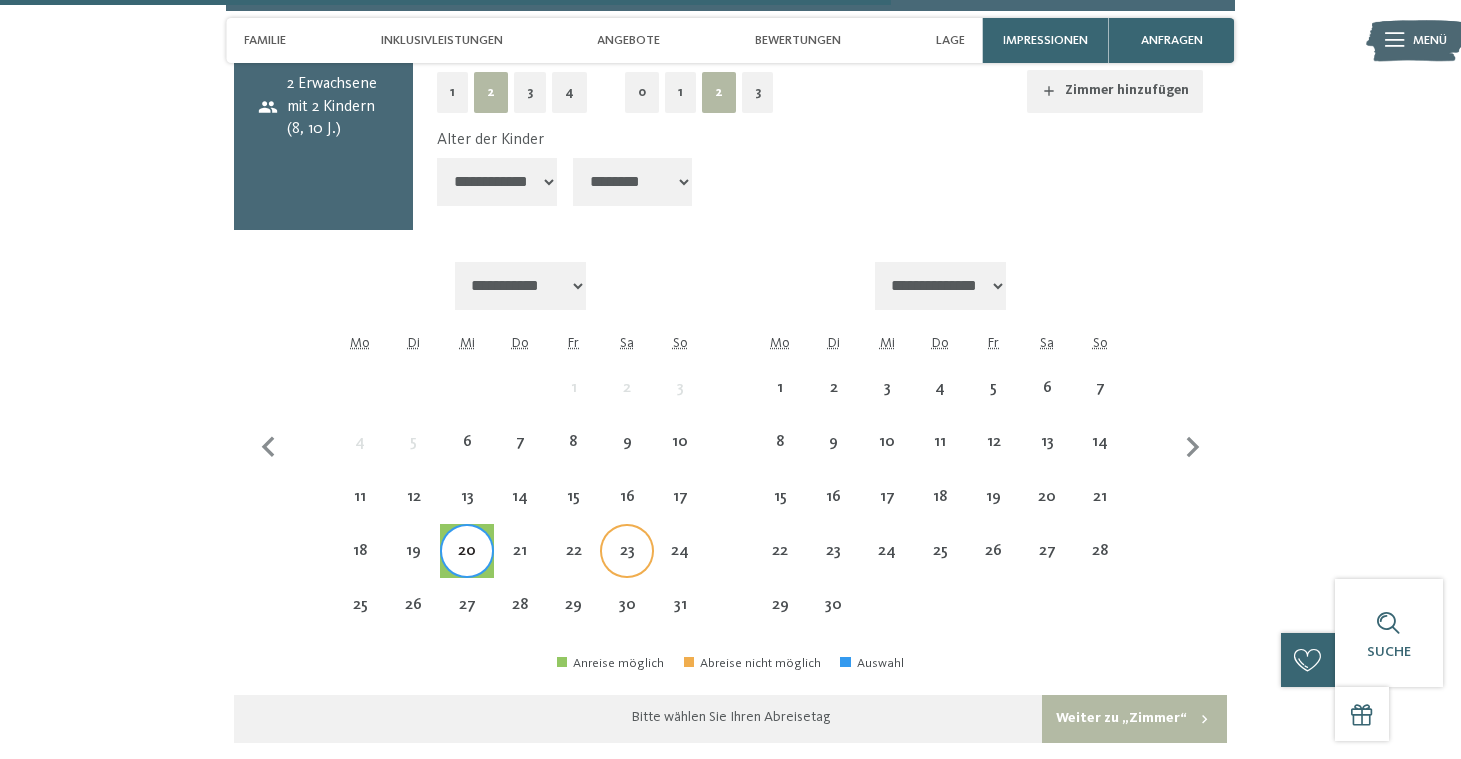 click on "23" at bounding box center (626, 567) 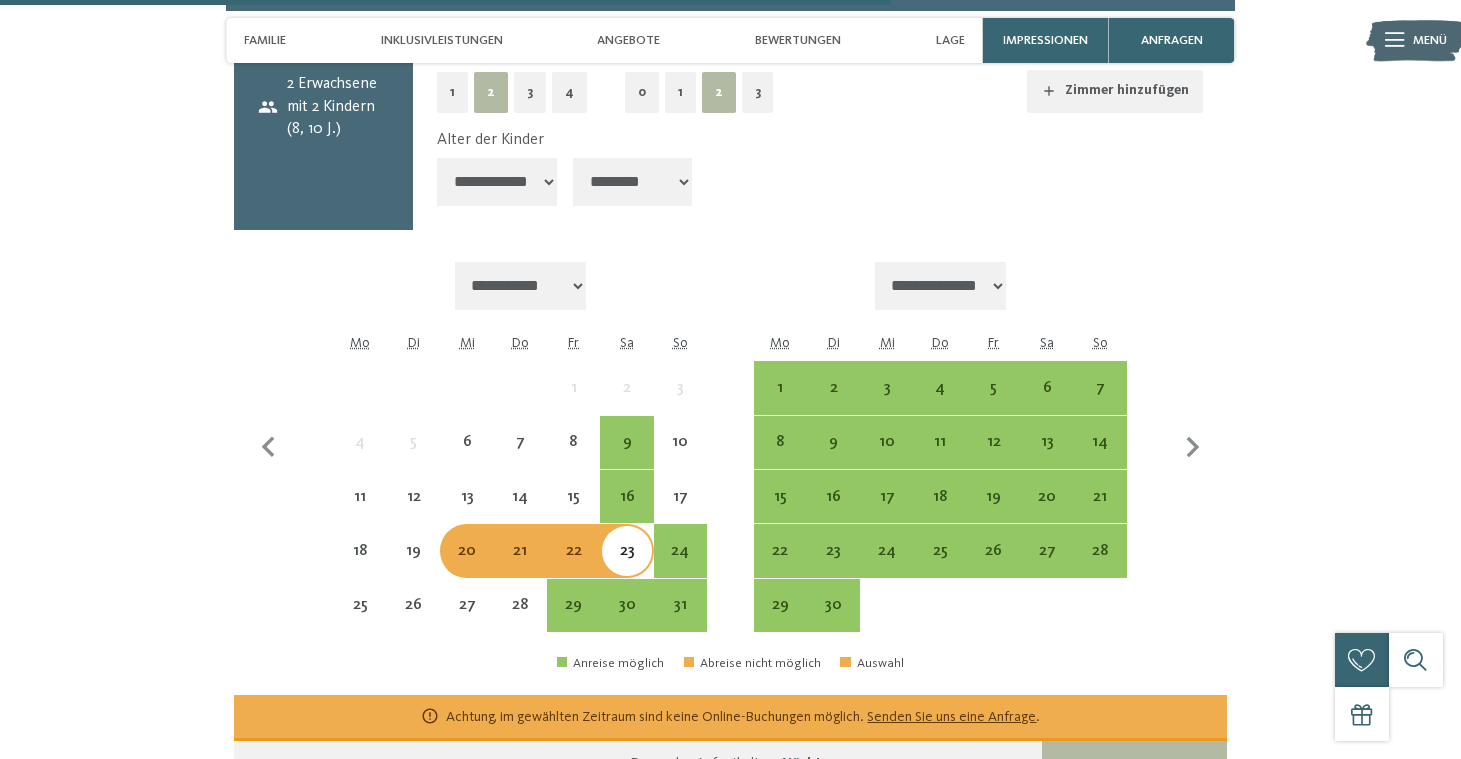 click on "21" at bounding box center (520, 567) 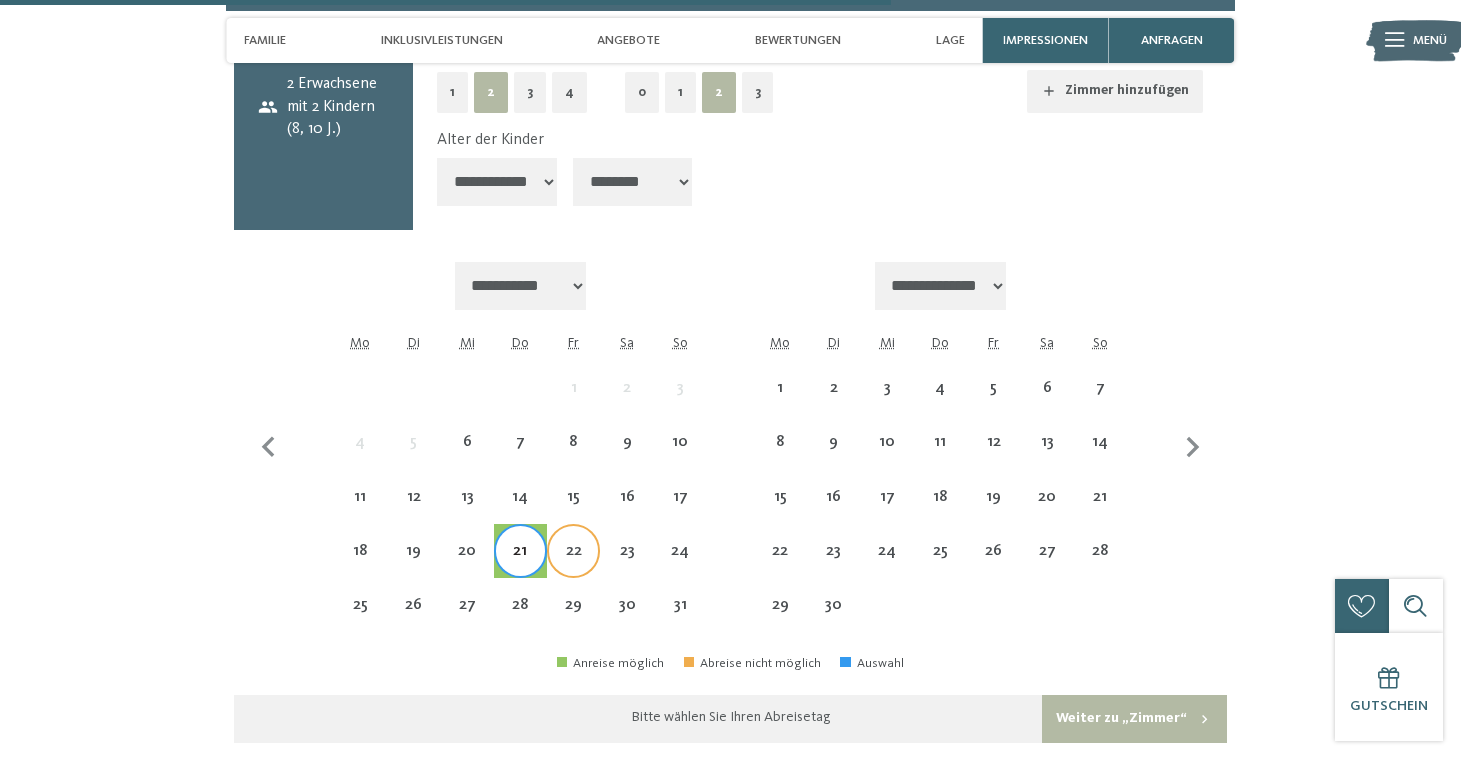 click on "22" at bounding box center [573, 567] 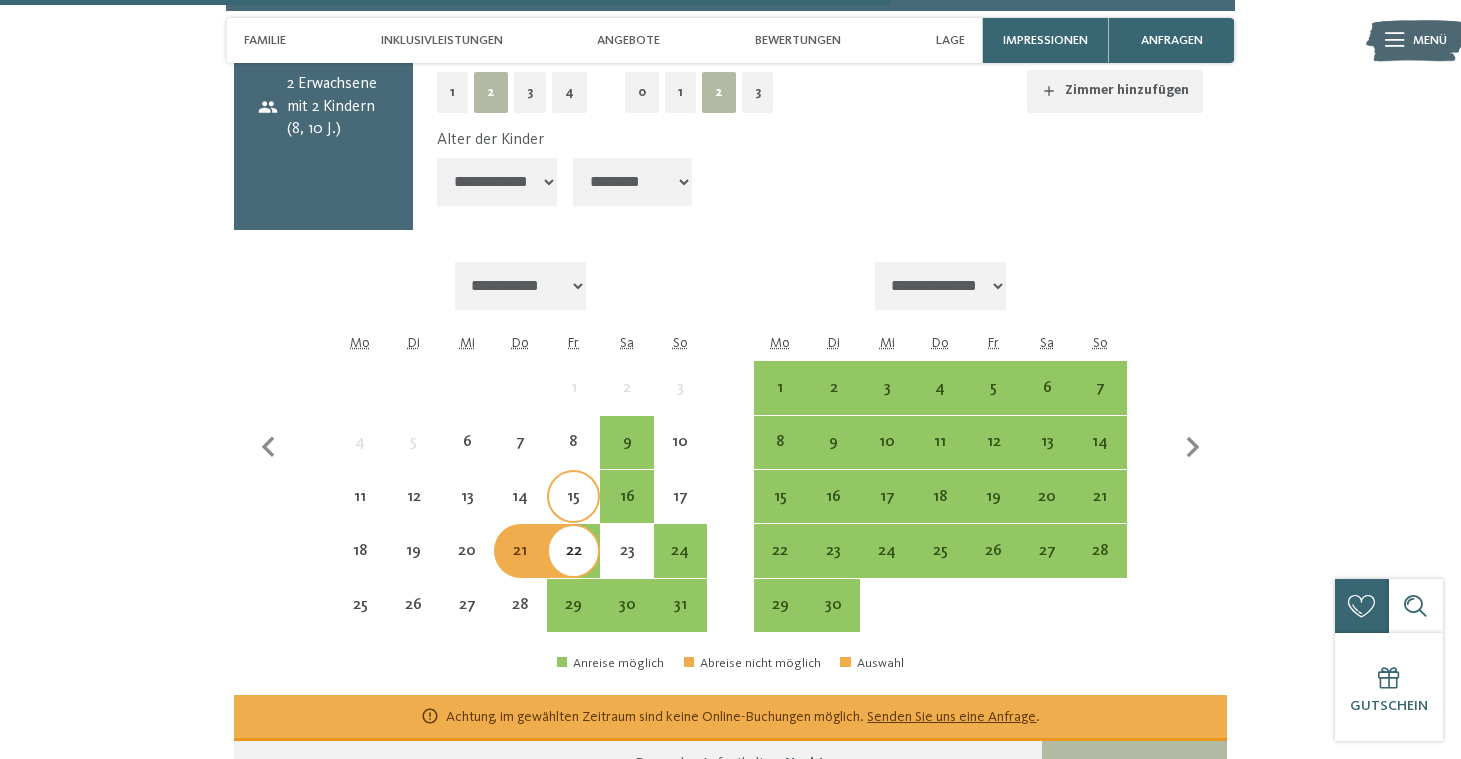 click on "15" at bounding box center (573, 513) 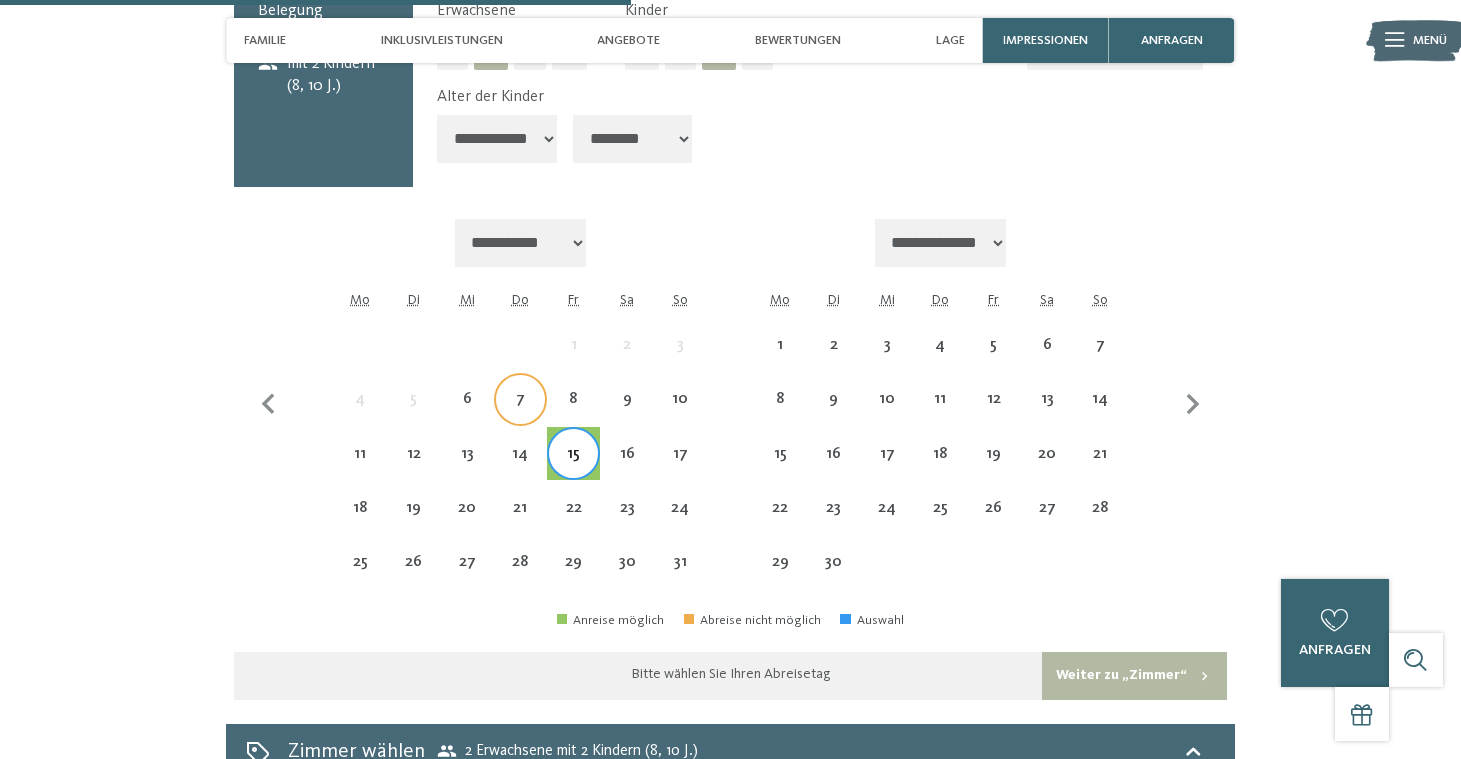 scroll, scrollTop: 3321, scrollLeft: 0, axis: vertical 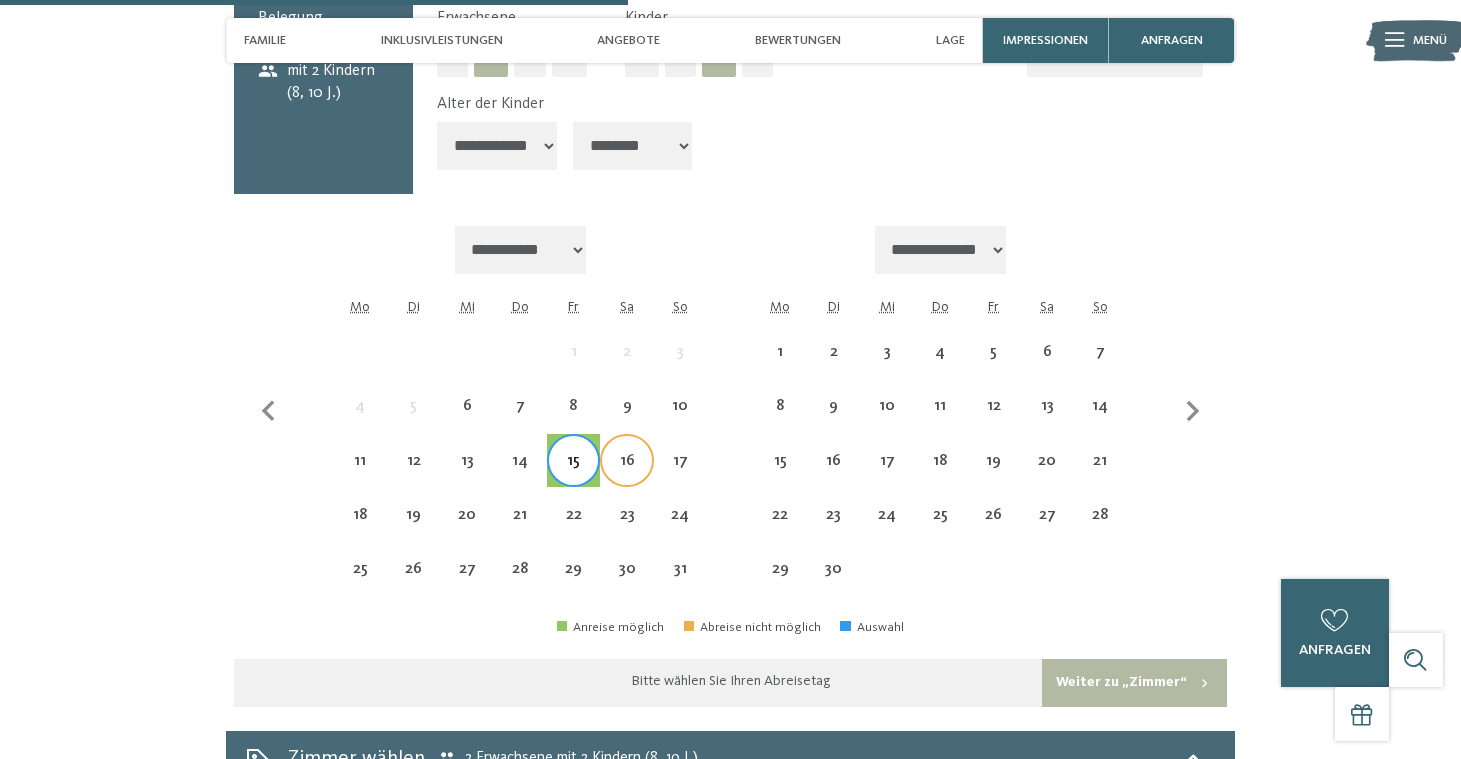 click on "16" at bounding box center [626, 477] 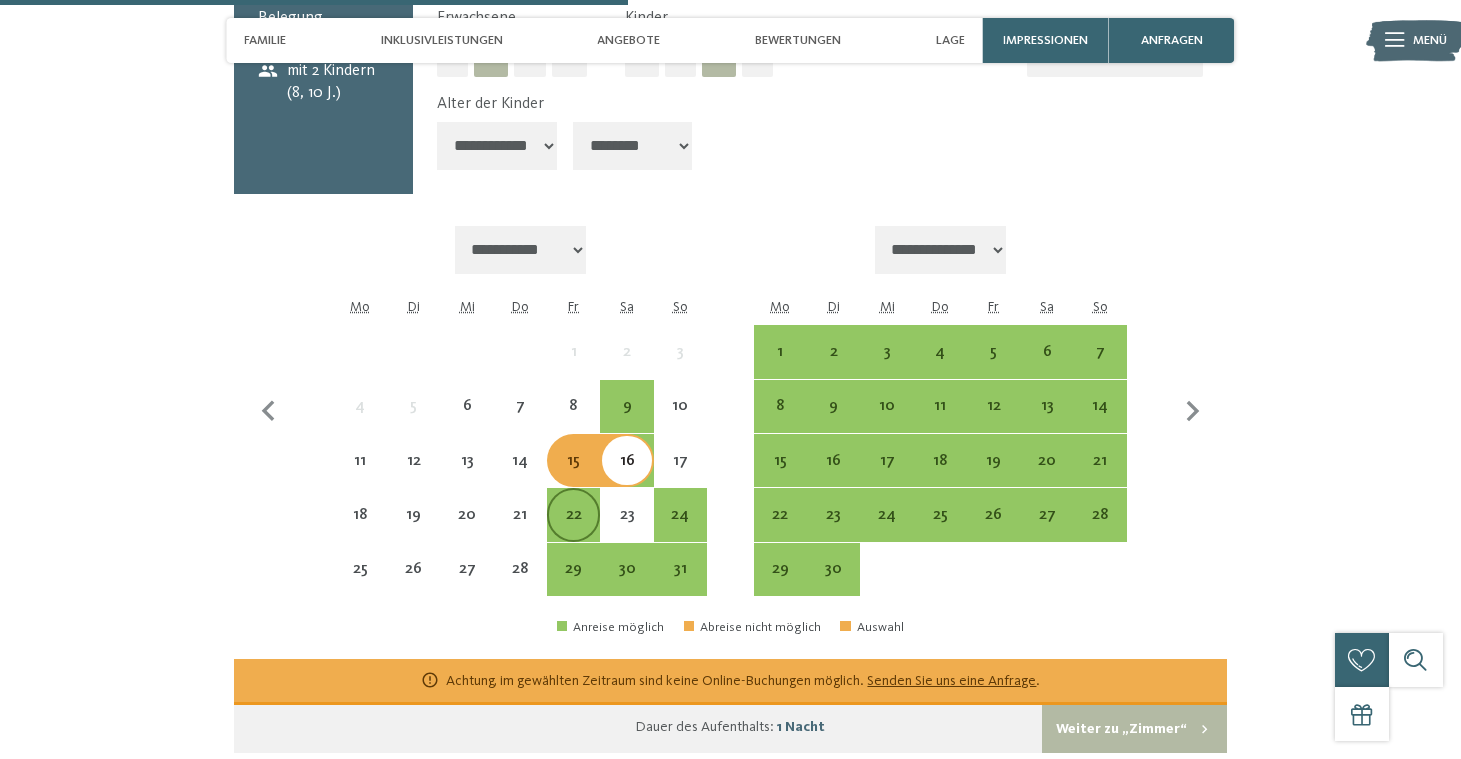 click on "22" at bounding box center (573, 531) 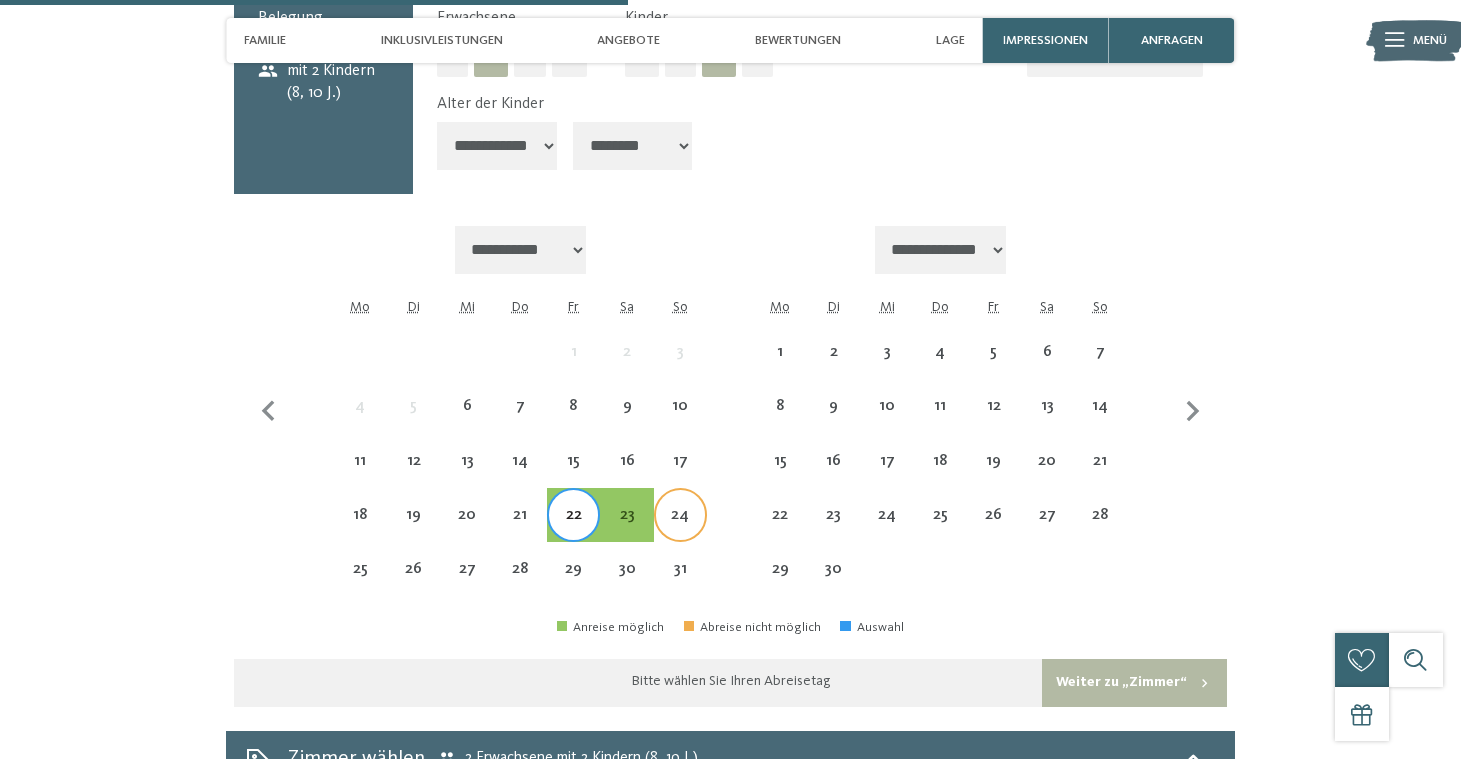 click on "24" at bounding box center (680, 531) 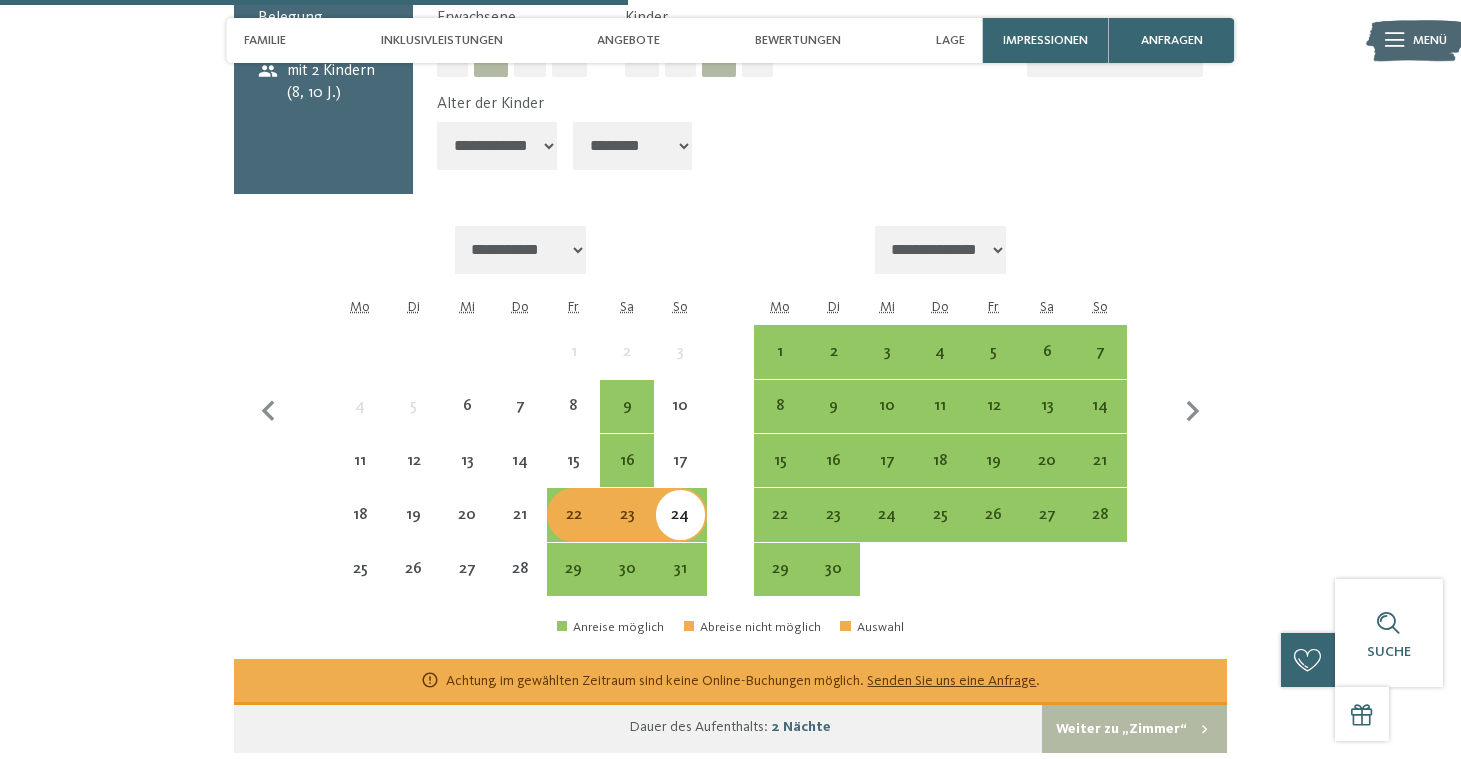 click on "22" at bounding box center (573, 531) 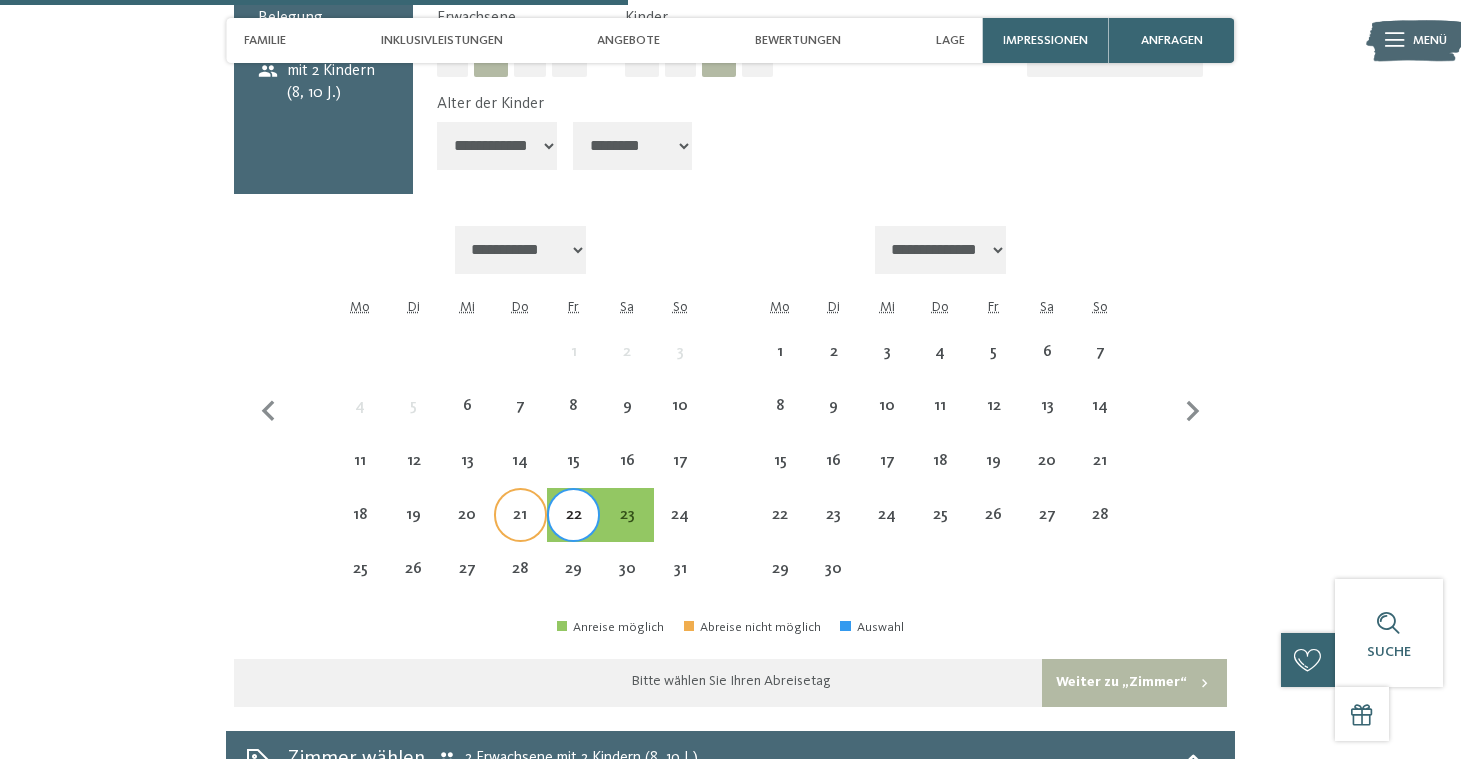 click on "21" at bounding box center [520, 531] 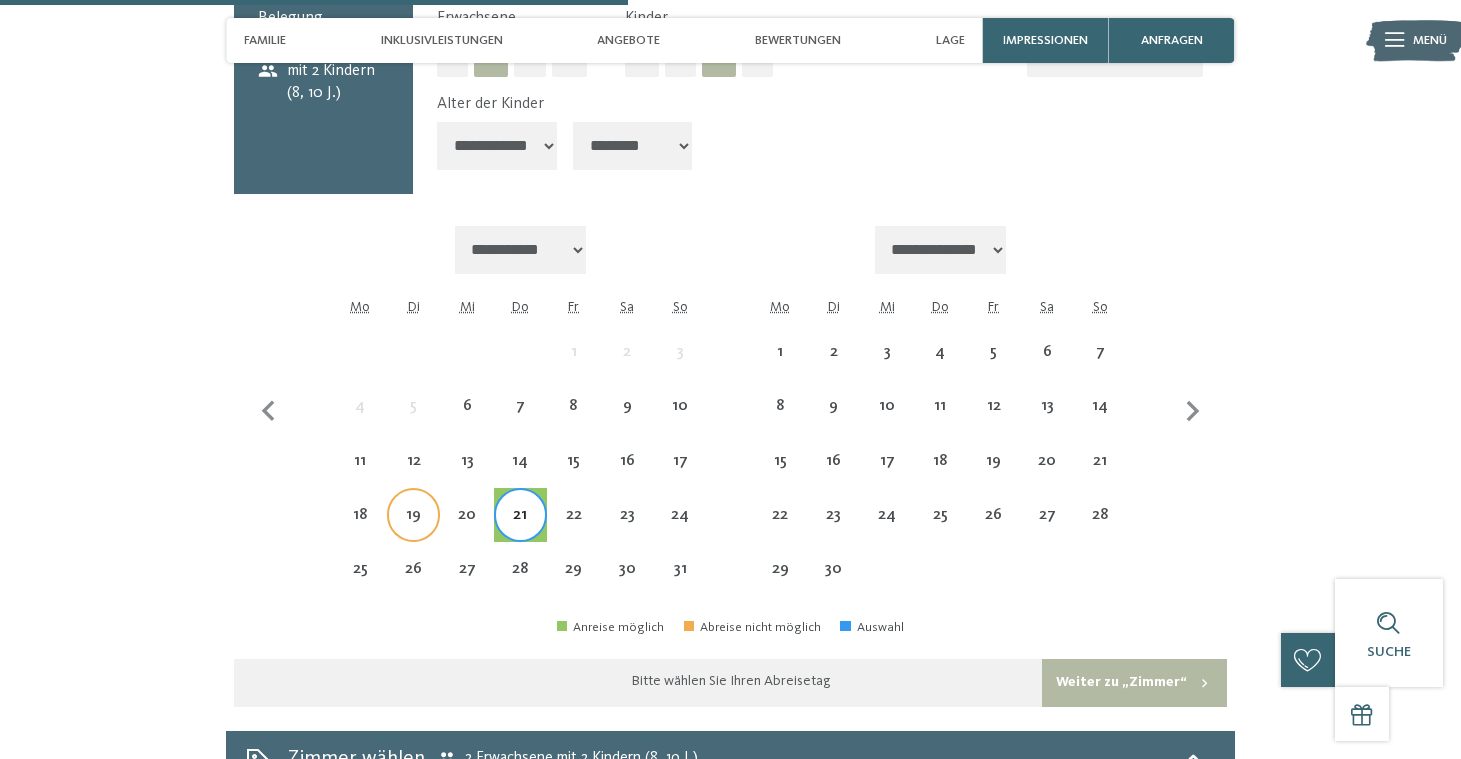click on "19" at bounding box center [413, 531] 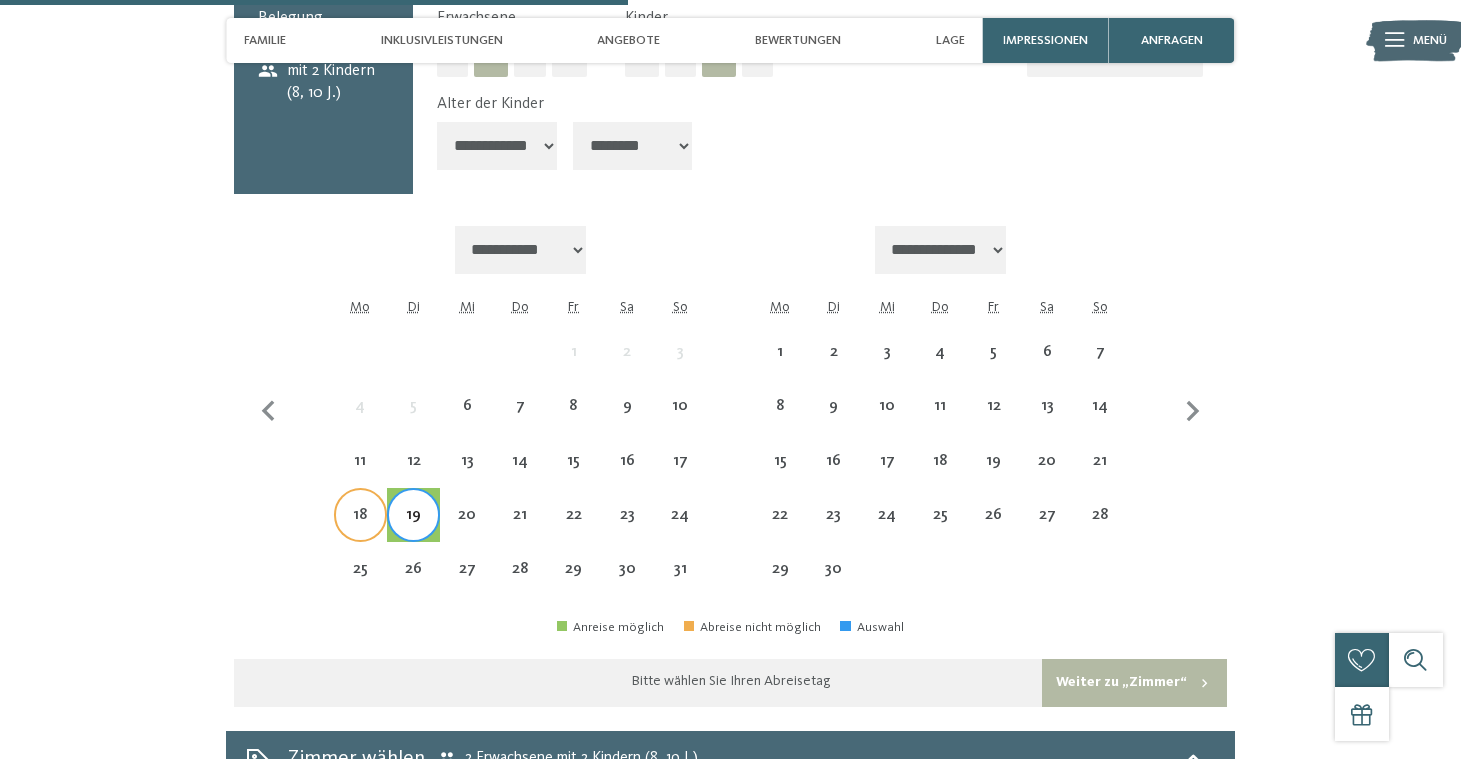click on "18" at bounding box center (360, 531) 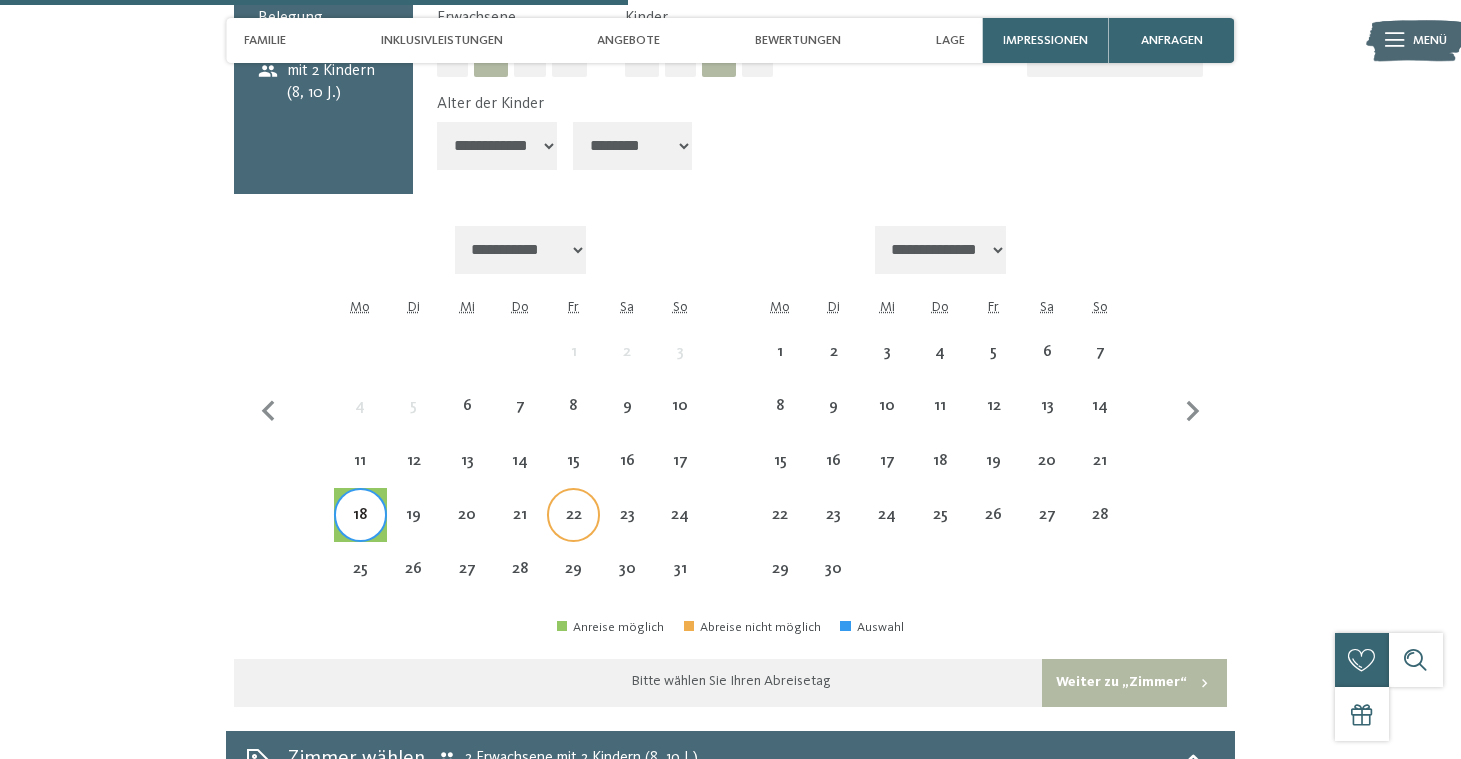 click on "22" at bounding box center (573, 531) 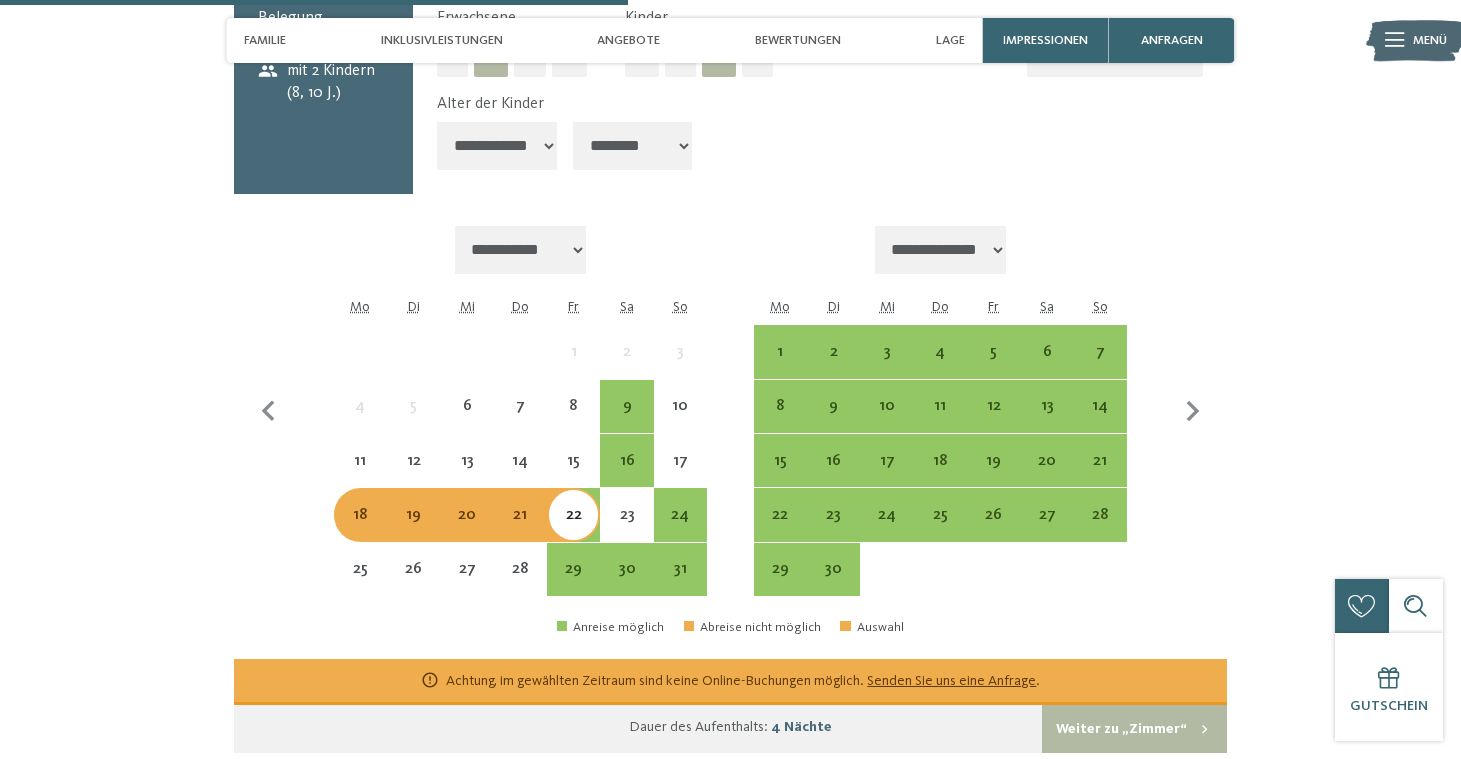 click on "**********" at bounding box center (520, 250) 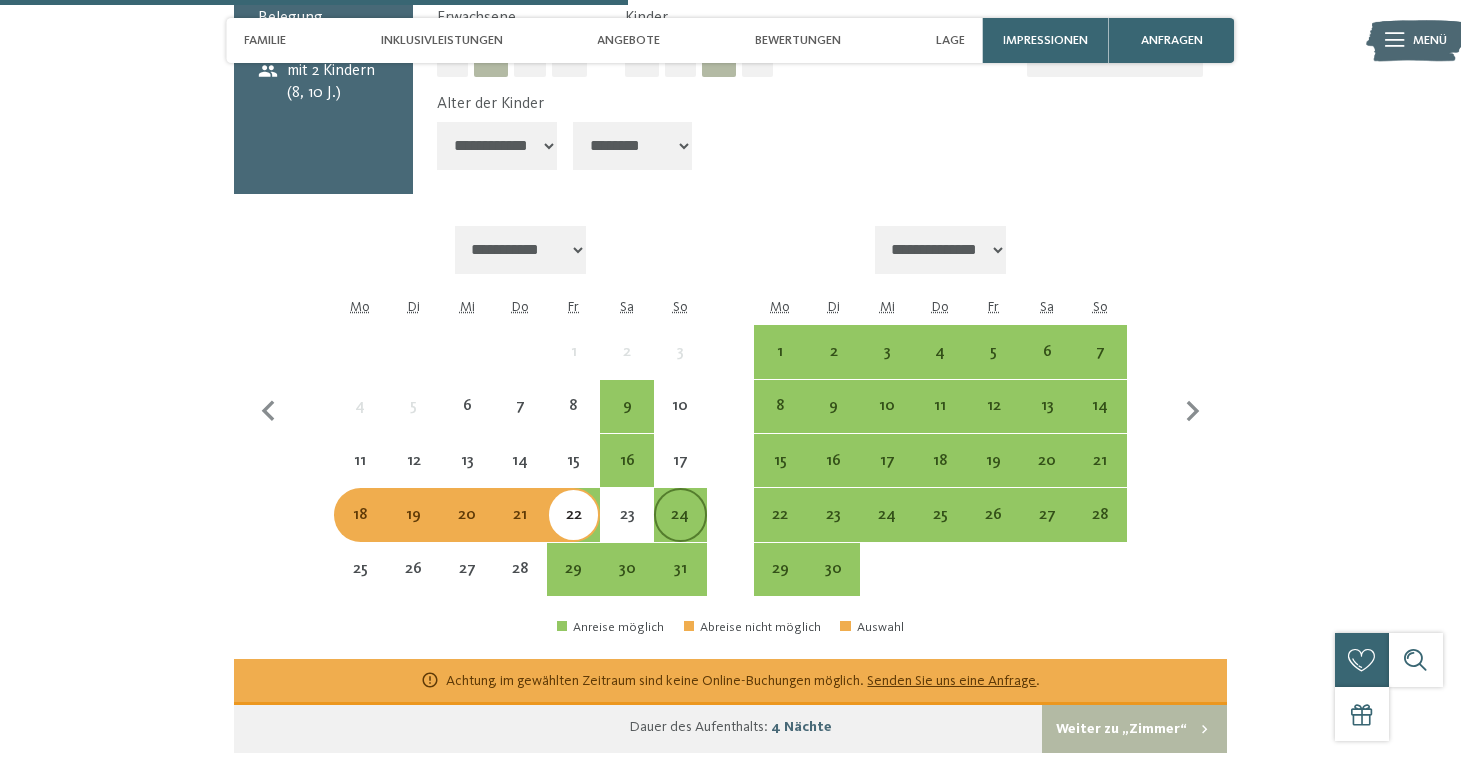 click on "24" at bounding box center [680, 531] 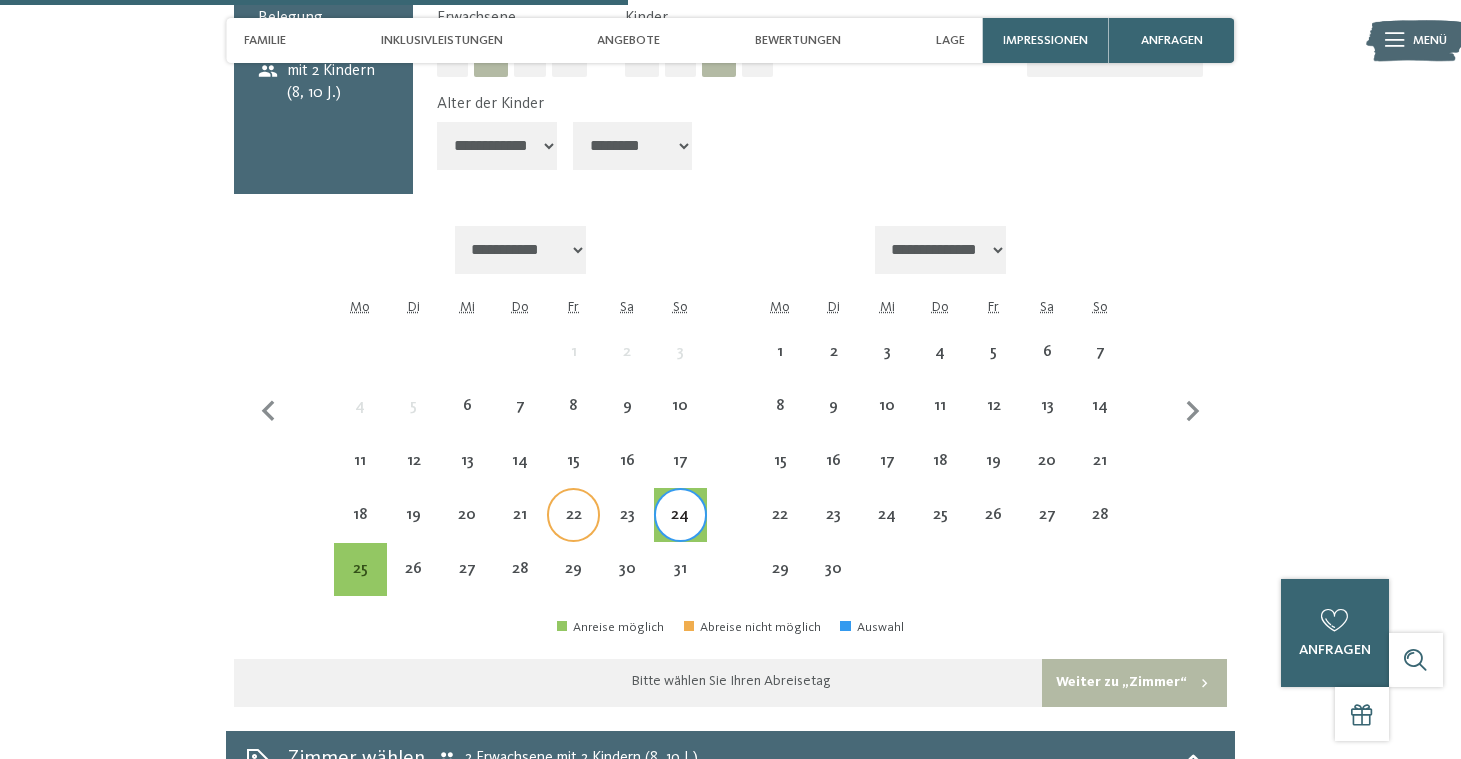 click on "22" at bounding box center (573, 531) 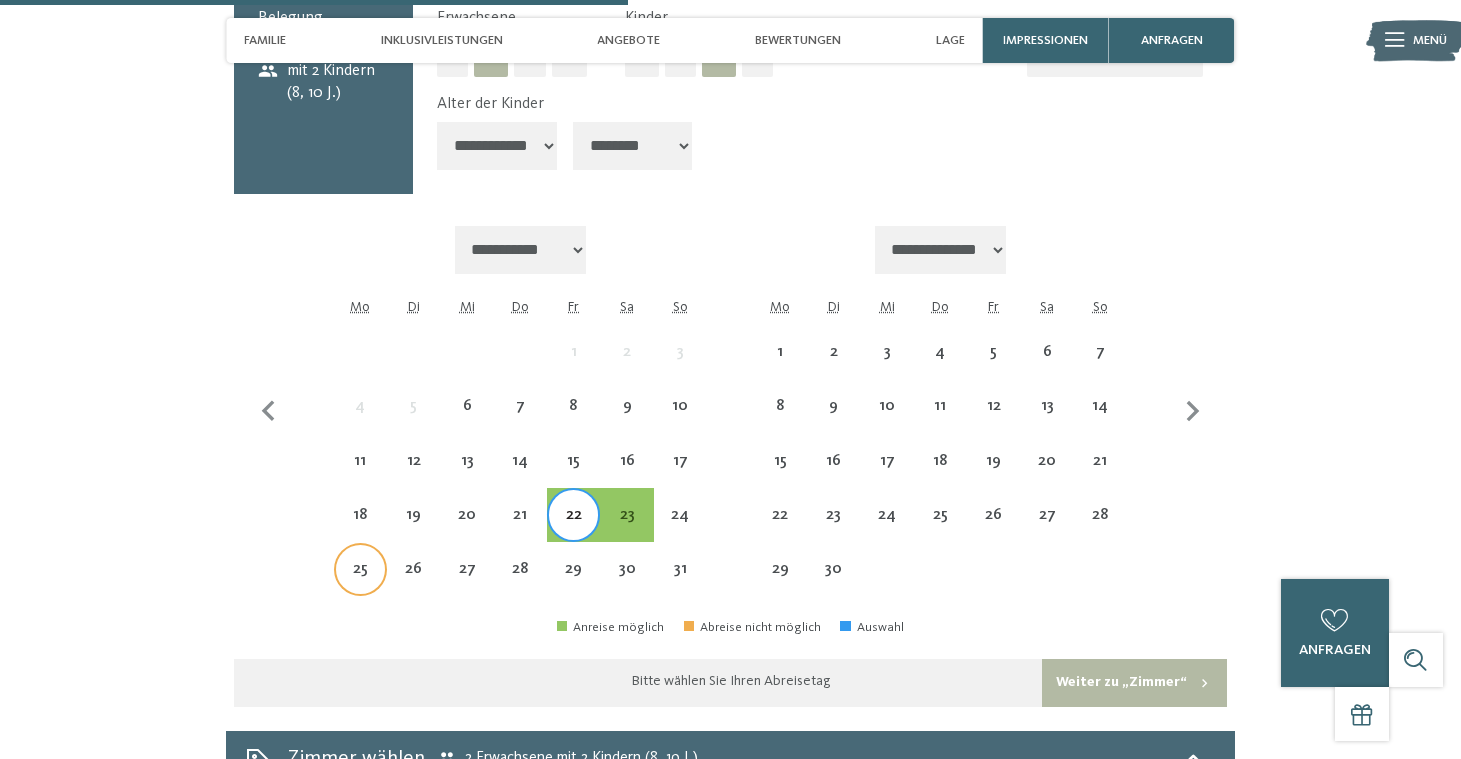 click on "25" at bounding box center (360, 585) 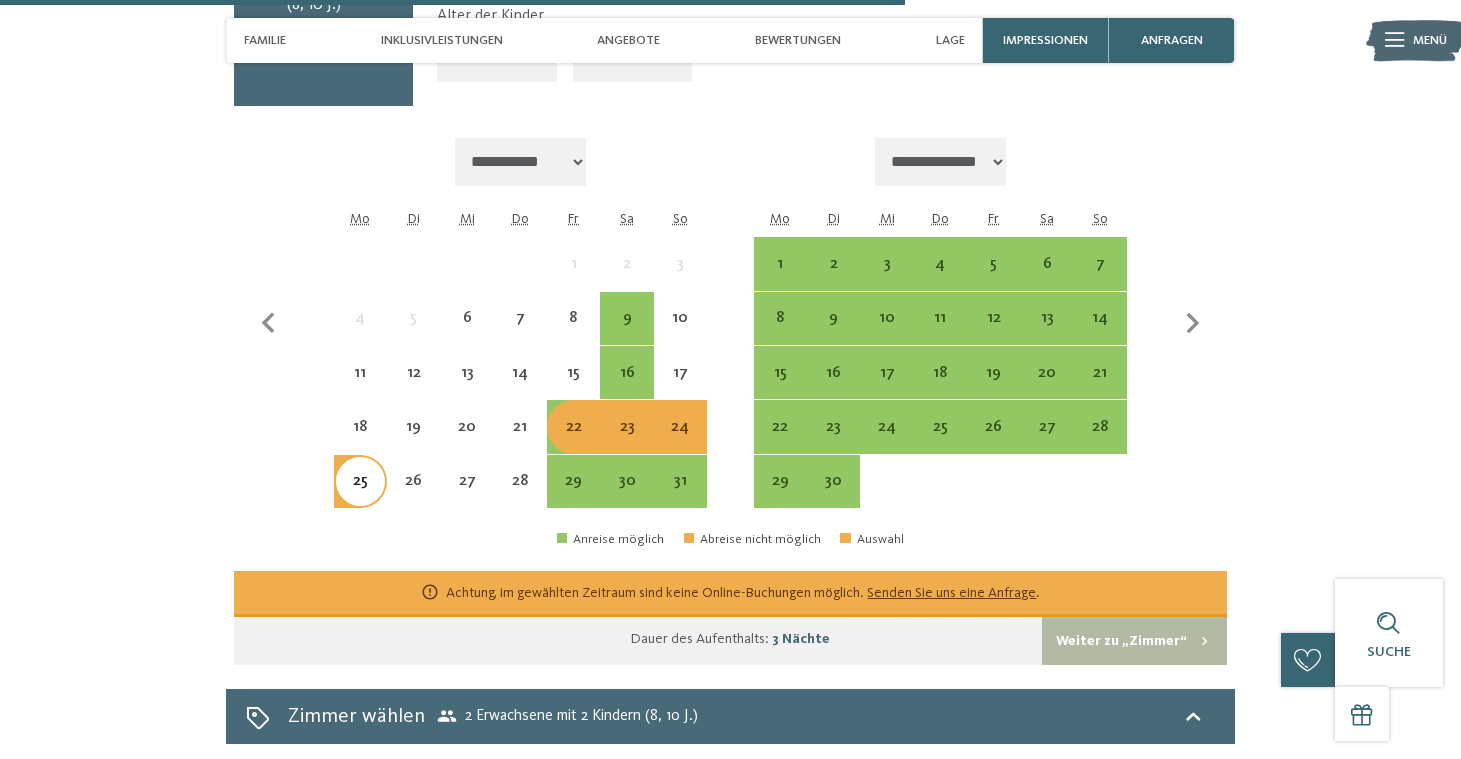 scroll, scrollTop: 3405, scrollLeft: 0, axis: vertical 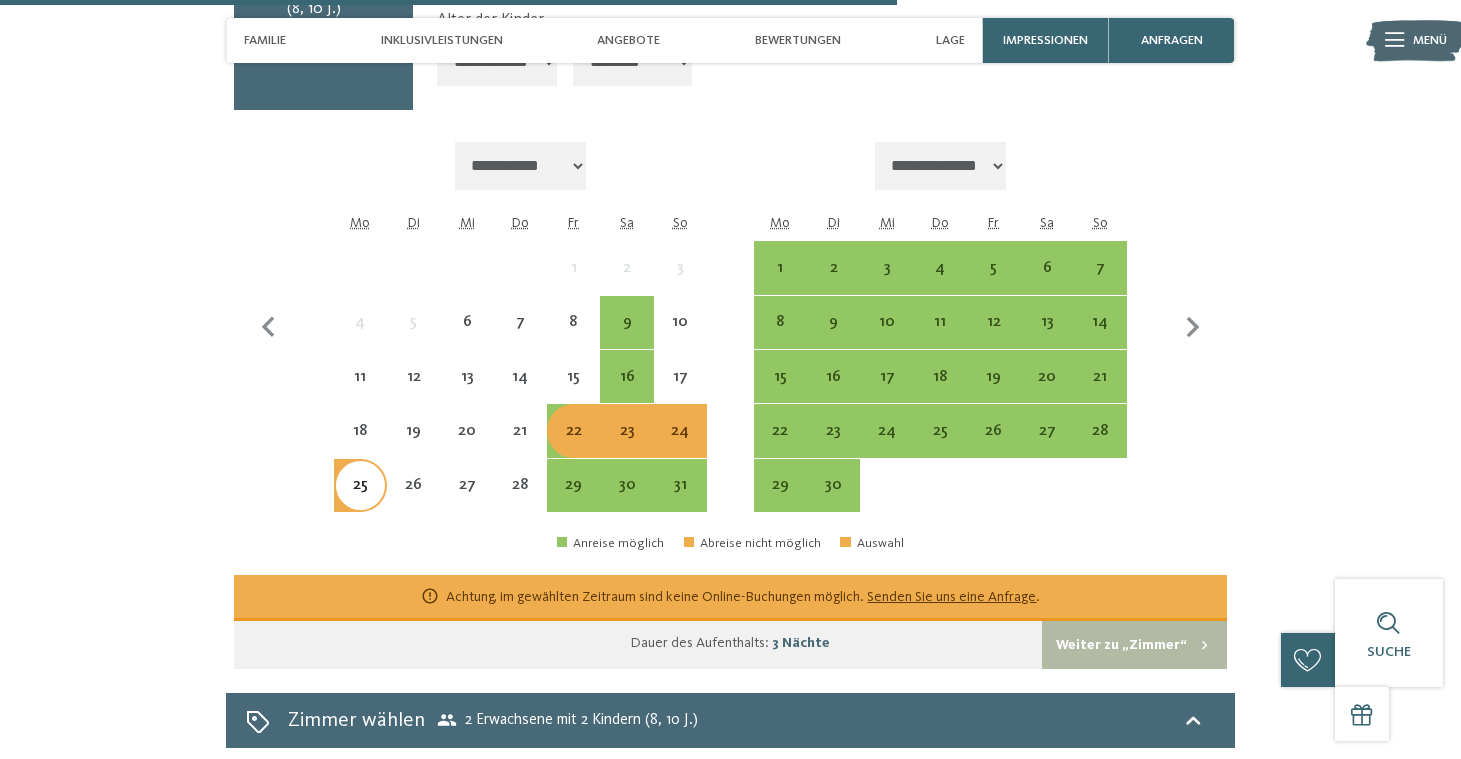 click on "22" at bounding box center (573, 447) 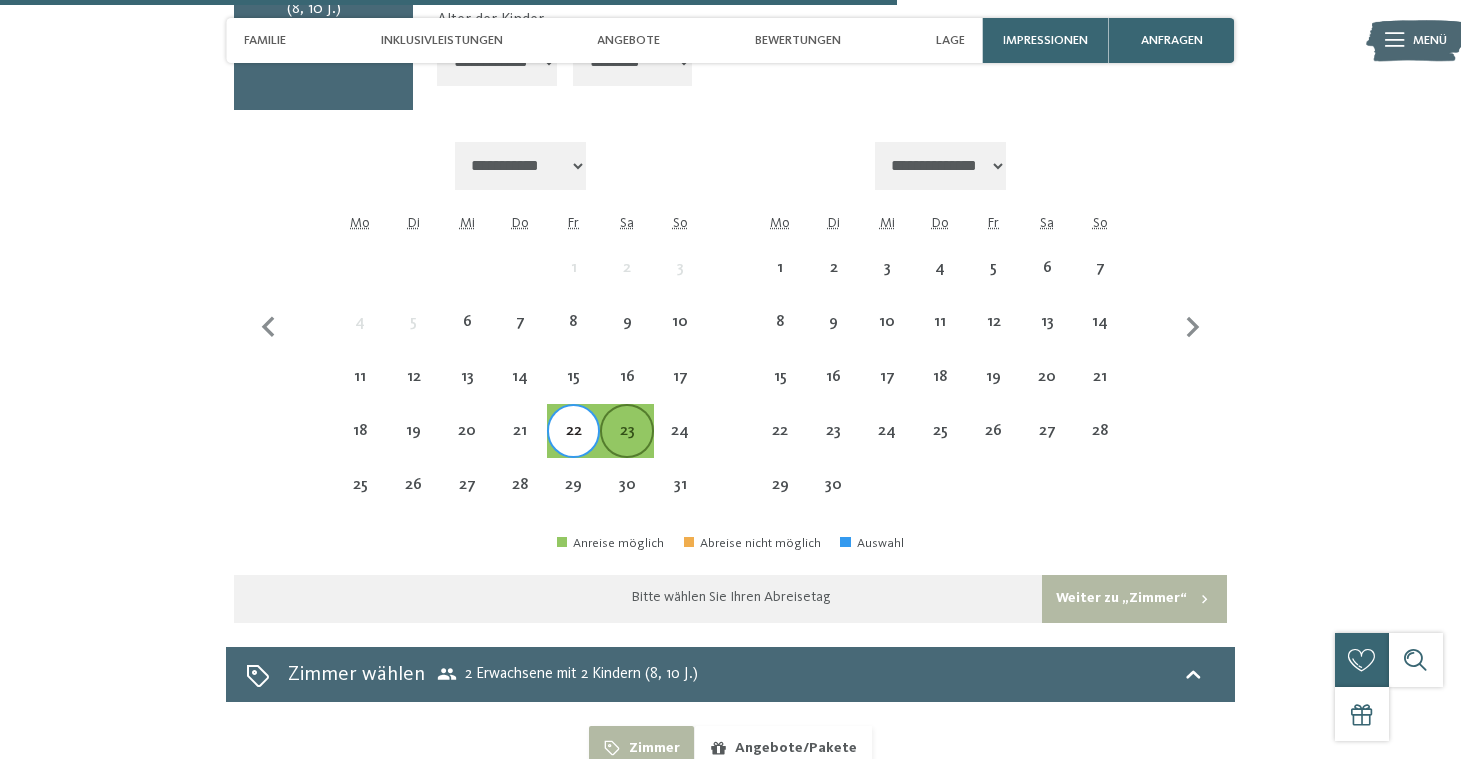 click on "23" at bounding box center (626, 447) 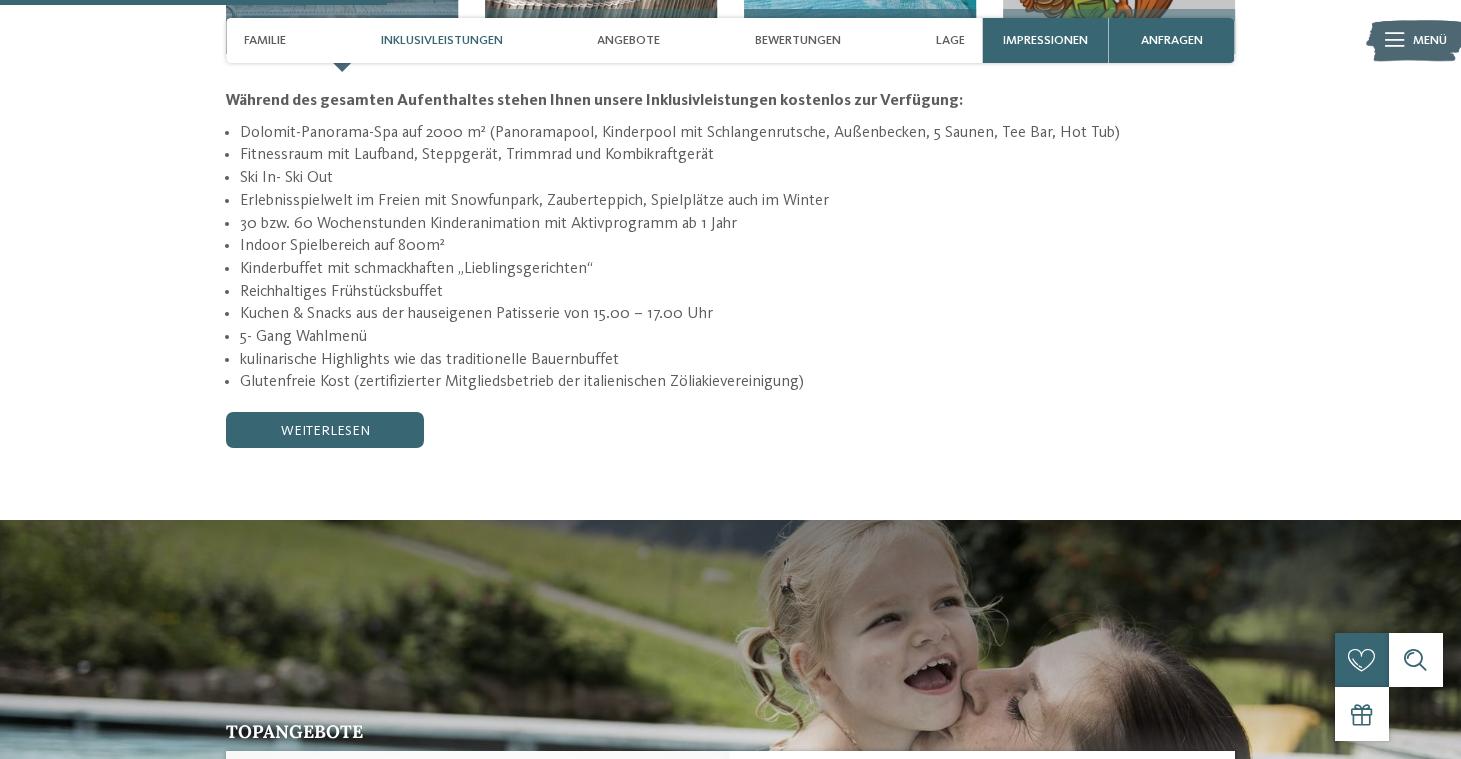 scroll, scrollTop: 1803, scrollLeft: 0, axis: vertical 